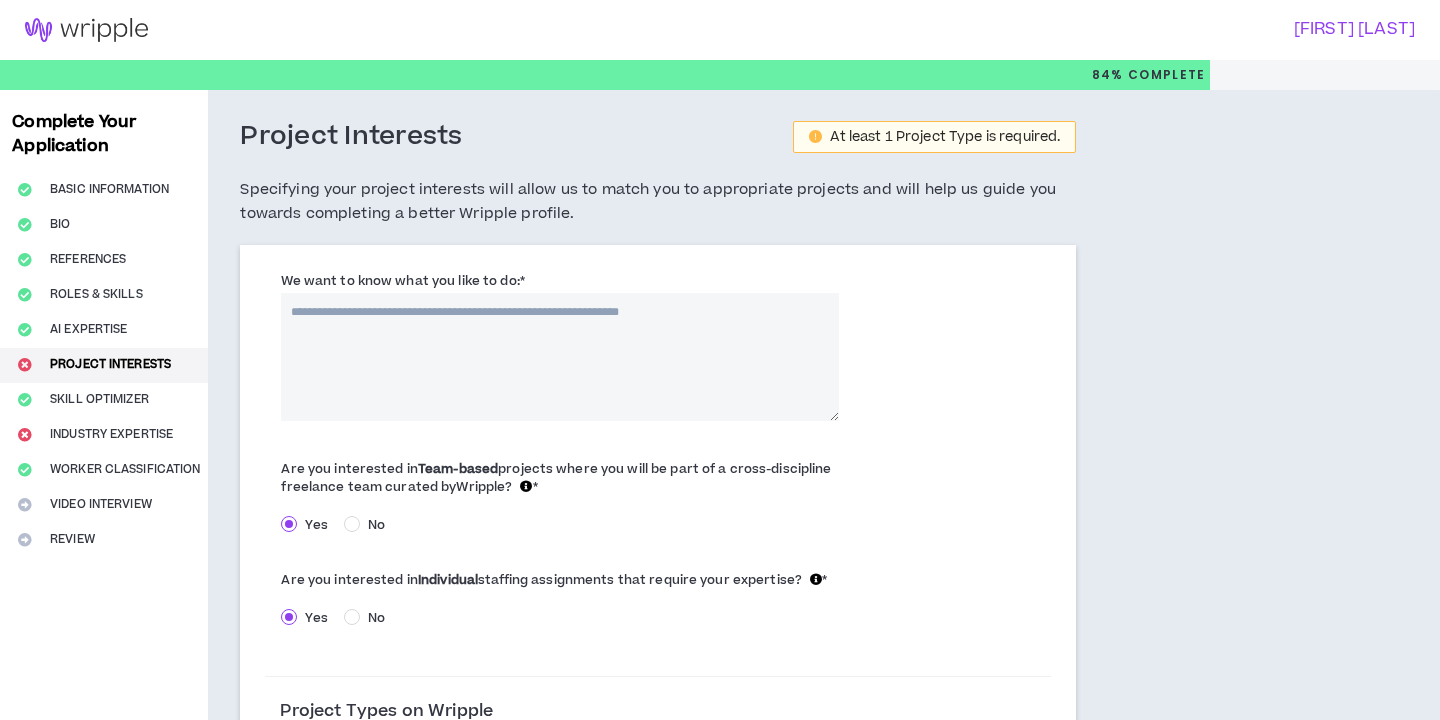 scroll, scrollTop: 0, scrollLeft: 0, axis: both 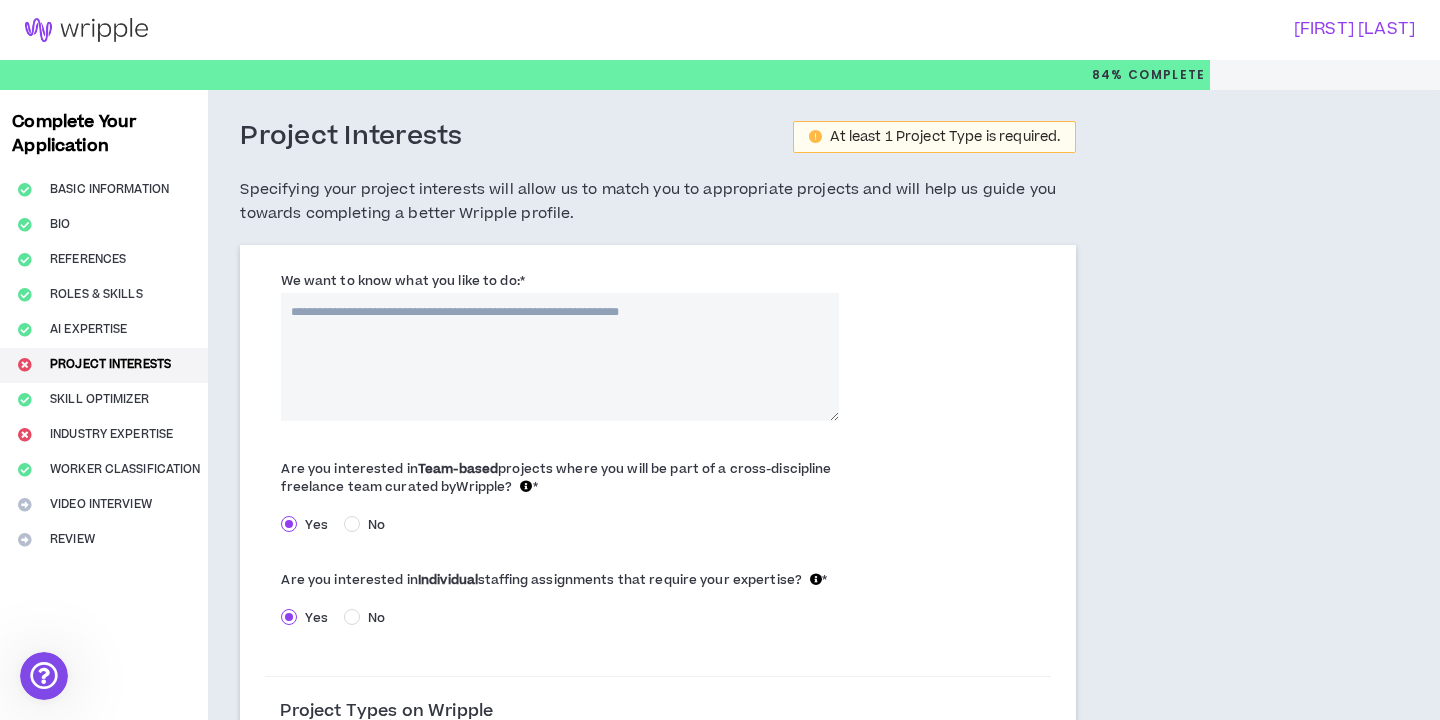 click on "We want to know what you like to do:  *" at bounding box center (560, 357) 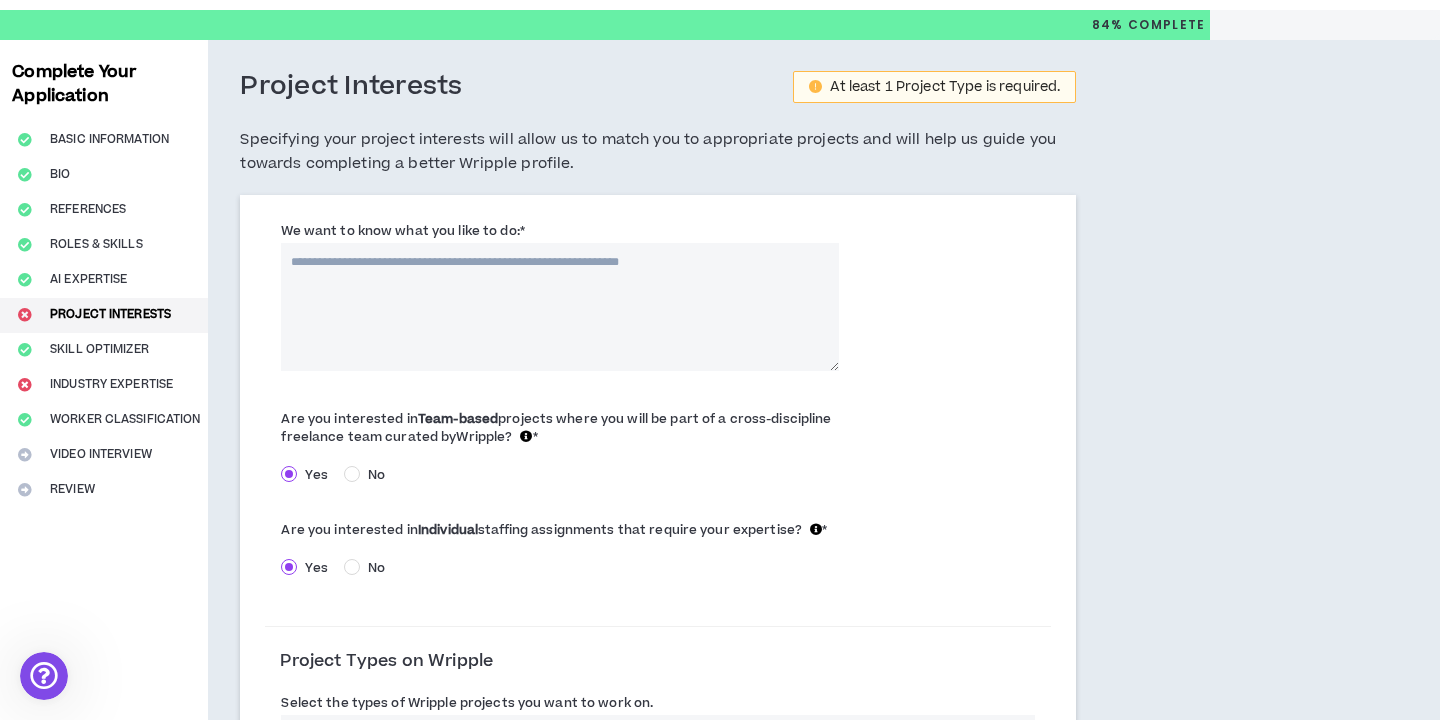scroll, scrollTop: 52, scrollLeft: 0, axis: vertical 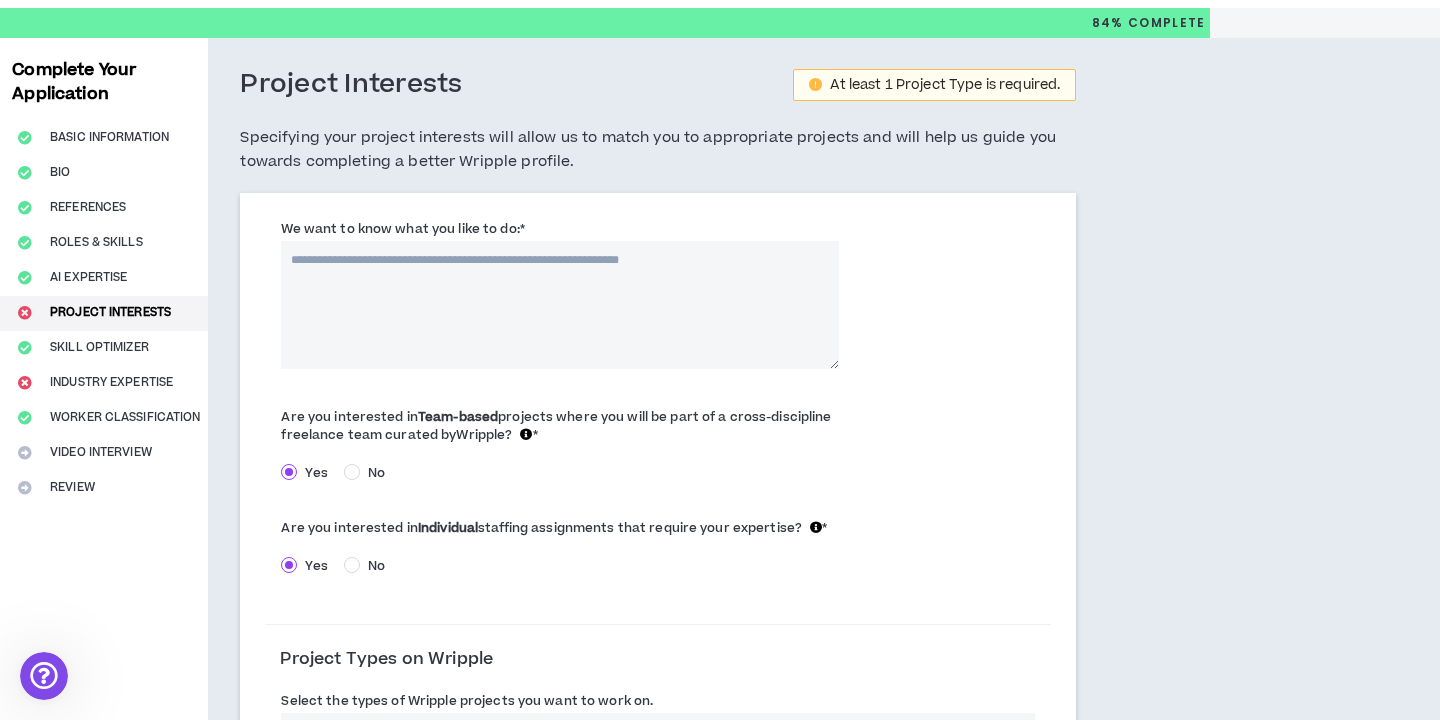 type on "*" 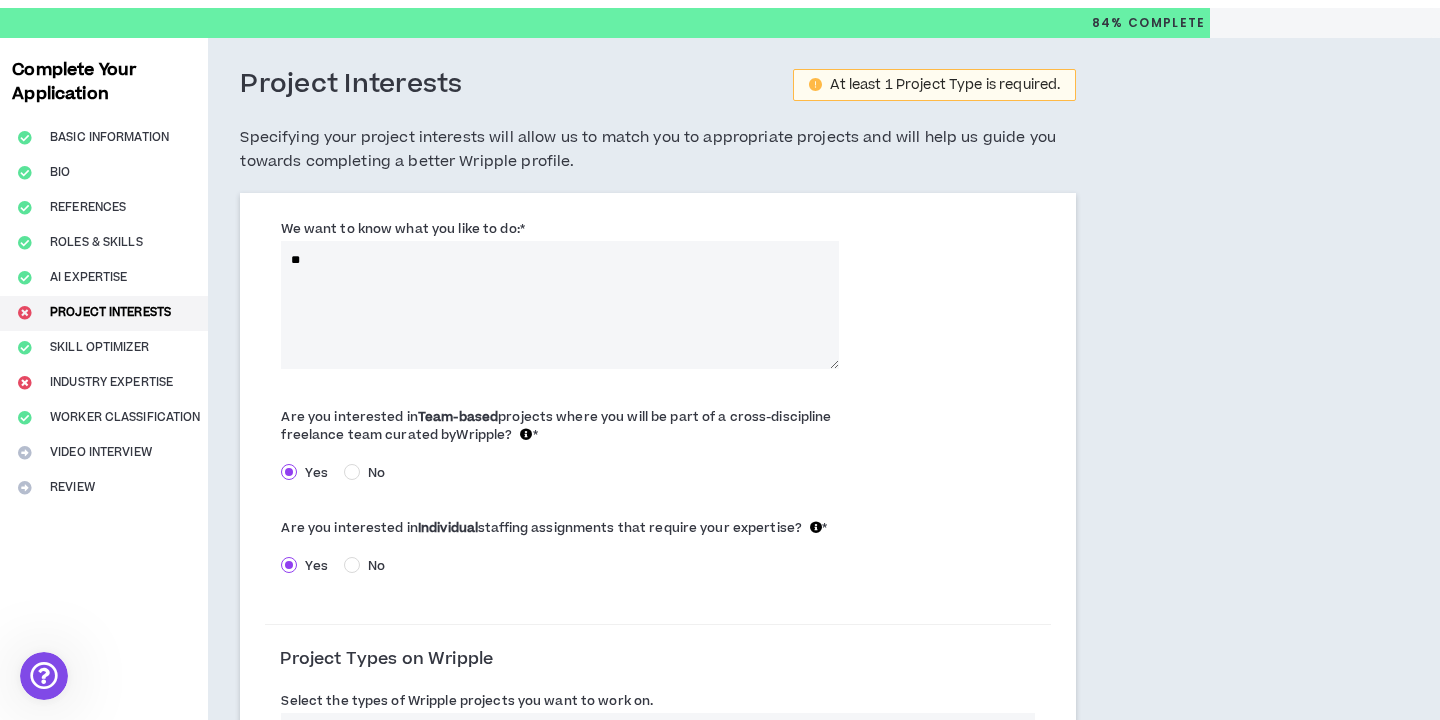 type on "*" 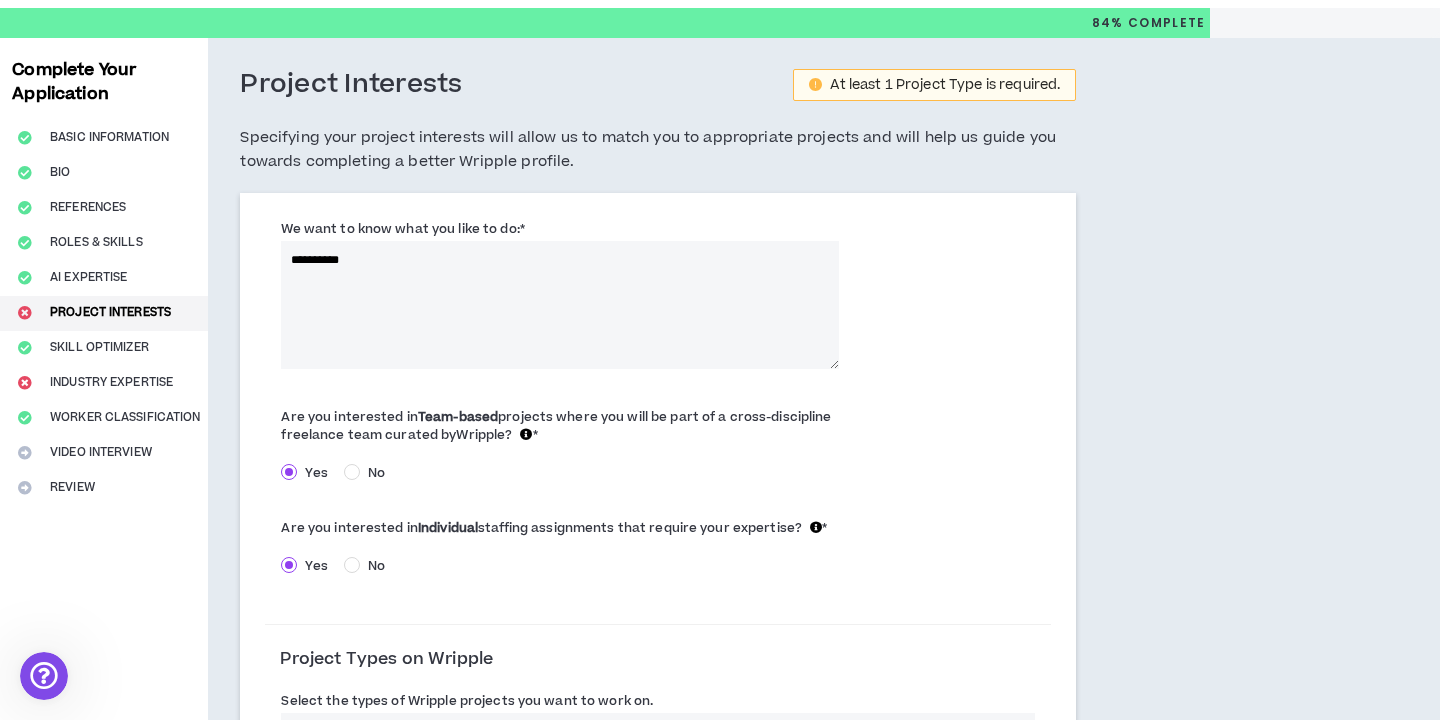 click on "*********" at bounding box center (560, 305) 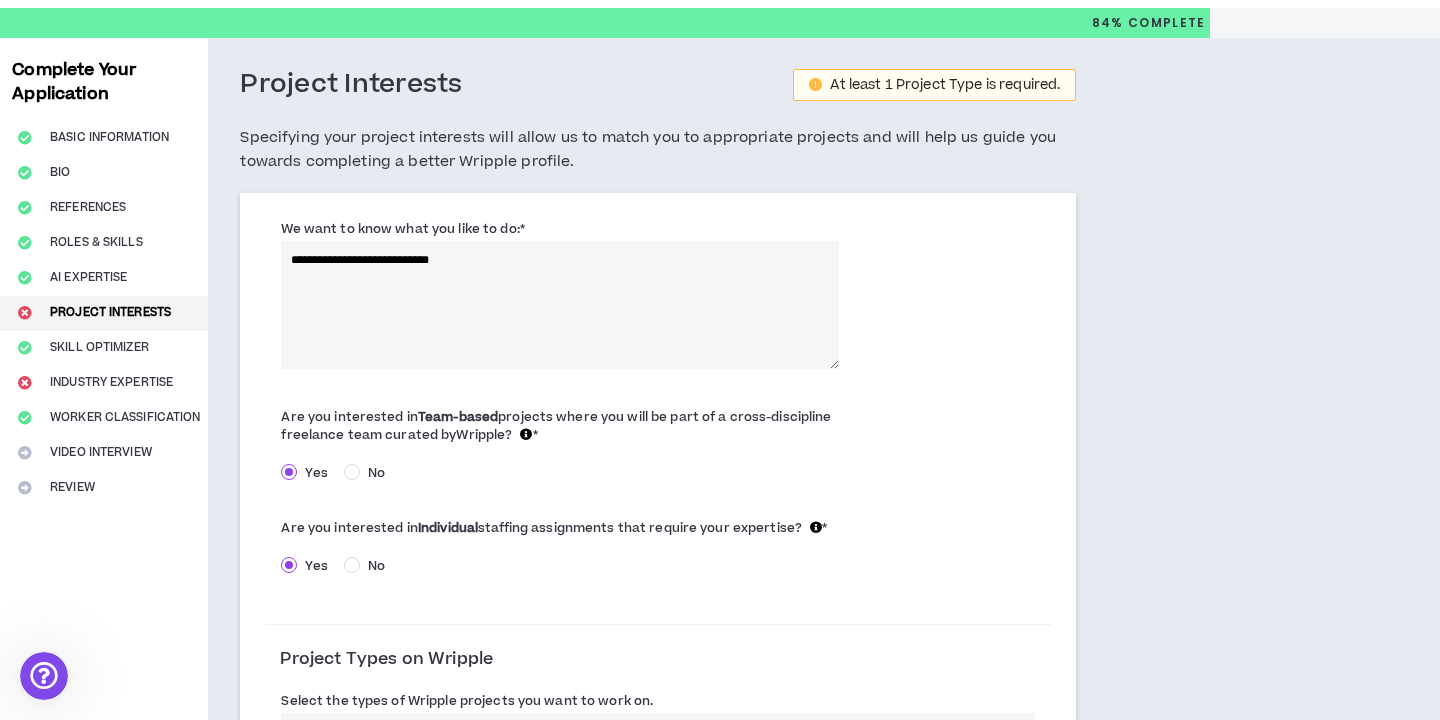 click on "**********" at bounding box center (560, 305) 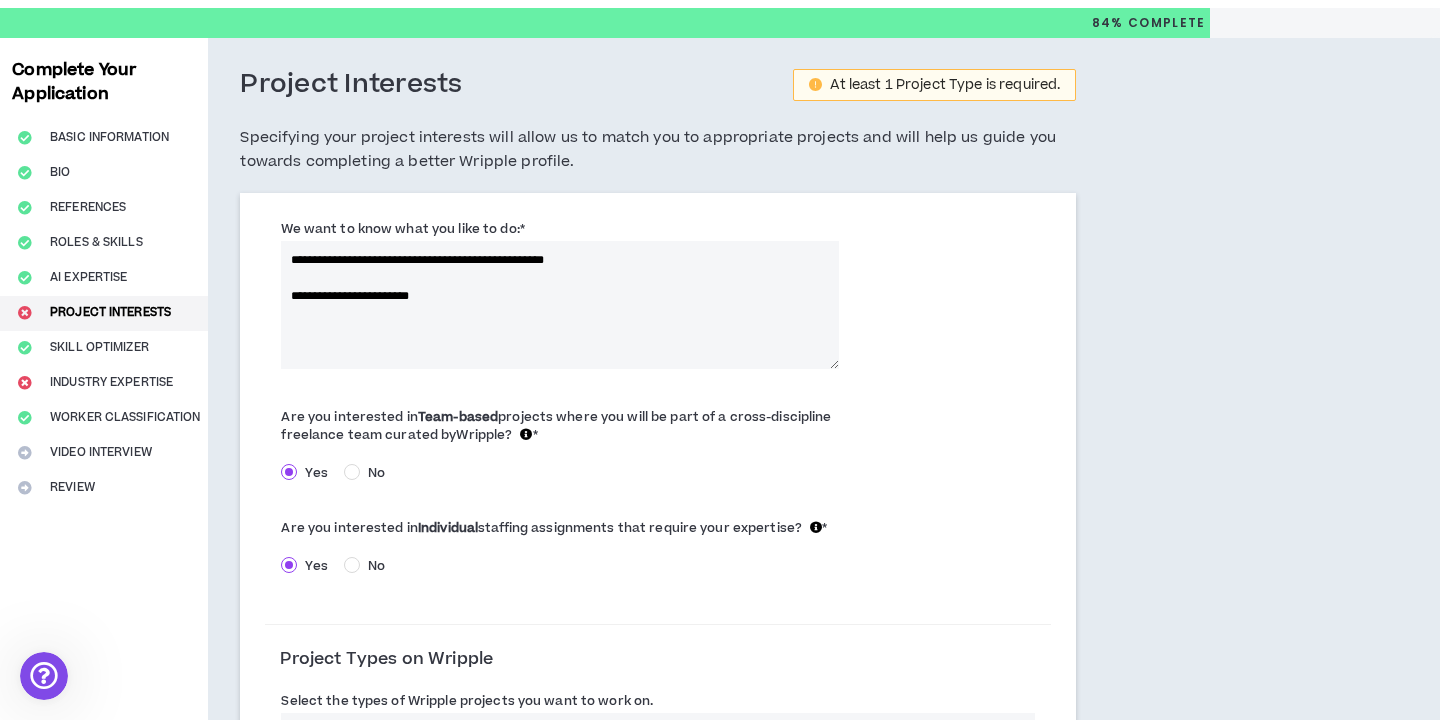 drag, startPoint x: 465, startPoint y: 298, endPoint x: 351, endPoint y: 305, distance: 114.21471 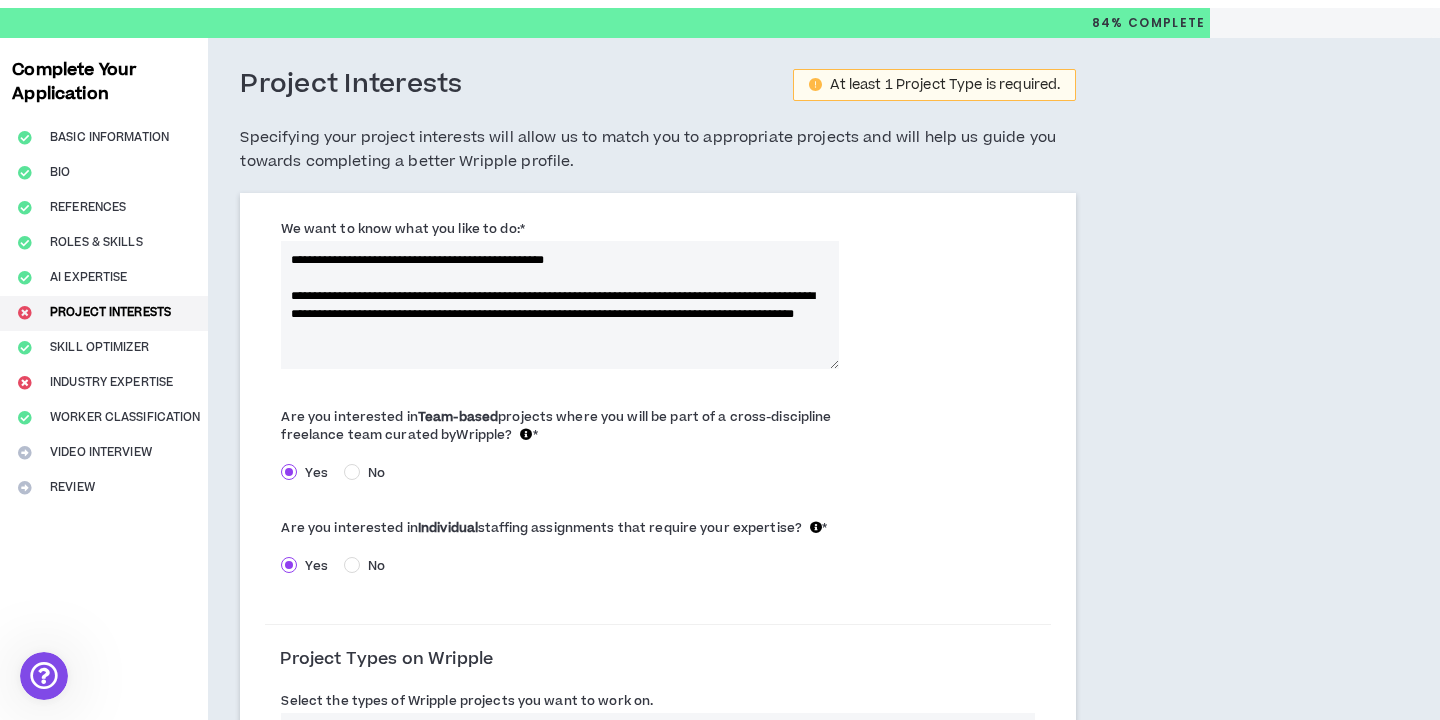 click on "**********" at bounding box center [560, 305] 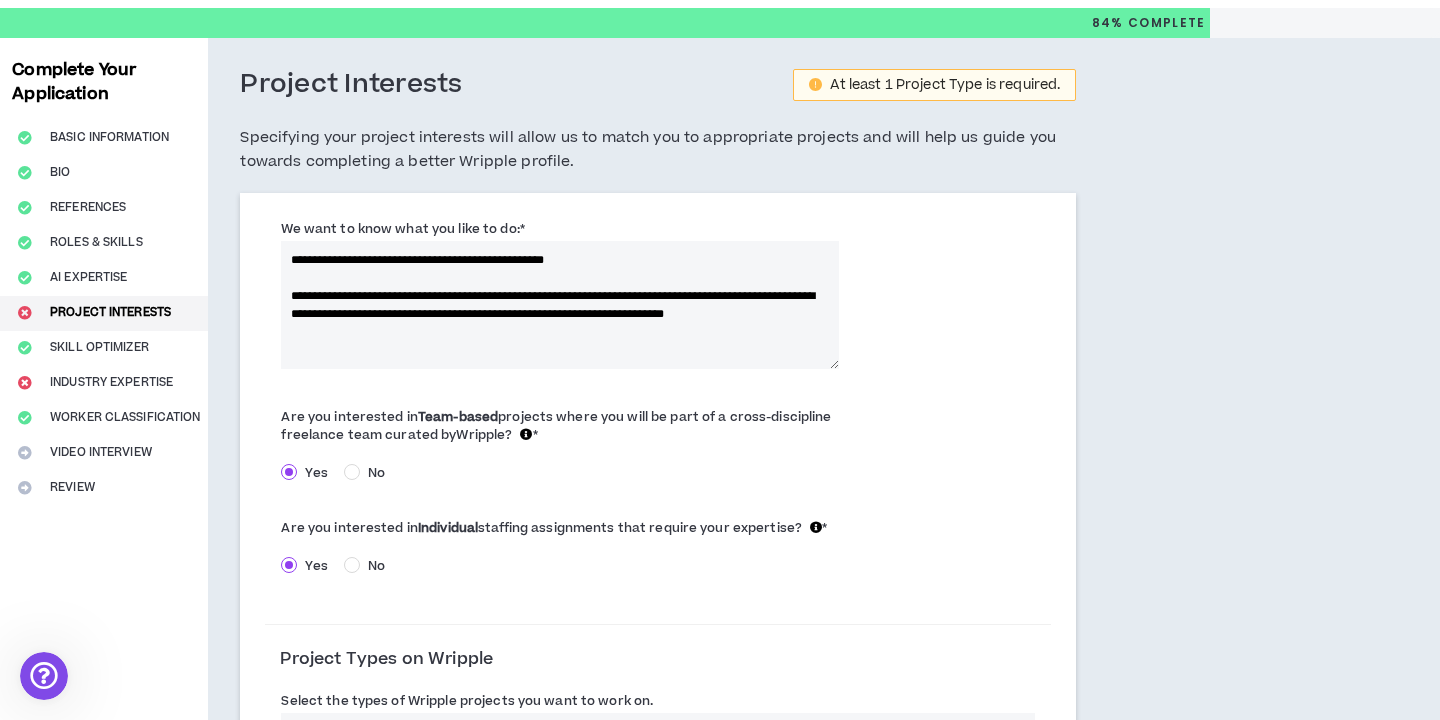 click on "**********" at bounding box center [560, 305] 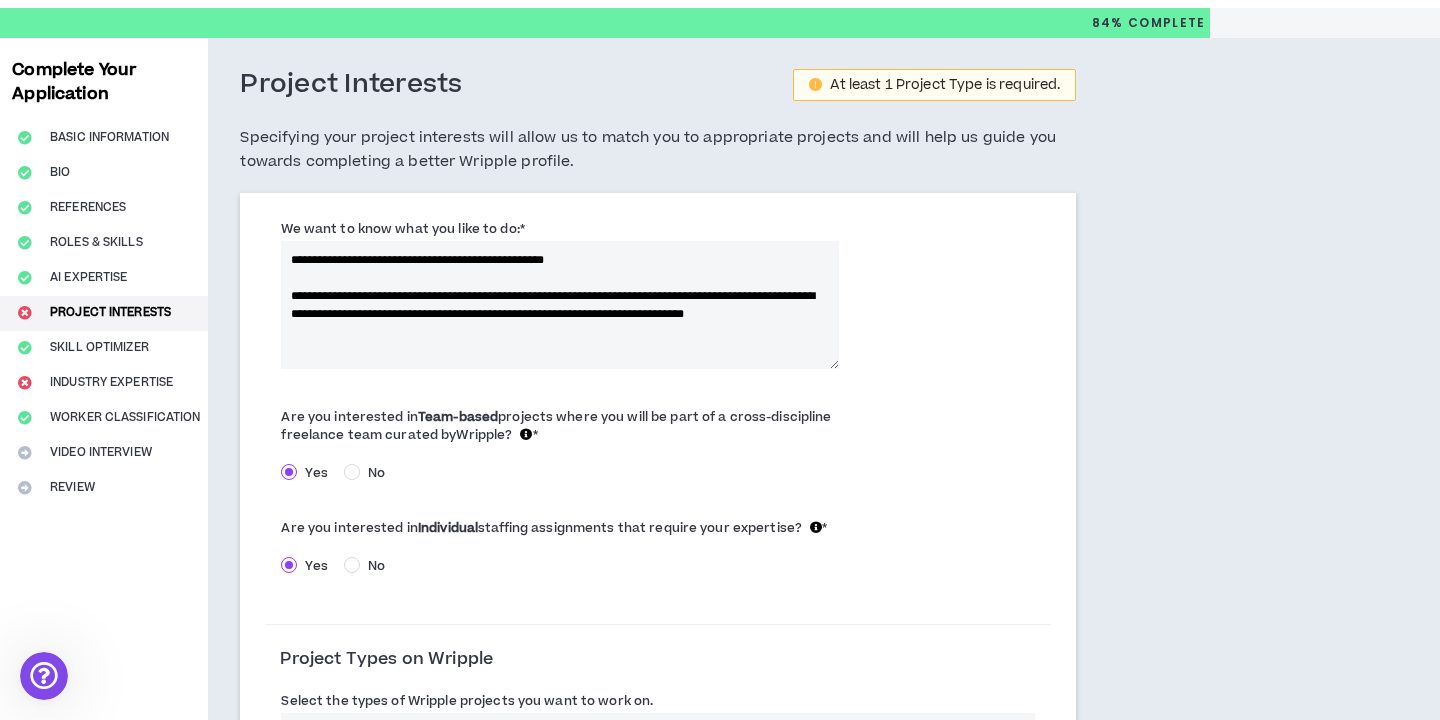 click on "**********" at bounding box center (560, 305) 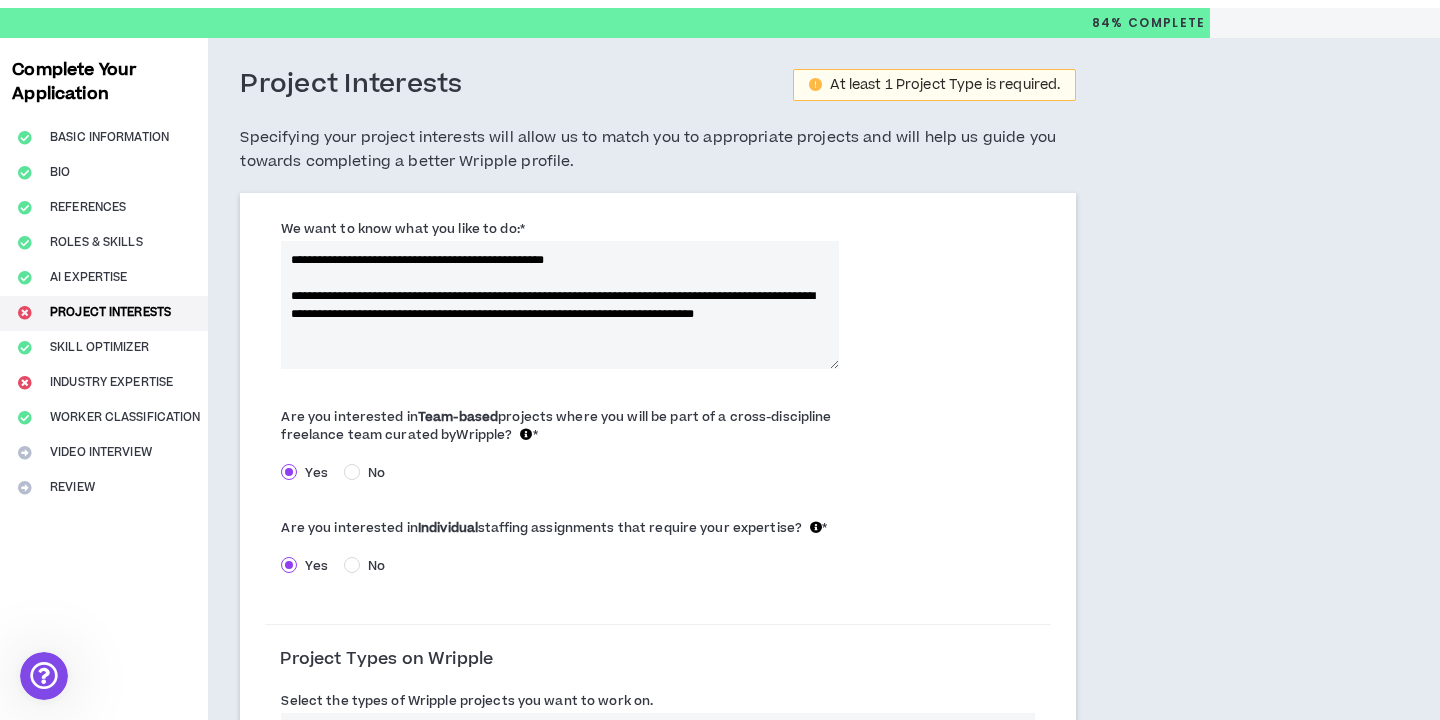 click on "**********" at bounding box center [560, 305] 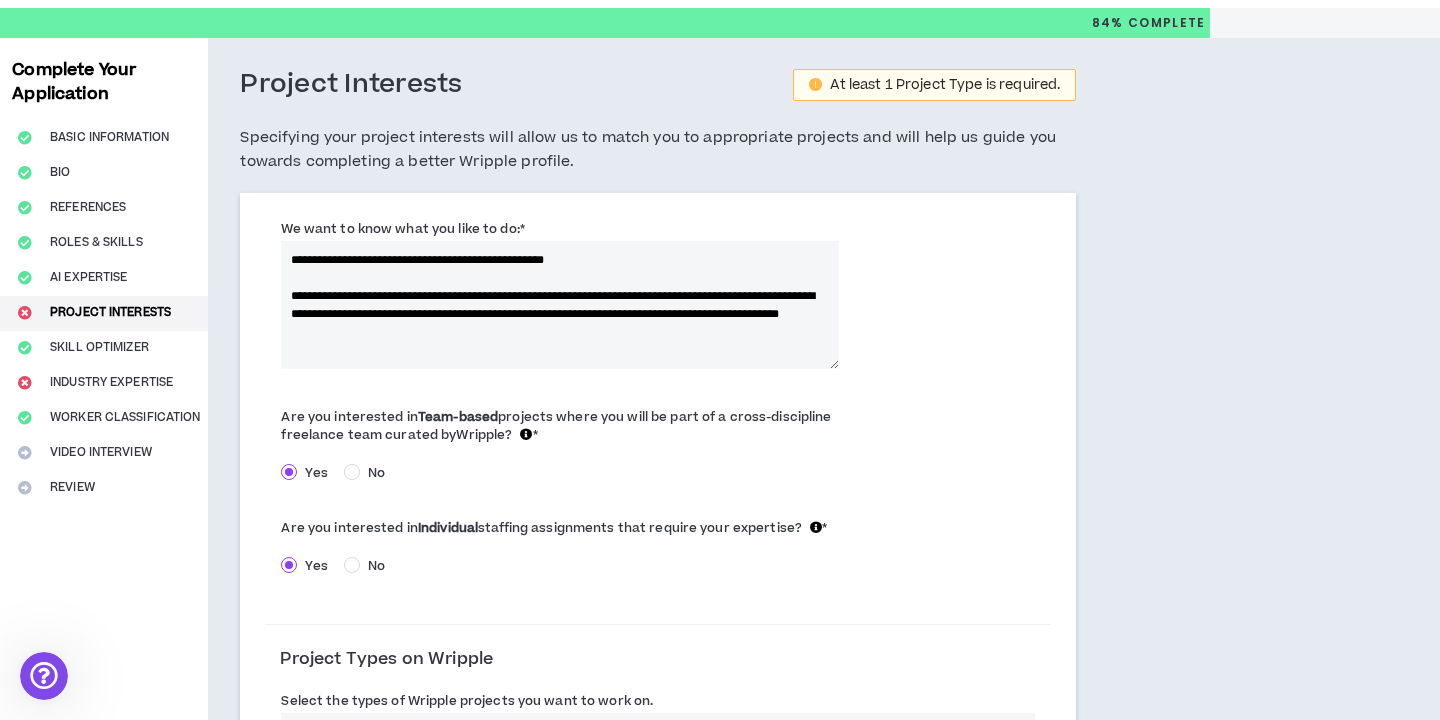 click on "**********" at bounding box center [560, 305] 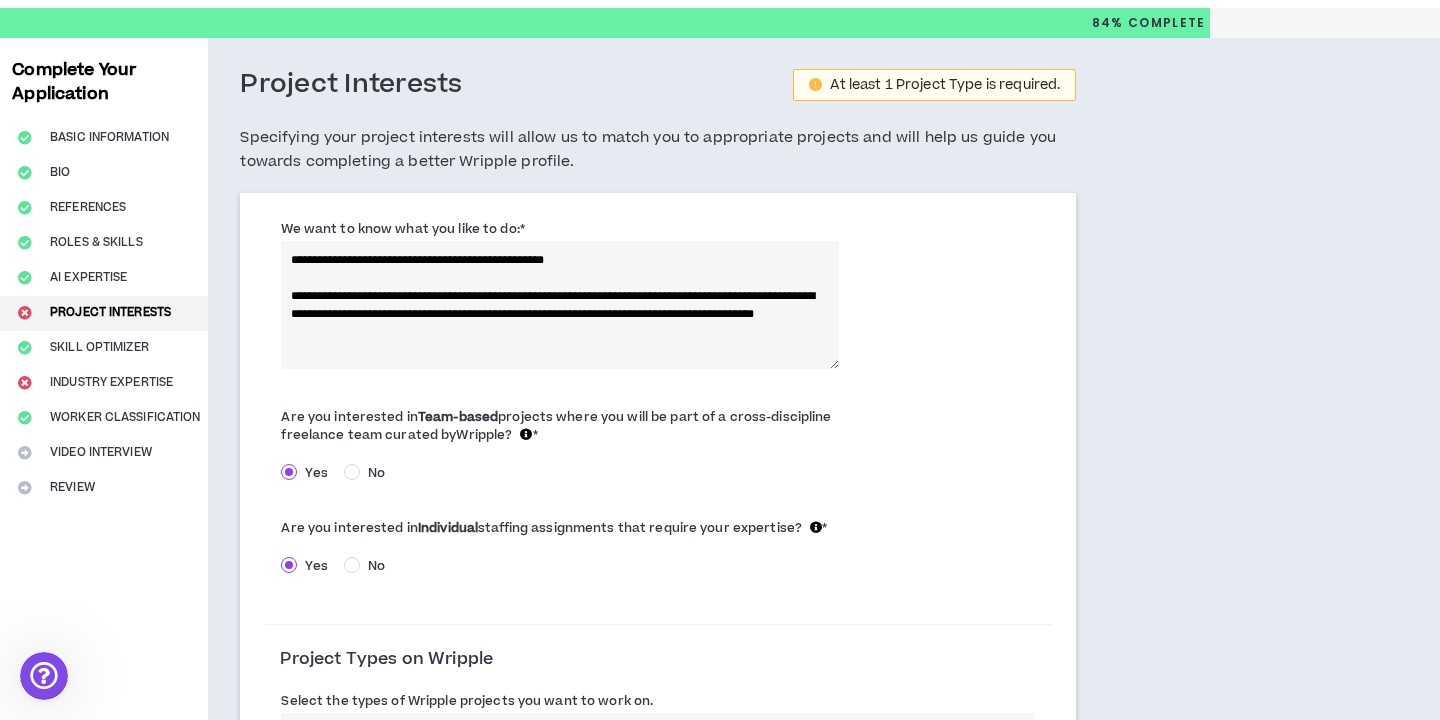 click on "**********" at bounding box center (560, 305) 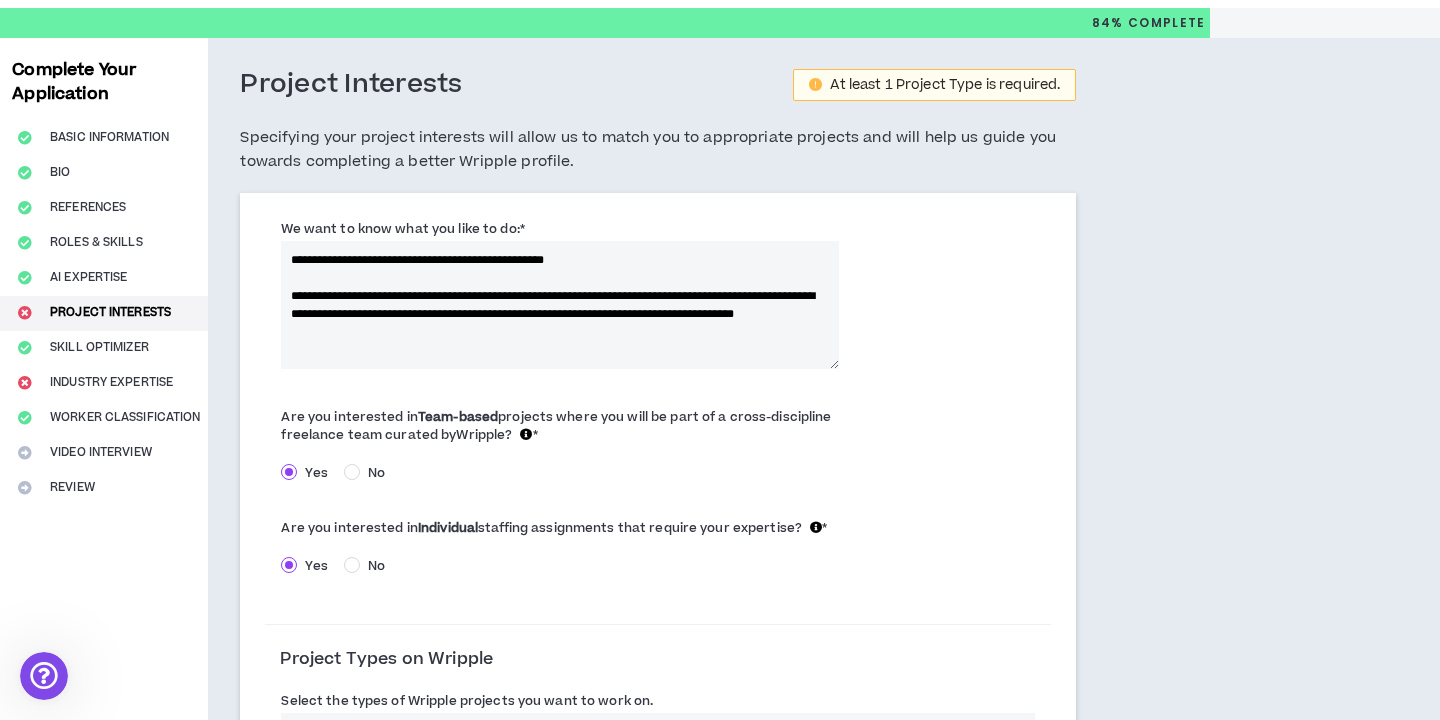 click on "**********" at bounding box center (560, 305) 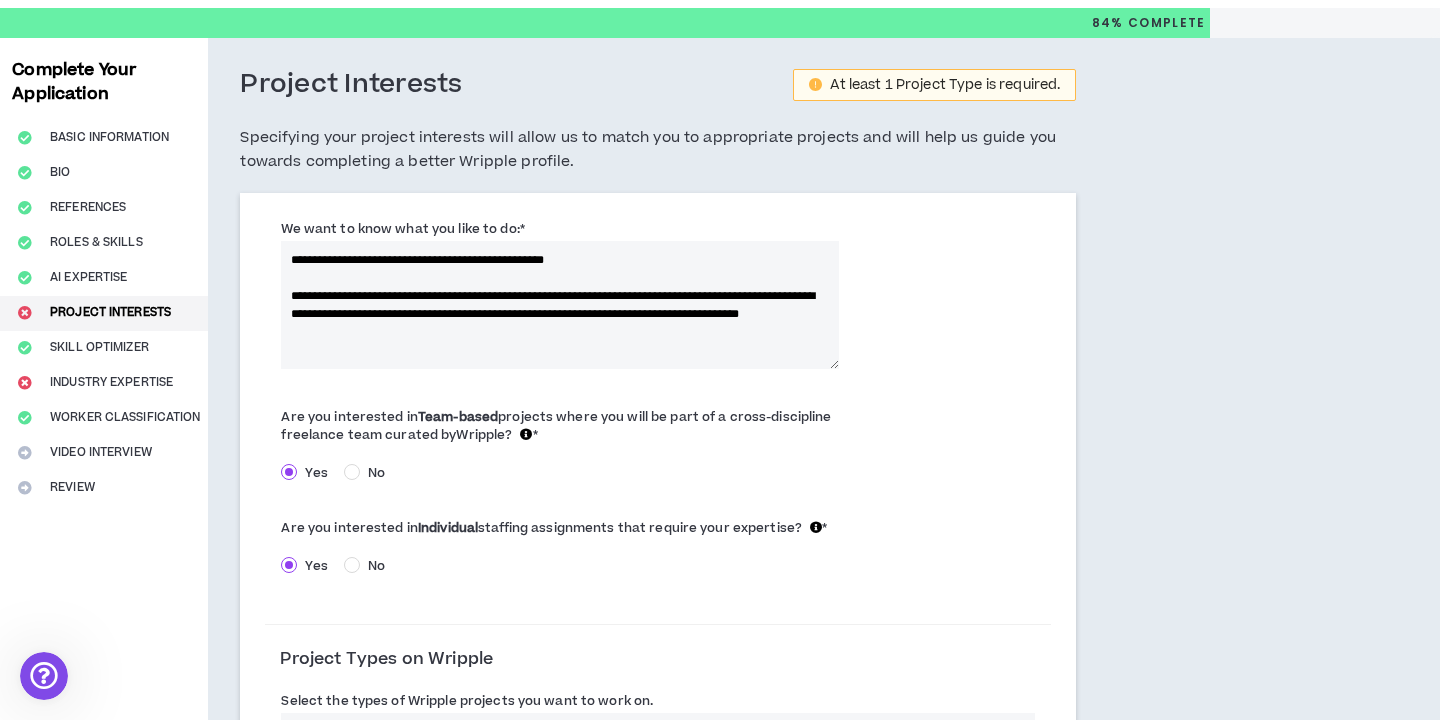 click on "**********" at bounding box center (560, 305) 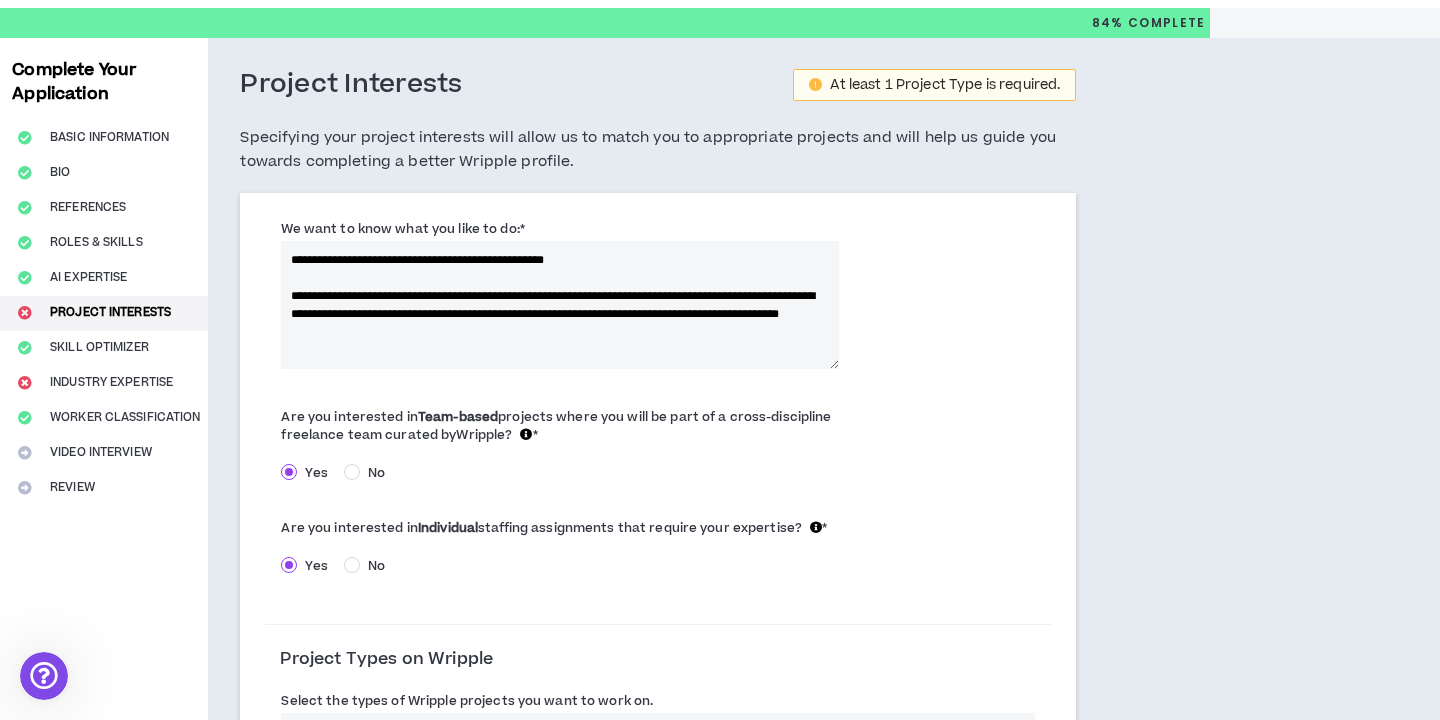 click on "**********" at bounding box center (560, 305) 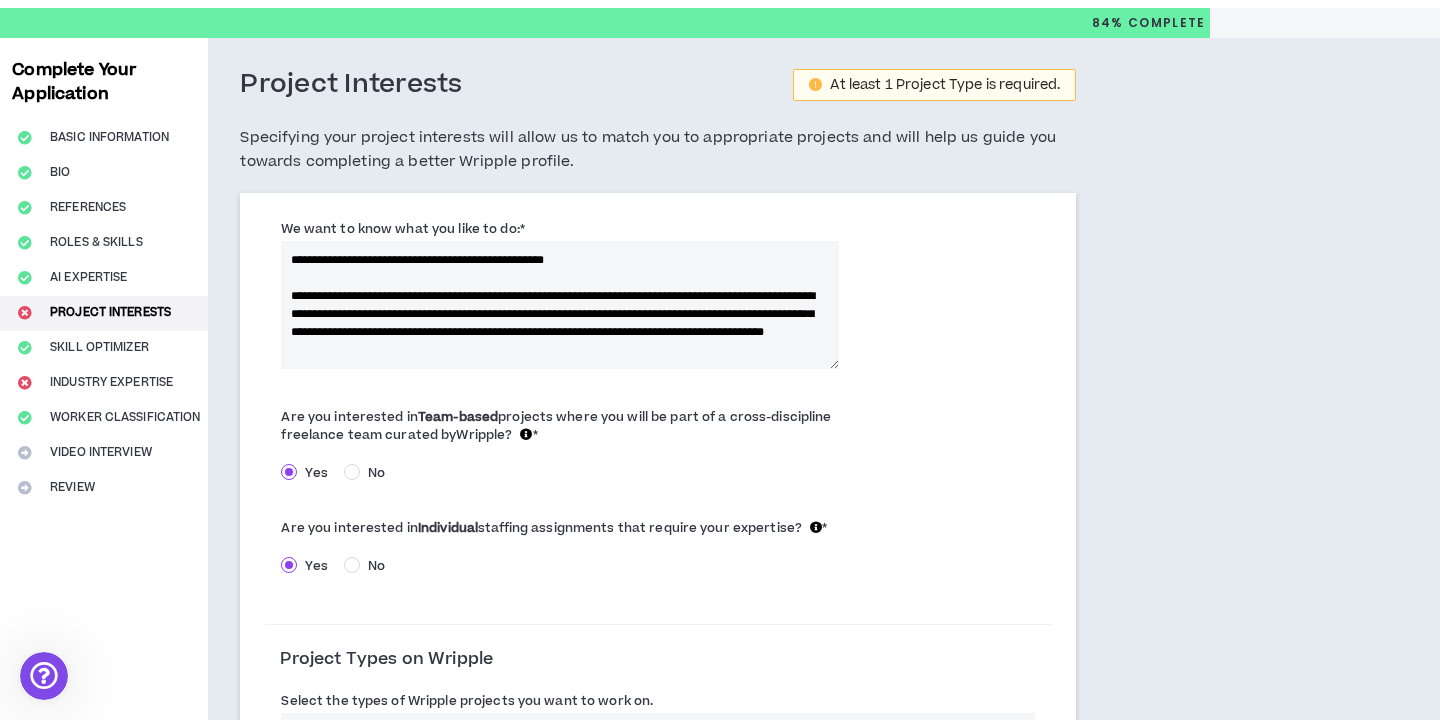 drag, startPoint x: 721, startPoint y: 351, endPoint x: 471, endPoint y: 355, distance: 250.032 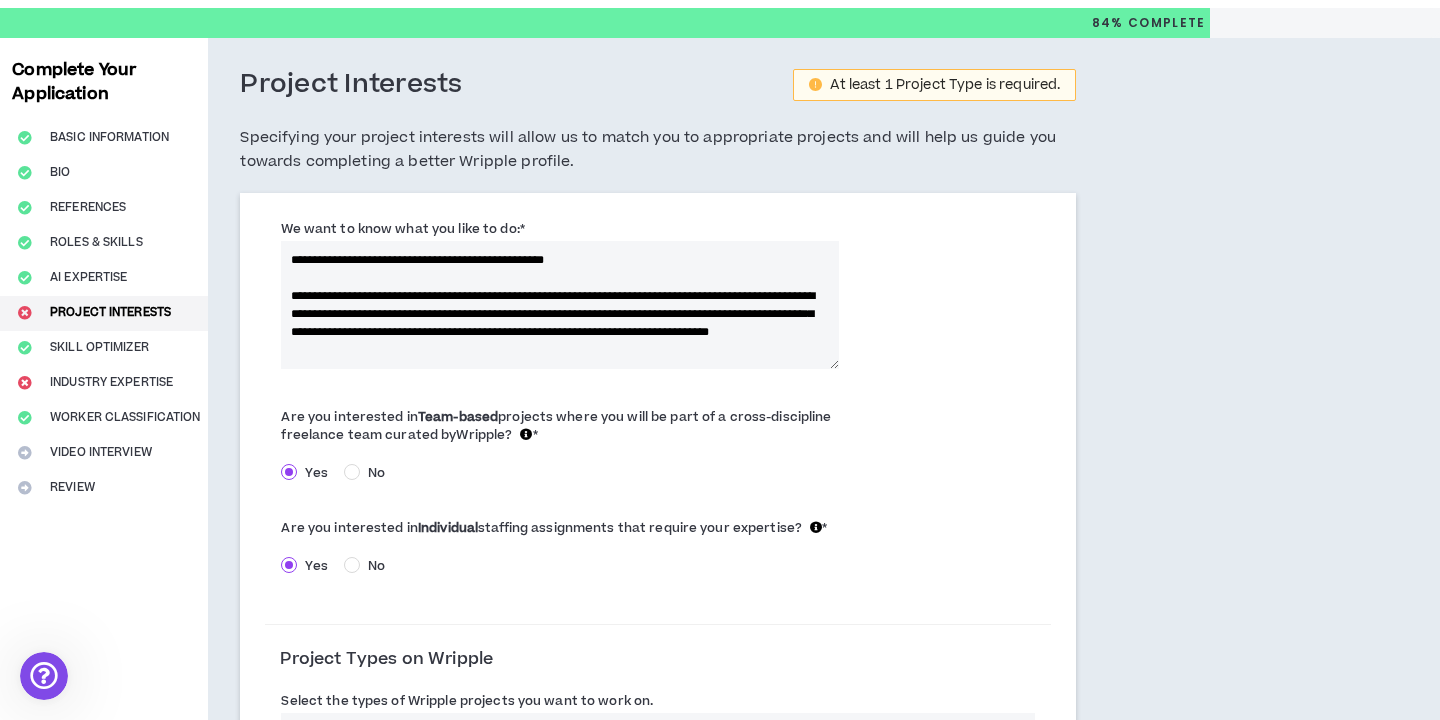 click on "**********" at bounding box center (560, 305) 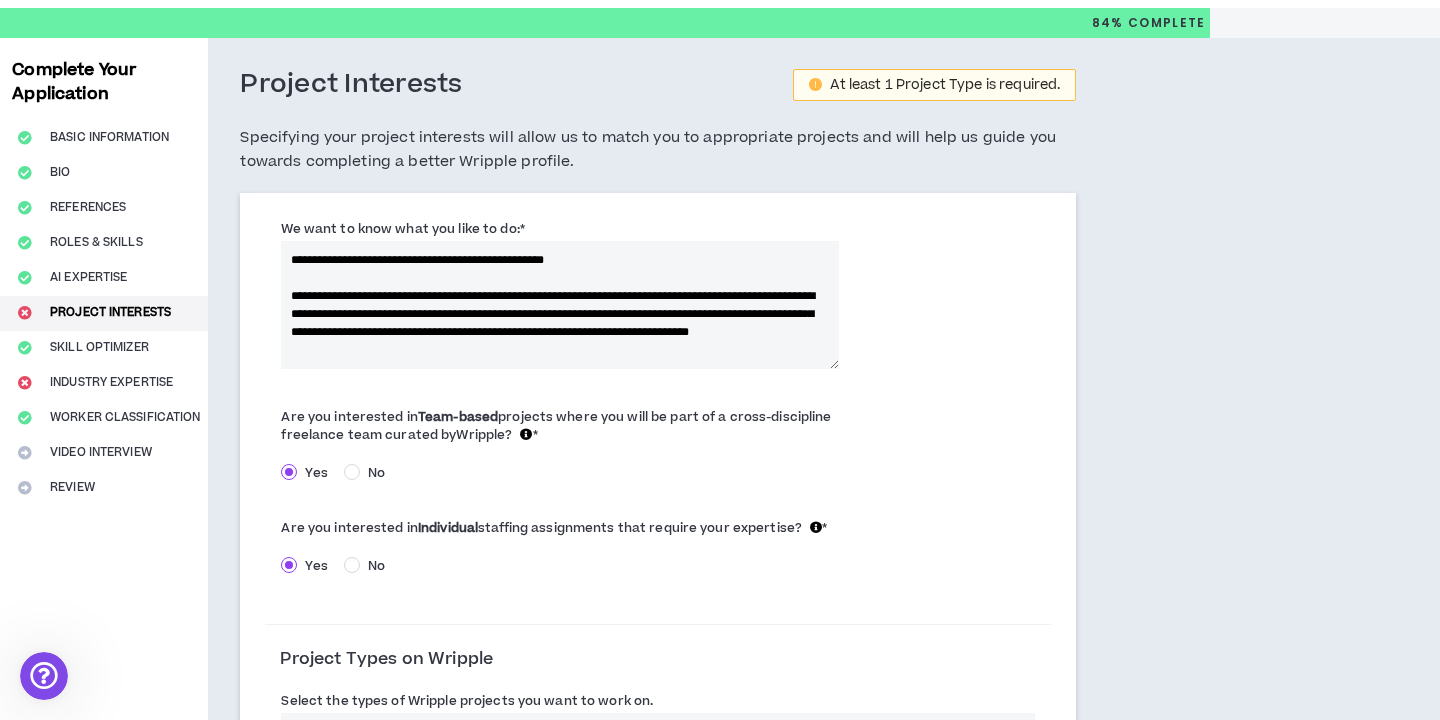click on "**********" at bounding box center [560, 305] 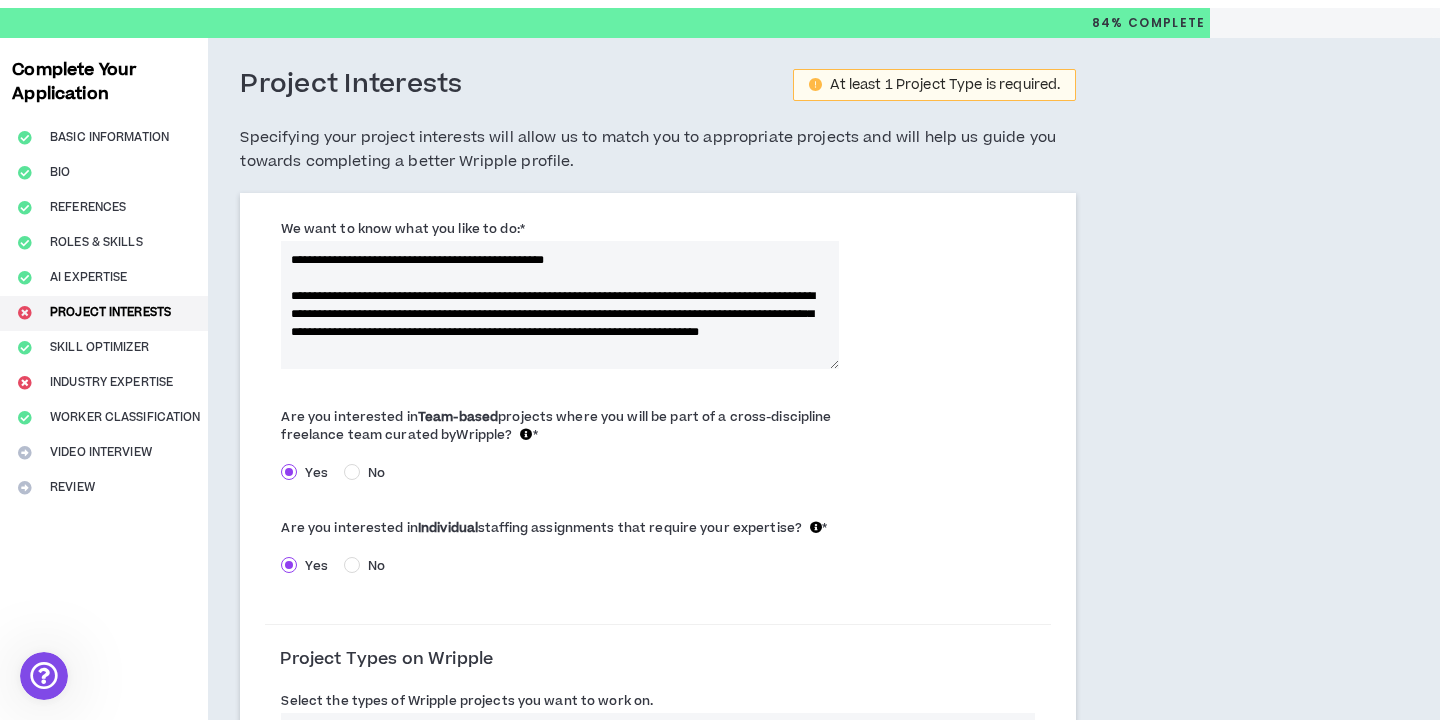 click on "**********" at bounding box center [560, 305] 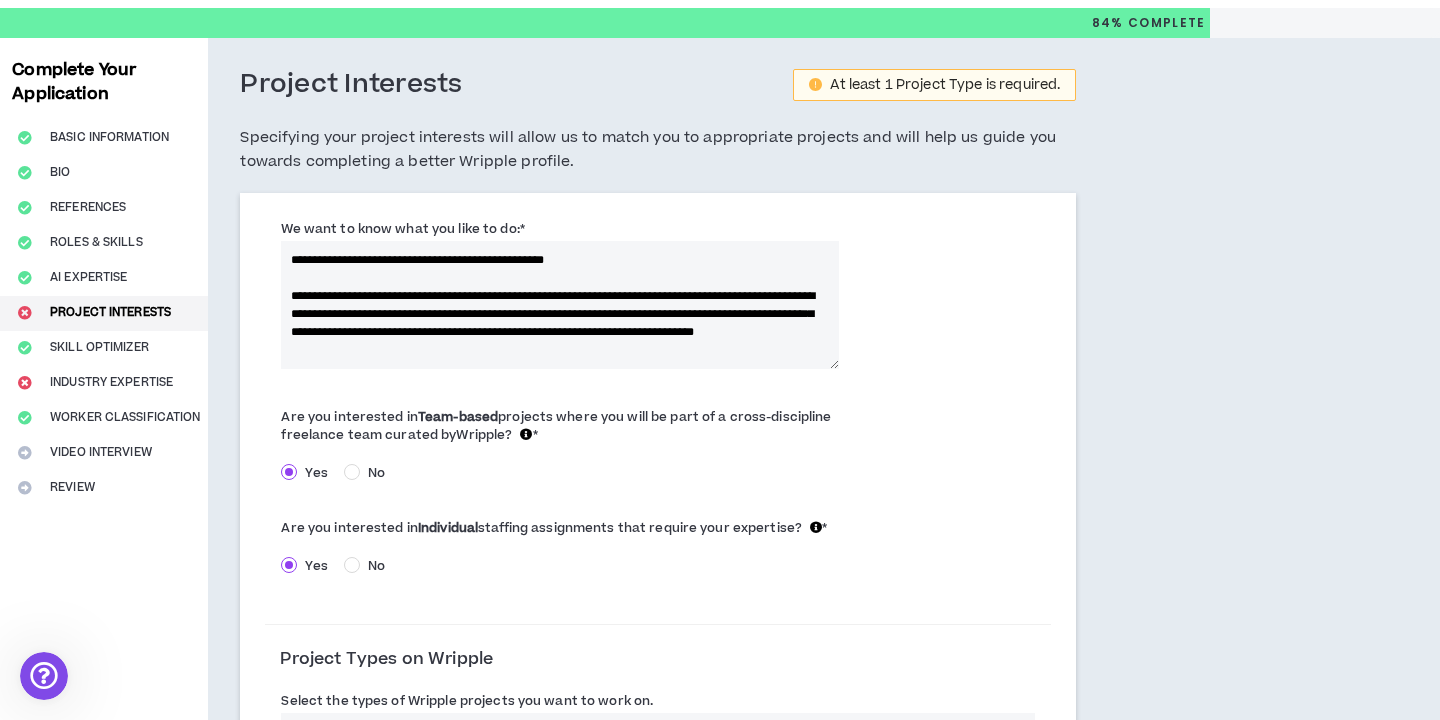click on "**********" at bounding box center [560, 305] 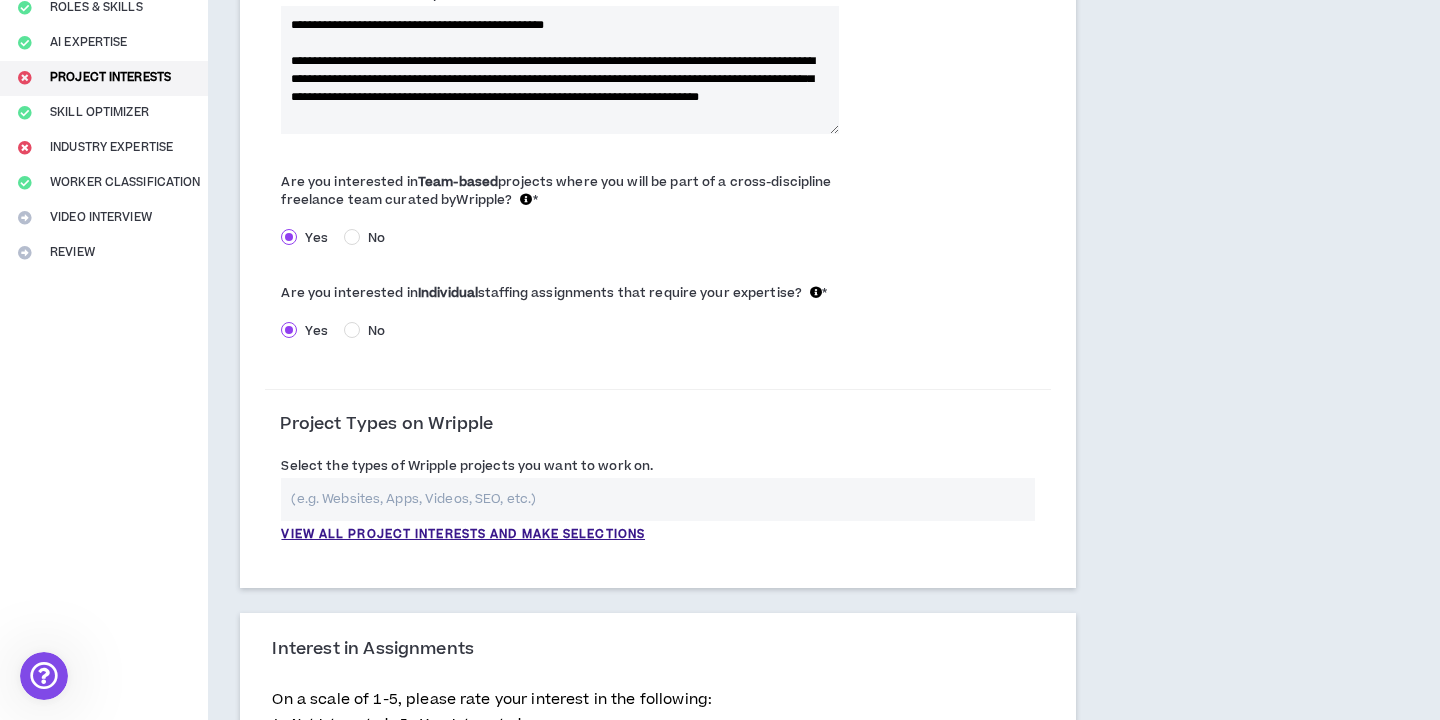 scroll, scrollTop: 318, scrollLeft: 0, axis: vertical 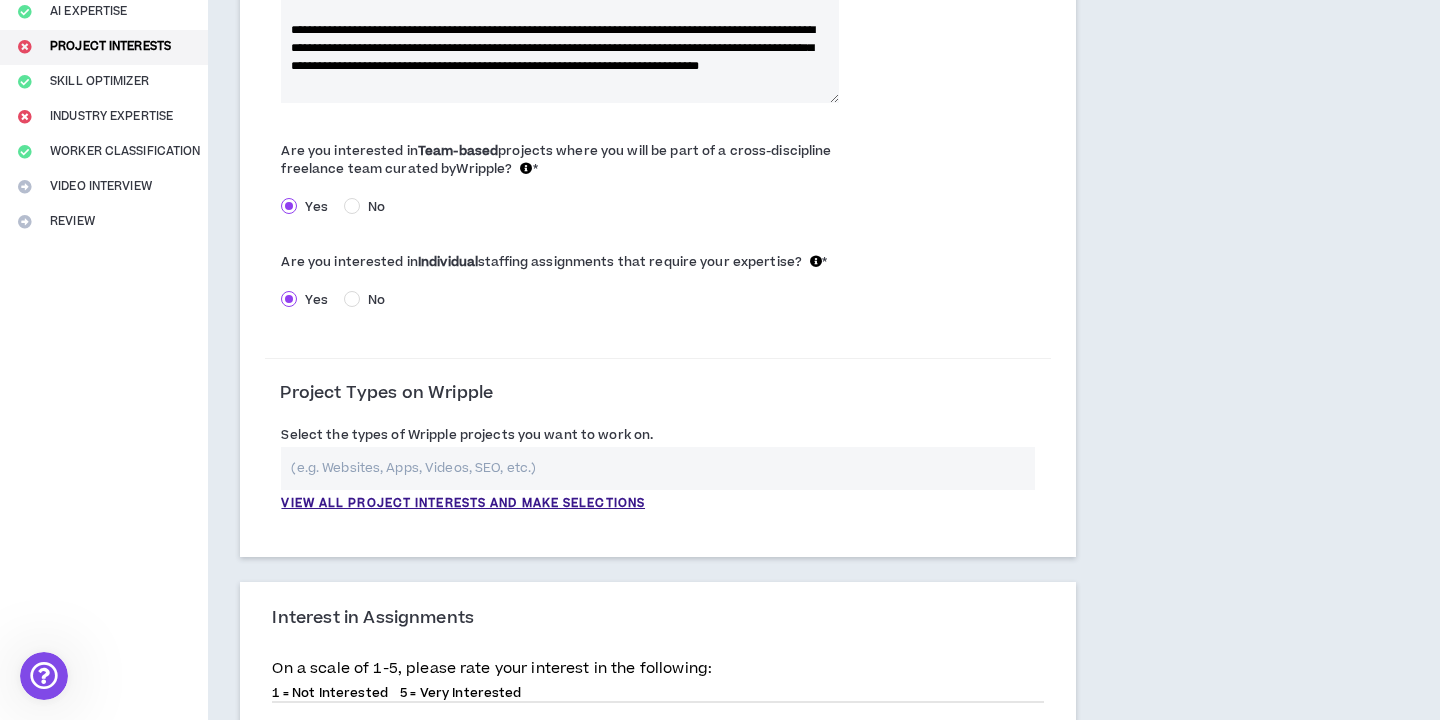 type on "**********" 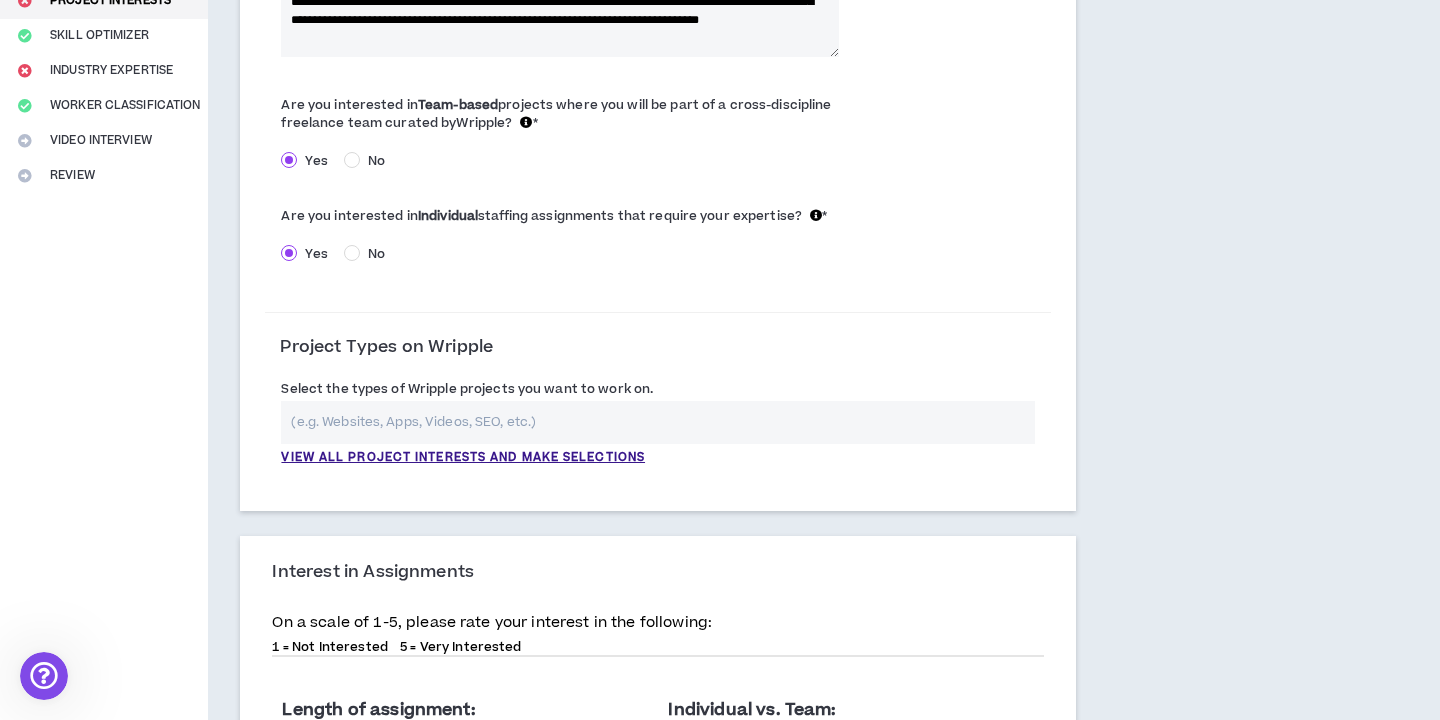 scroll, scrollTop: 360, scrollLeft: 0, axis: vertical 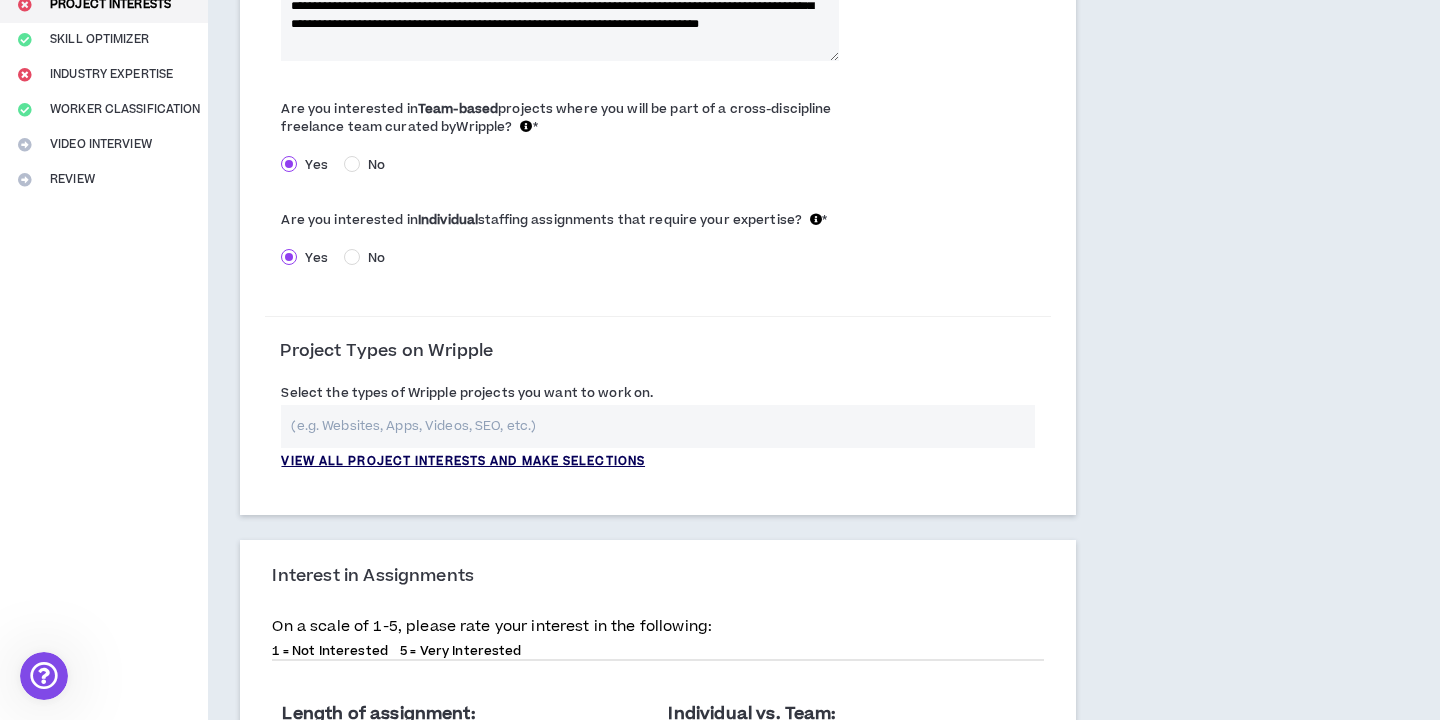 click on "View all project interests and make selections" at bounding box center (463, 462) 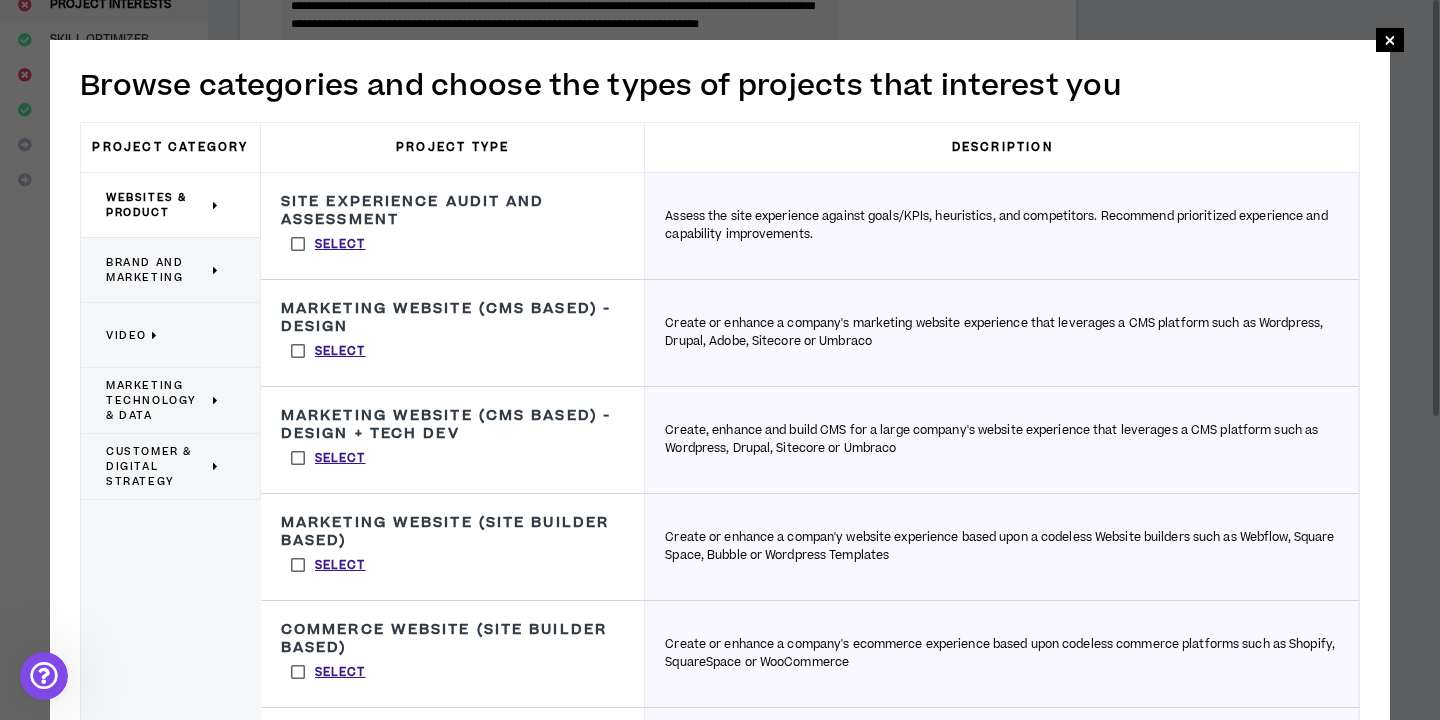 click on "Brand and Marketing" at bounding box center [157, 270] 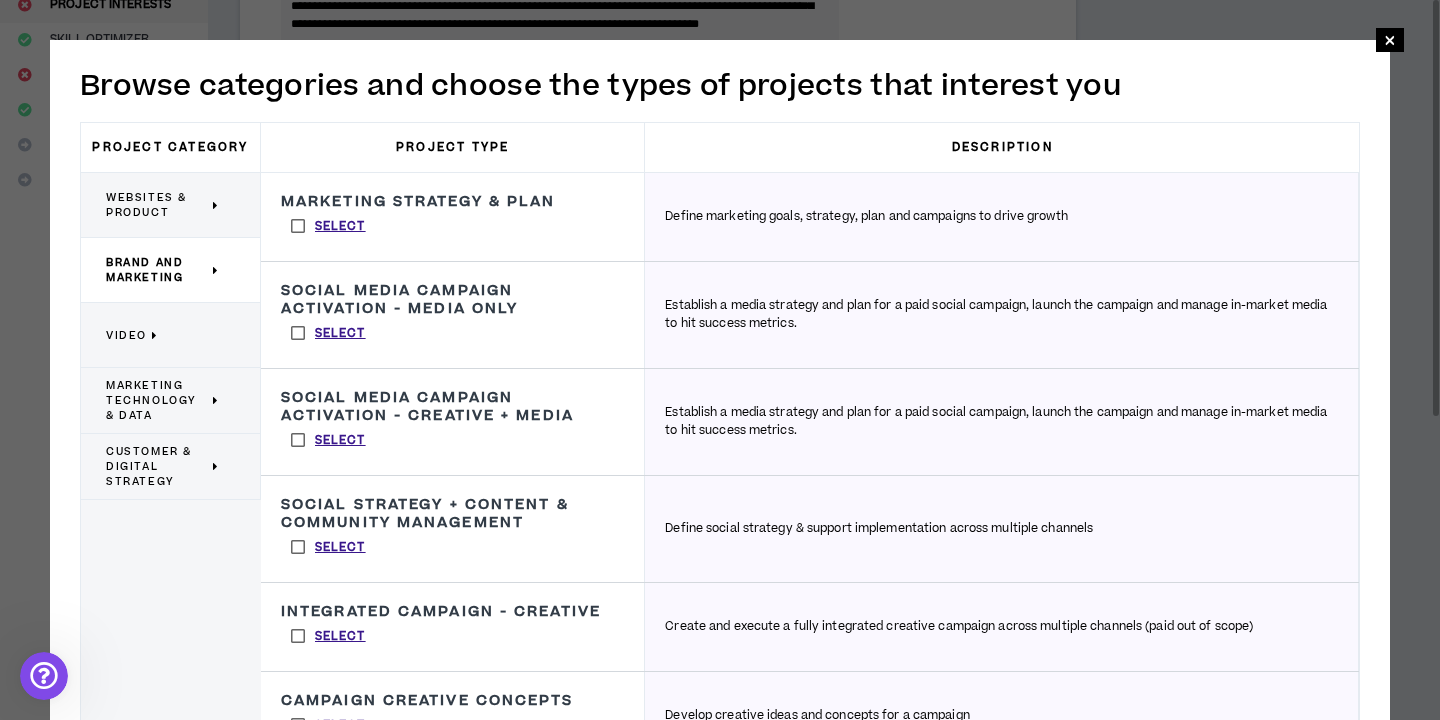 click on "Select" at bounding box center [328, 440] 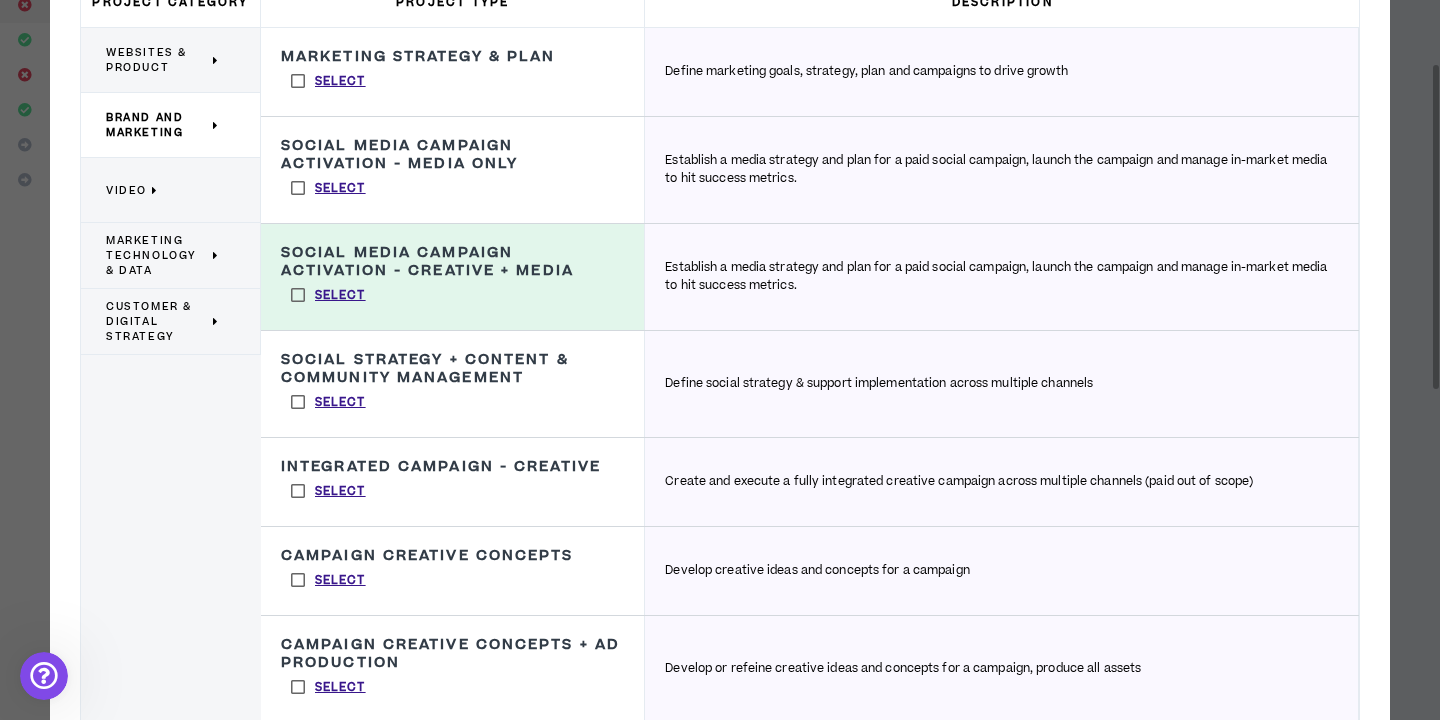 click on "Select" at bounding box center (328, 491) 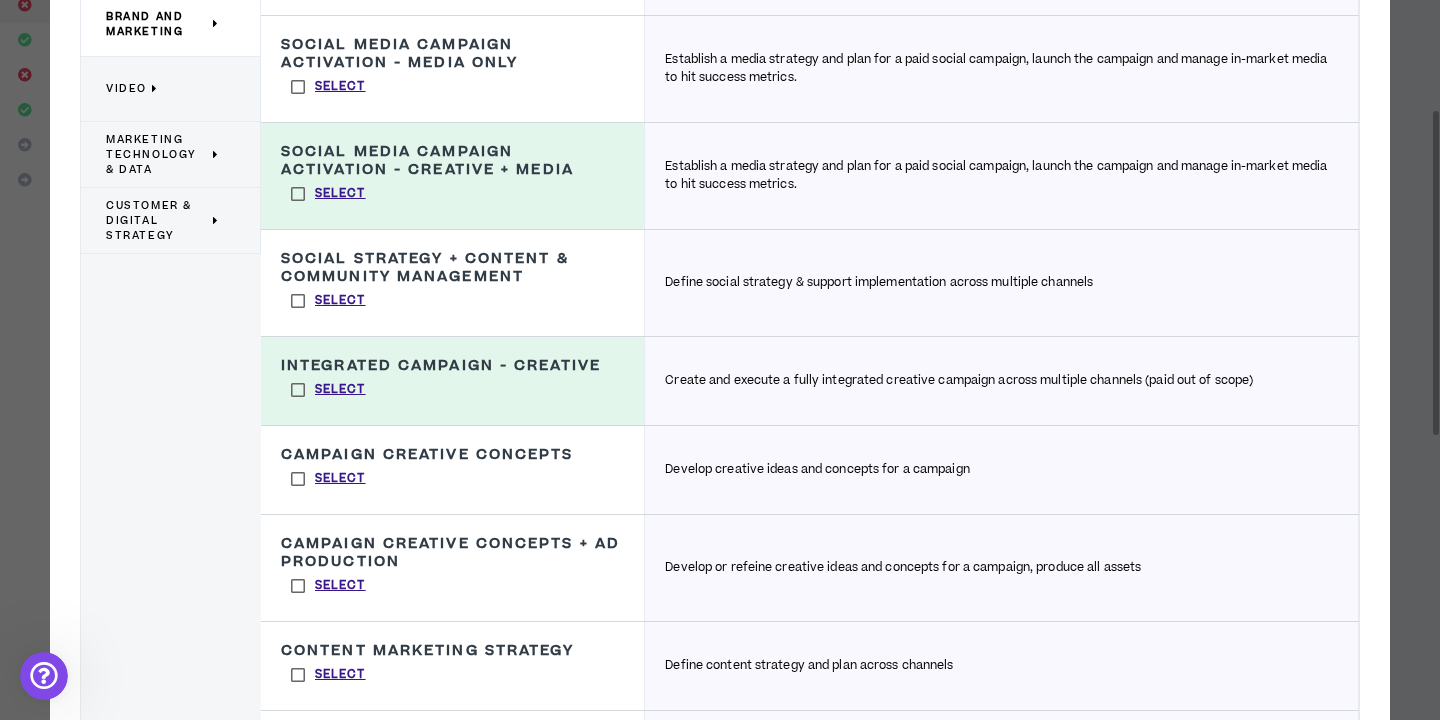 click on "Select" at bounding box center [328, 479] 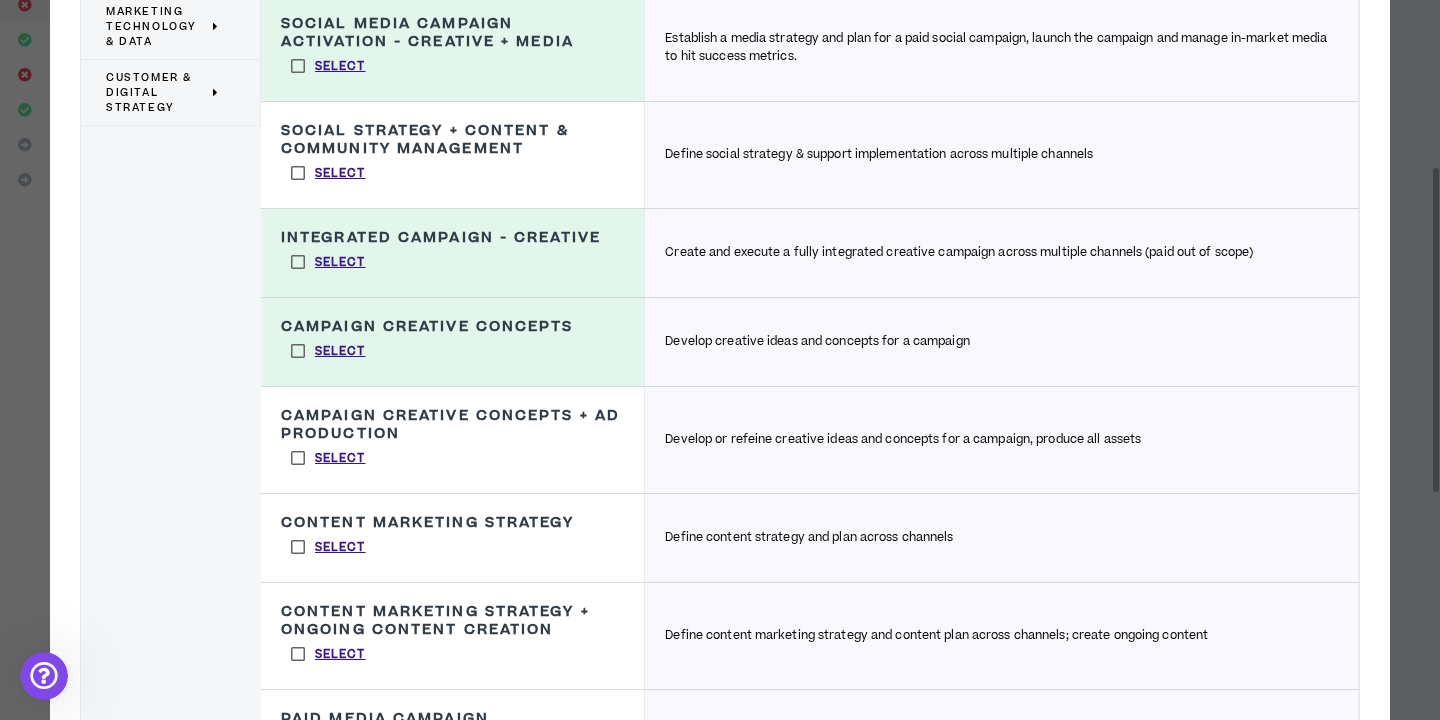 click on "Select" at bounding box center [328, 458] 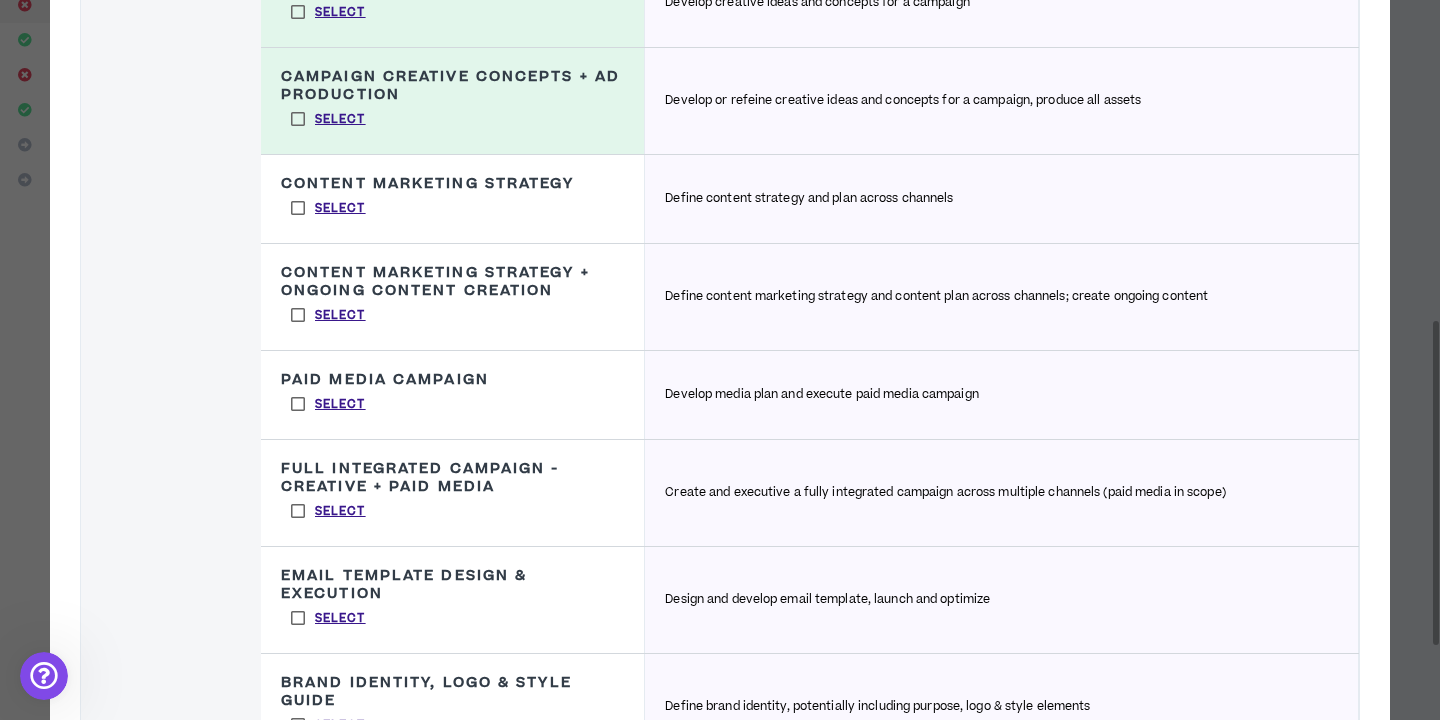 click on "Select" at bounding box center [328, 511] 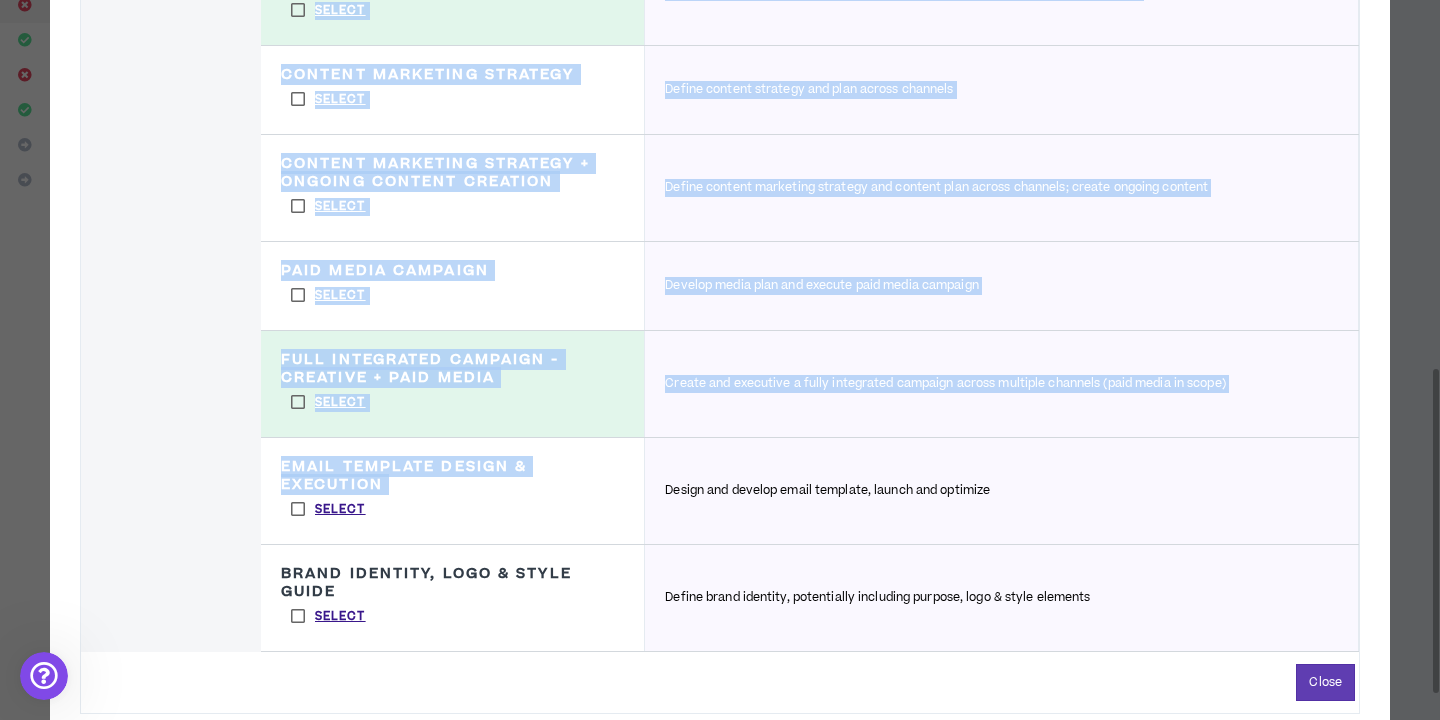 drag, startPoint x: 301, startPoint y: 508, endPoint x: 117, endPoint y: 585, distance: 199.46178 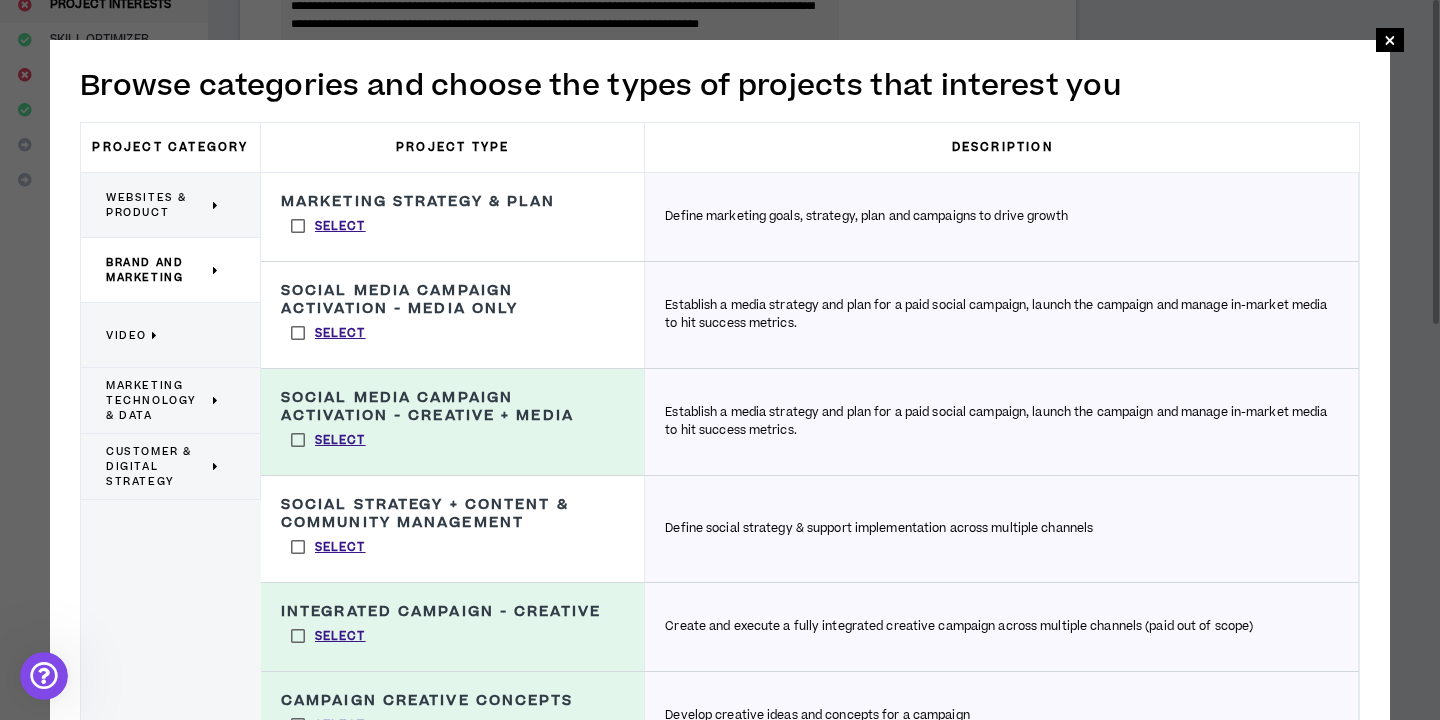 click on "Video" at bounding box center [163, 335] 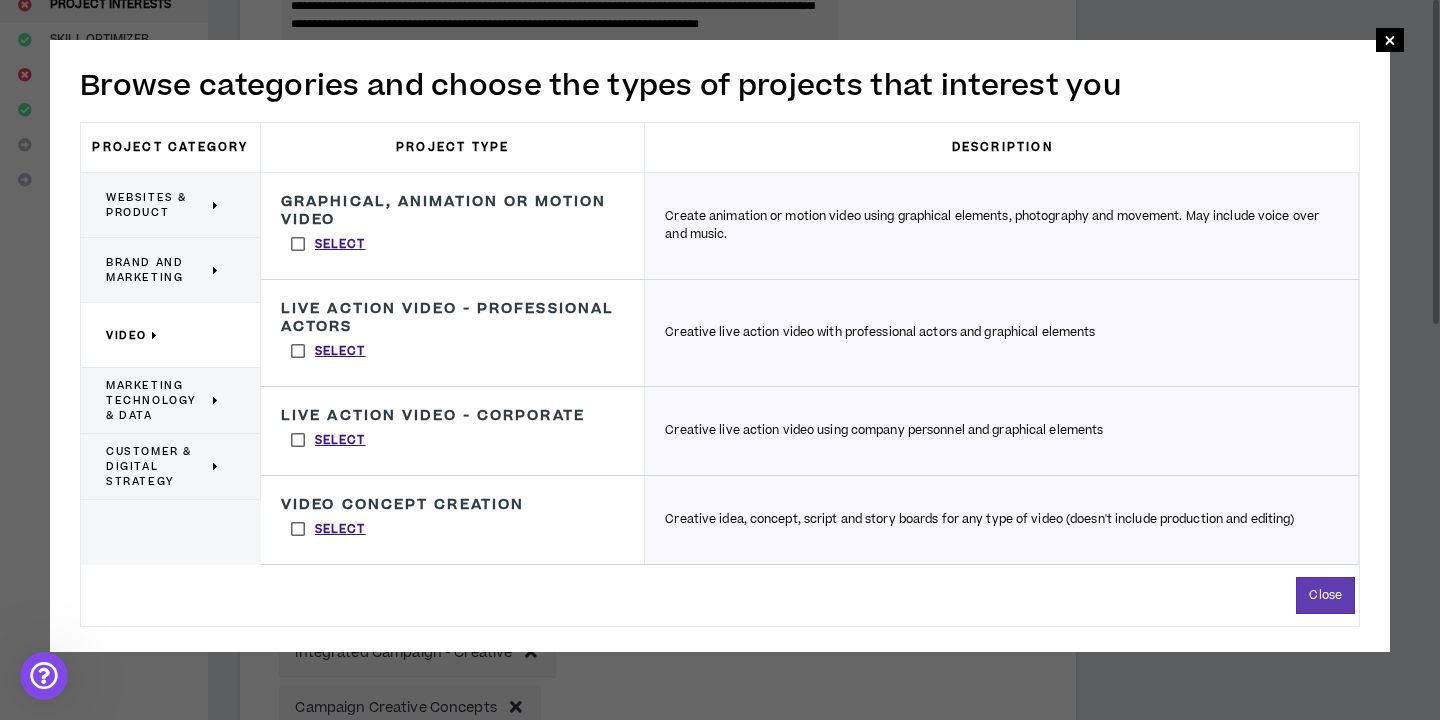 click on "Brand and Marketing" at bounding box center (157, 270) 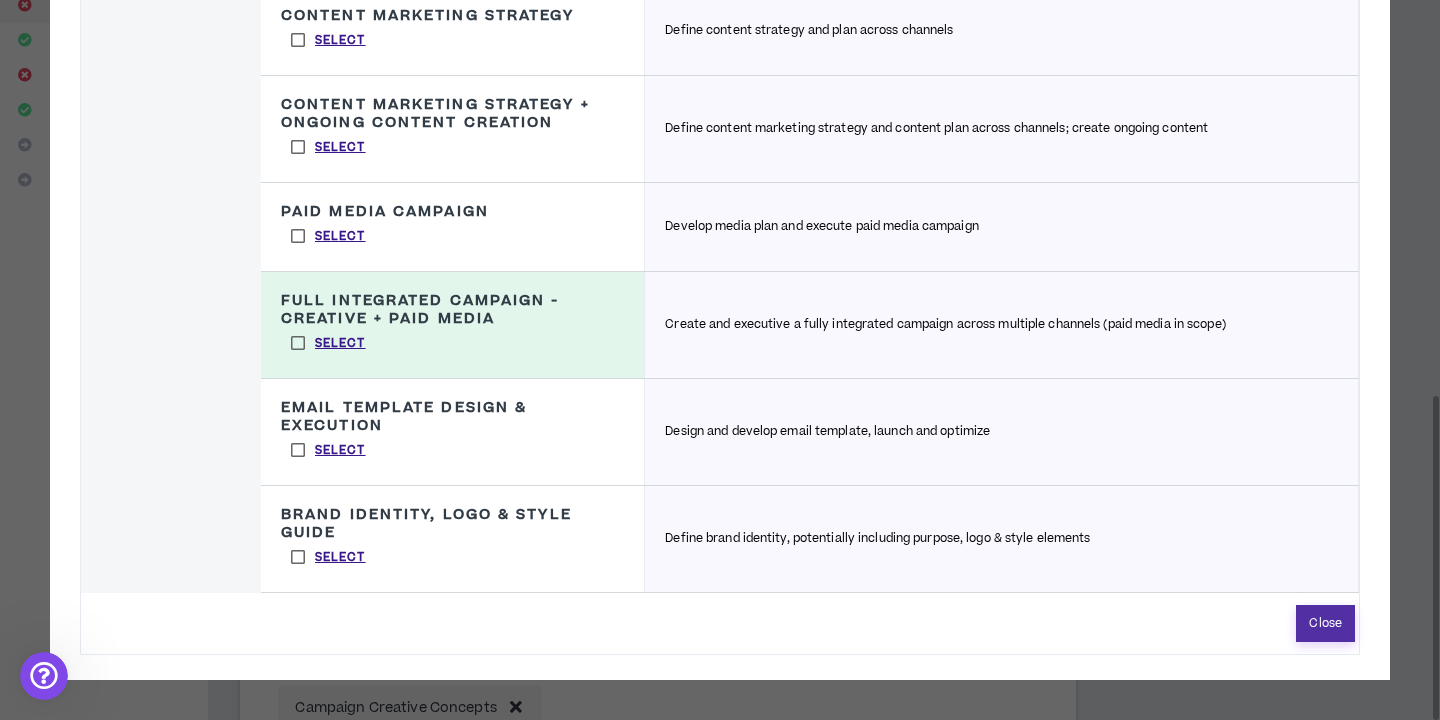 click on "Close" at bounding box center (1325, 623) 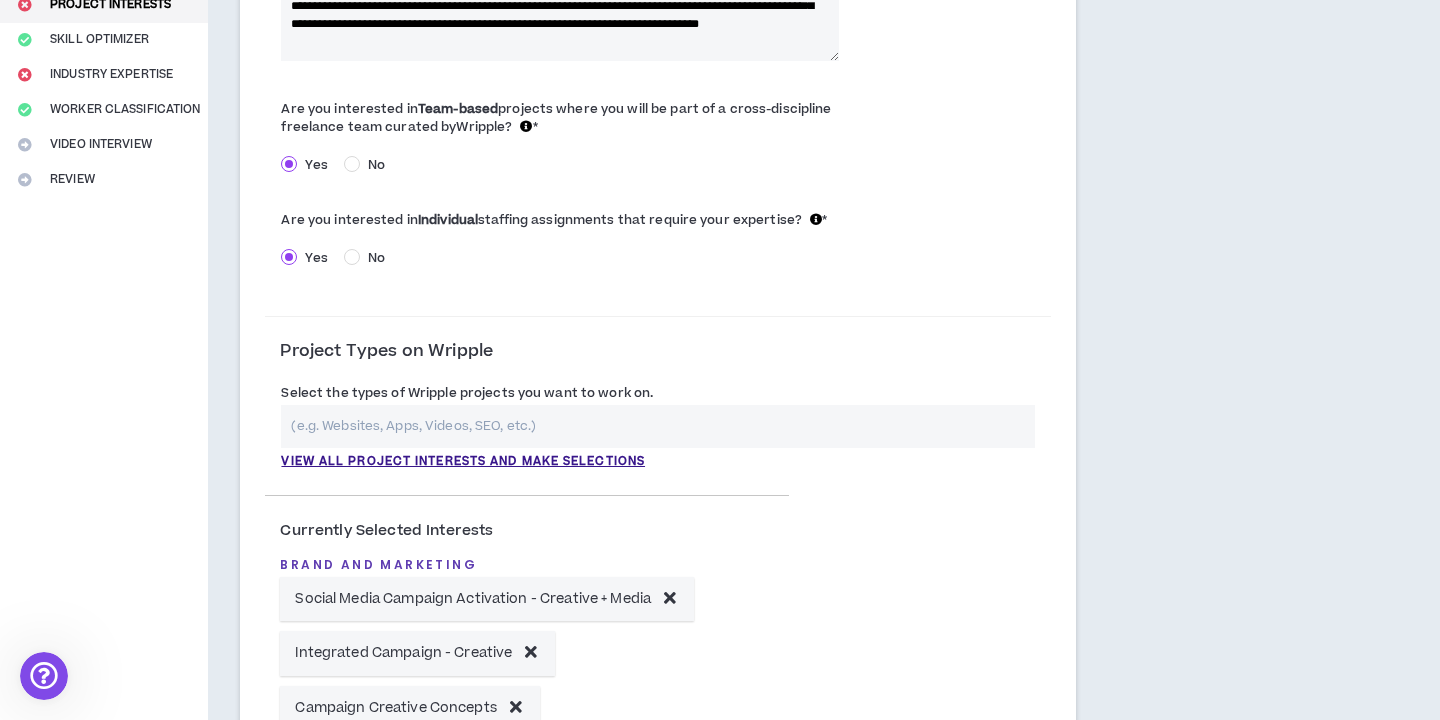 click at bounding box center [658, 426] 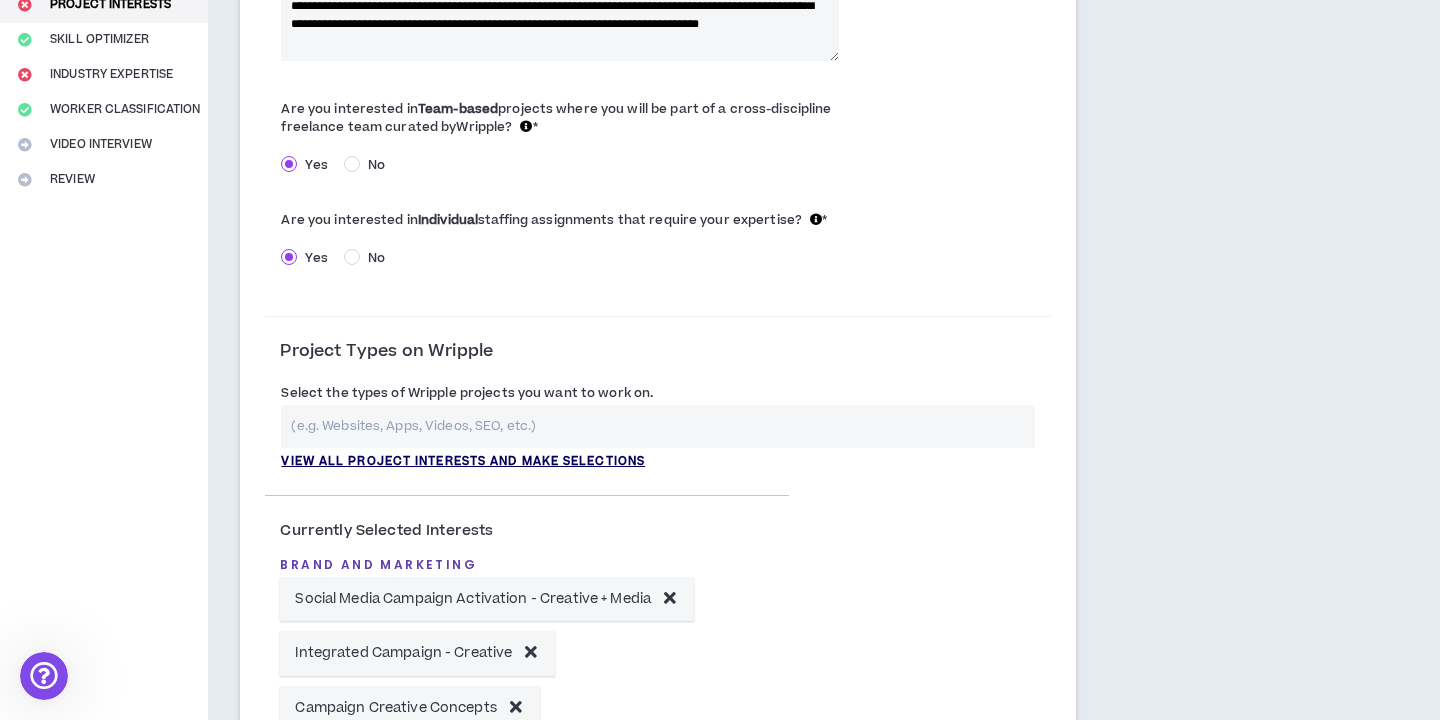 click on "View all project interests and make selections" at bounding box center [463, 462] 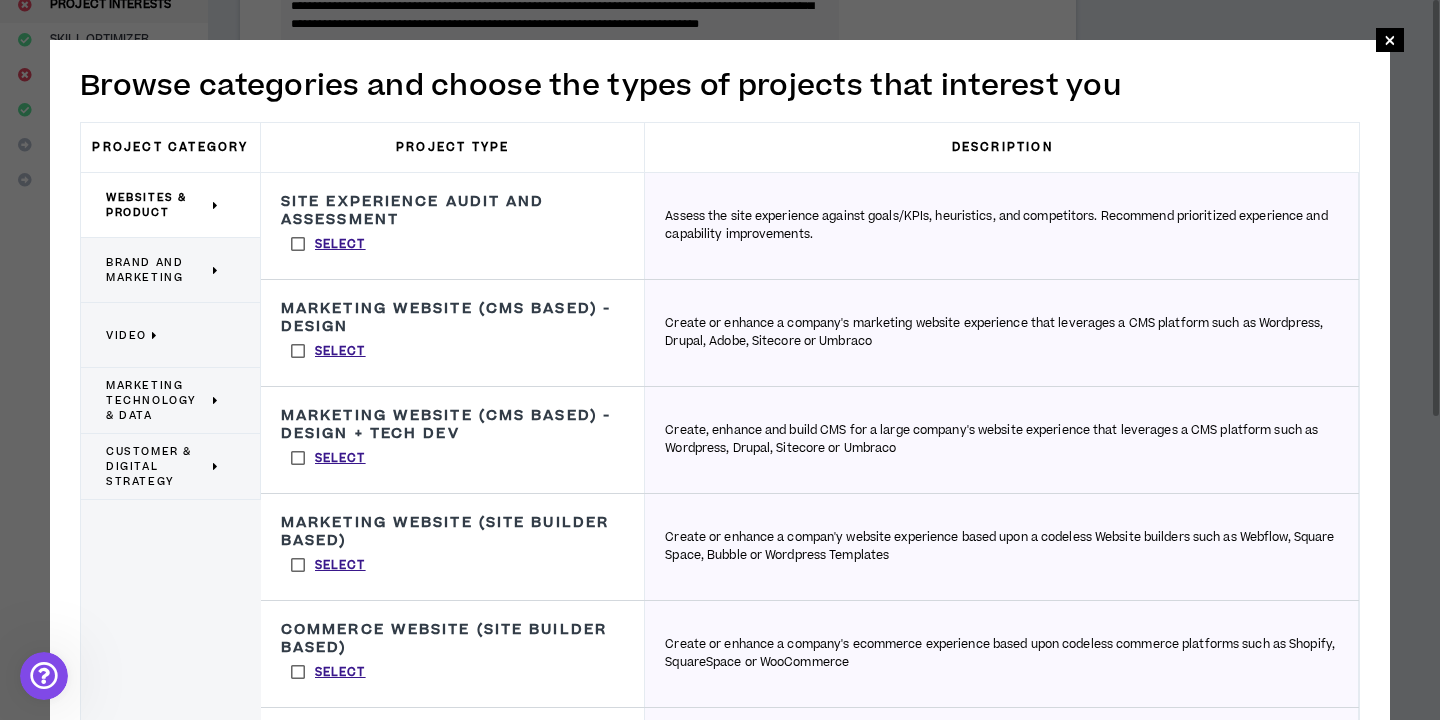 click on "Brand and Marketing" at bounding box center (157, 270) 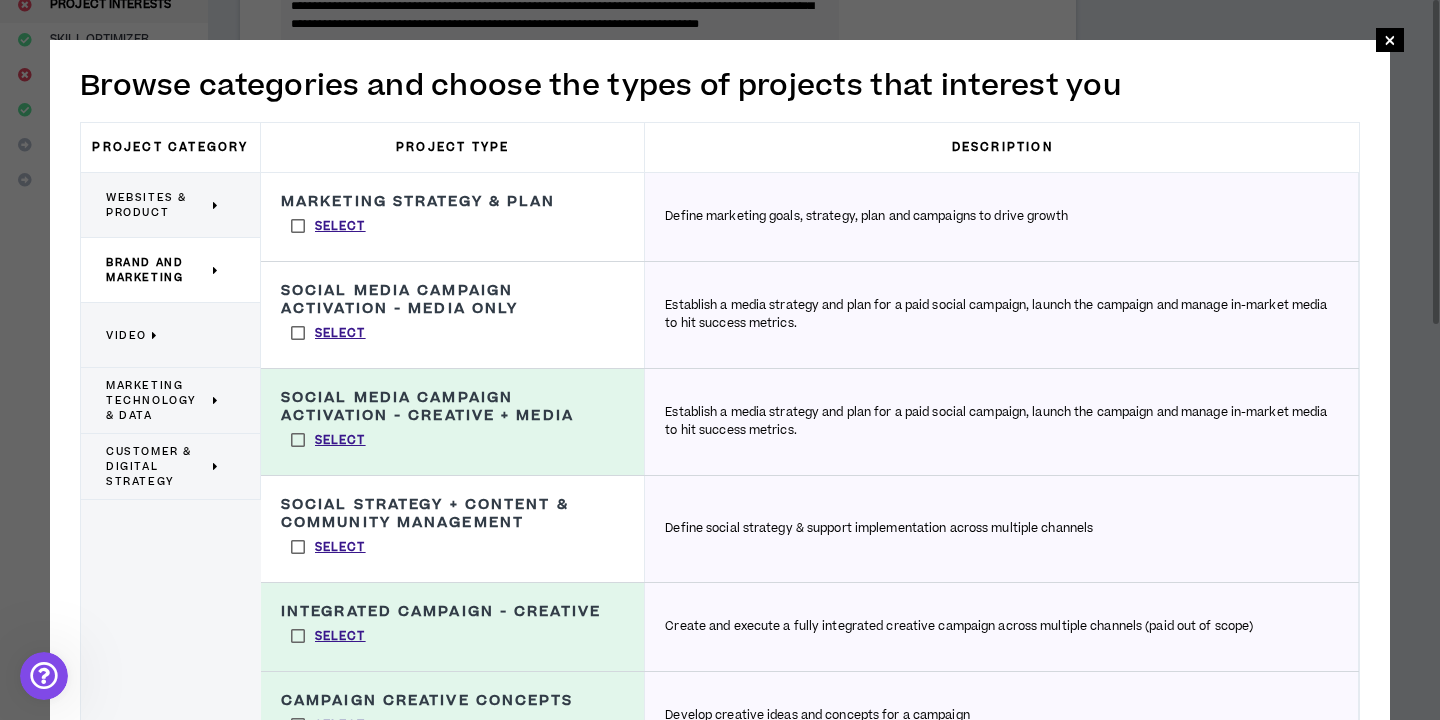 click on "Social Media Campaign Activation - Creative + Media Establish a media strategy and plan for a paid social campaign, launch the campaign and manage in-market media to hit success metrics. Select" at bounding box center (453, 422) 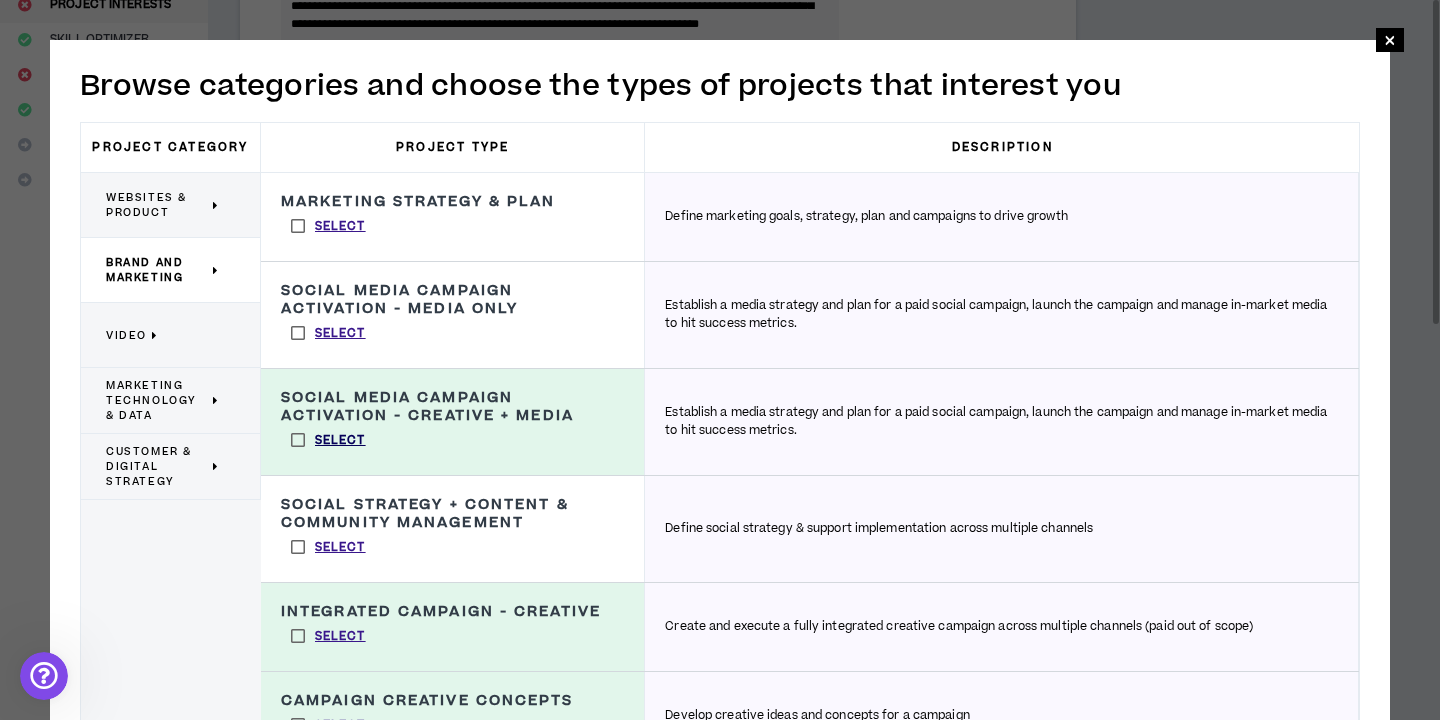 click on "Select" at bounding box center [340, 441] 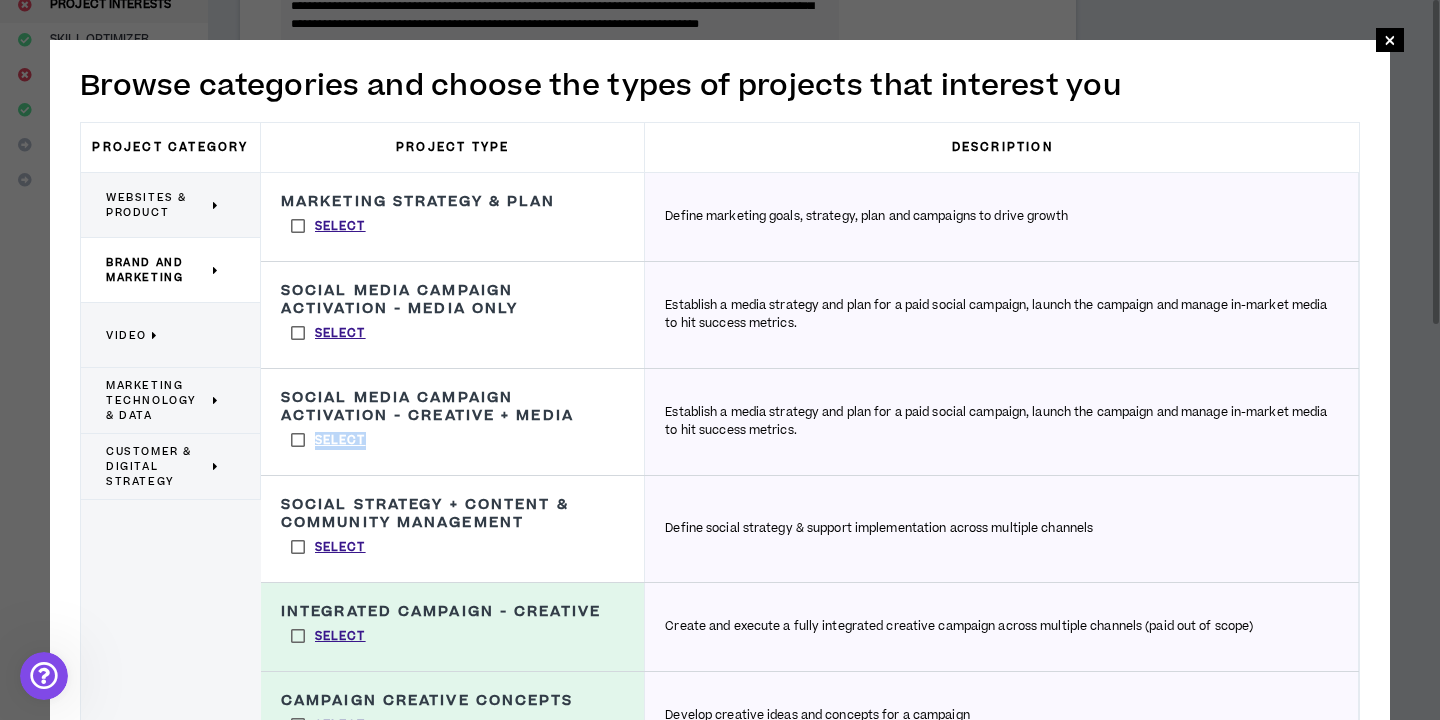 click on "Select" at bounding box center [340, 441] 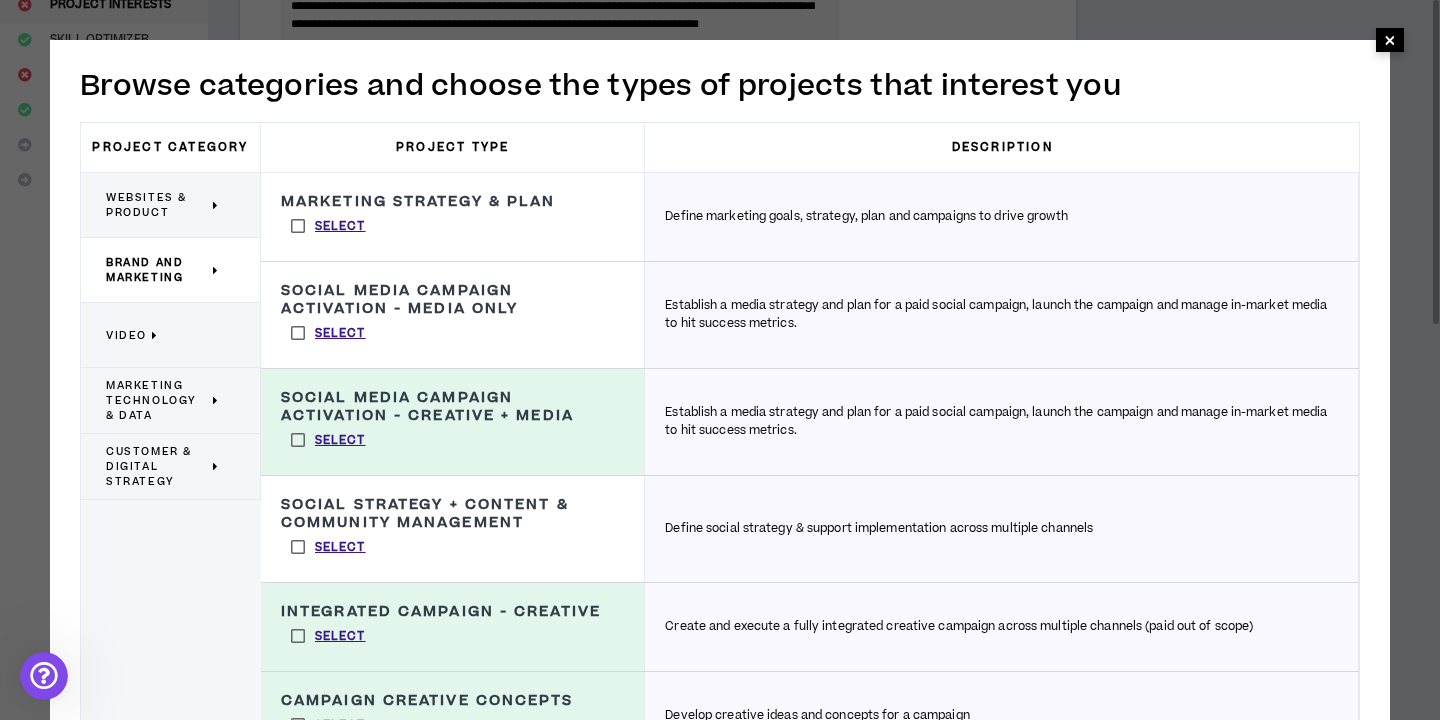 click on "×" at bounding box center (1390, 40) 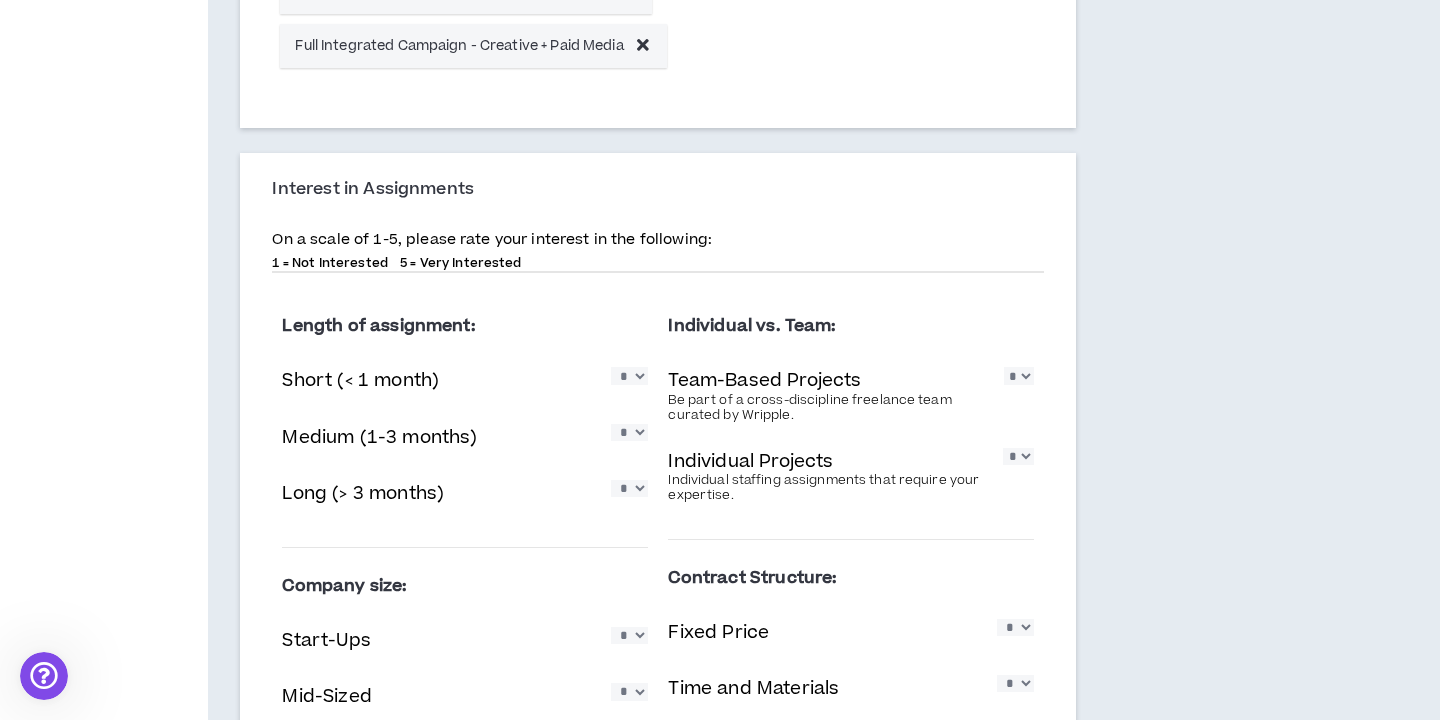 scroll, scrollTop: 1131, scrollLeft: 0, axis: vertical 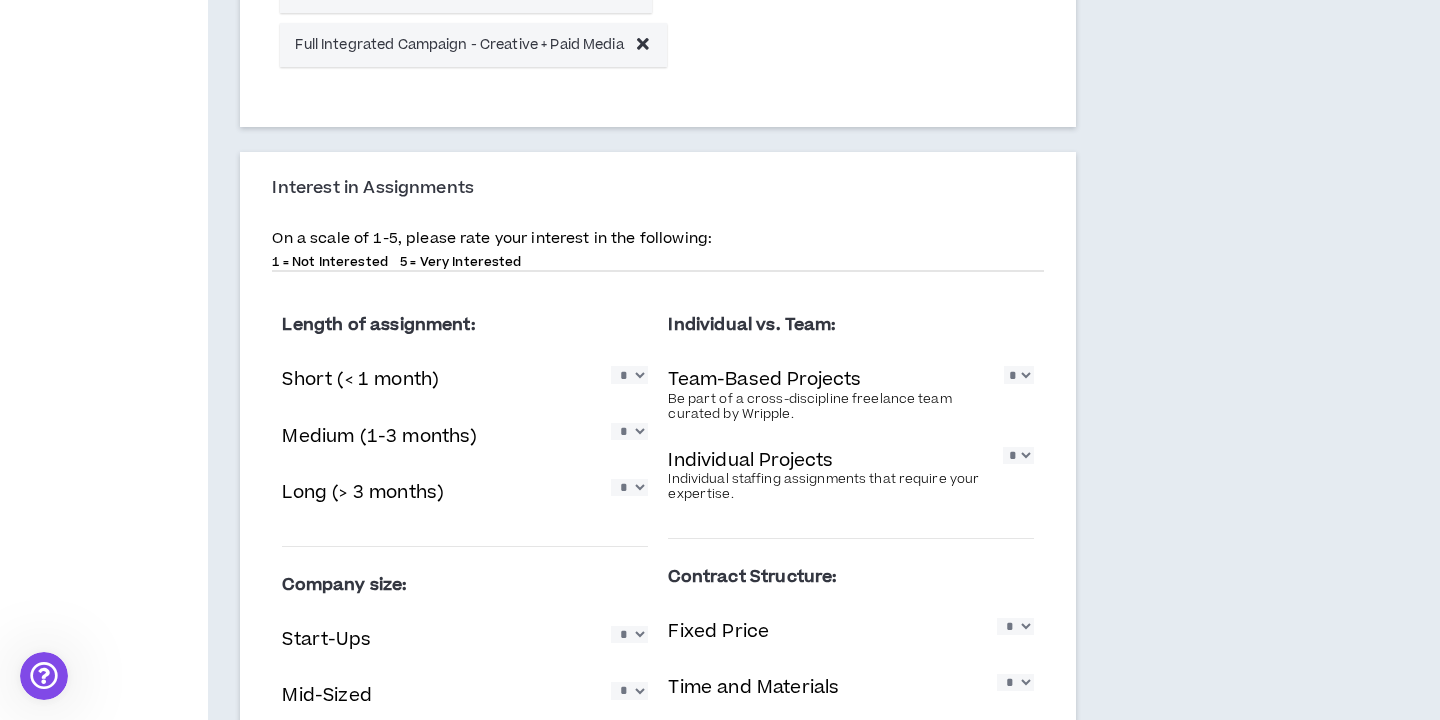 click on "* * * * *" at bounding box center [629, 374] 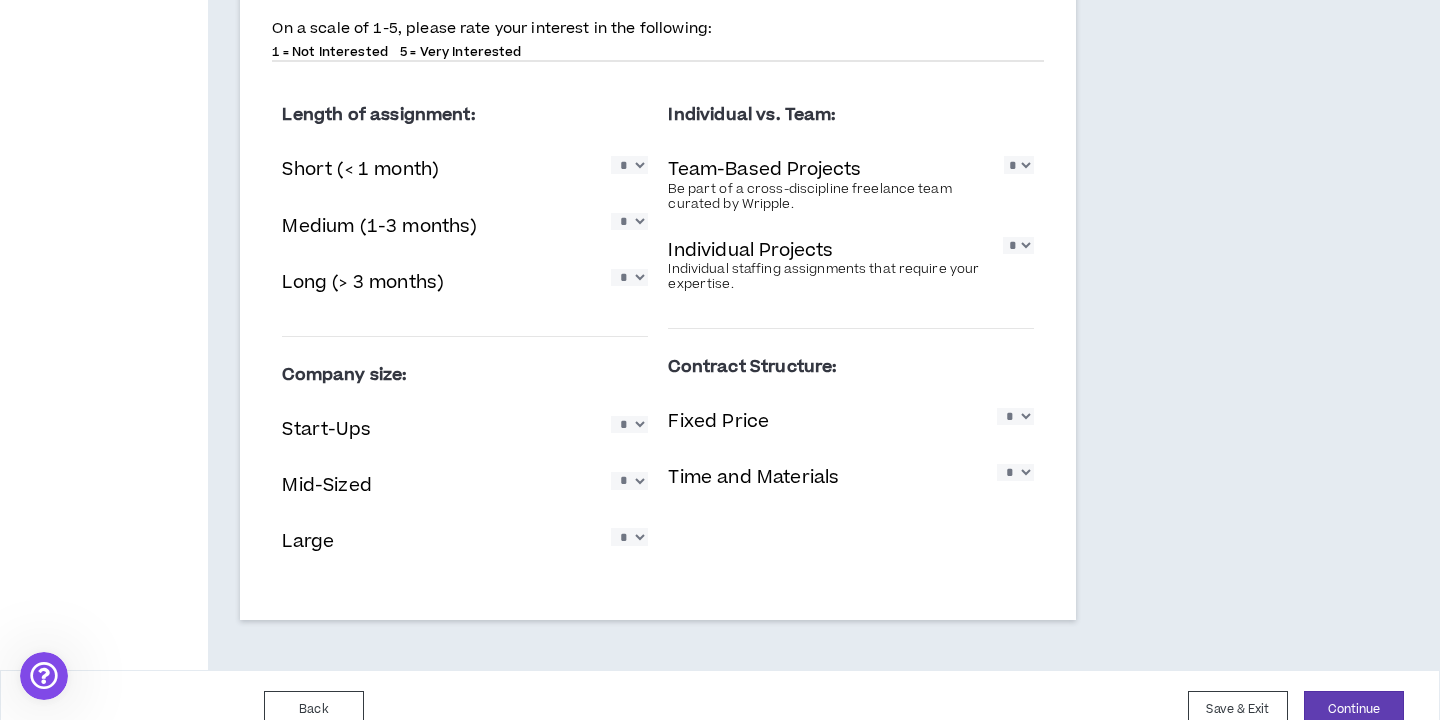 scroll, scrollTop: 1364, scrollLeft: 0, axis: vertical 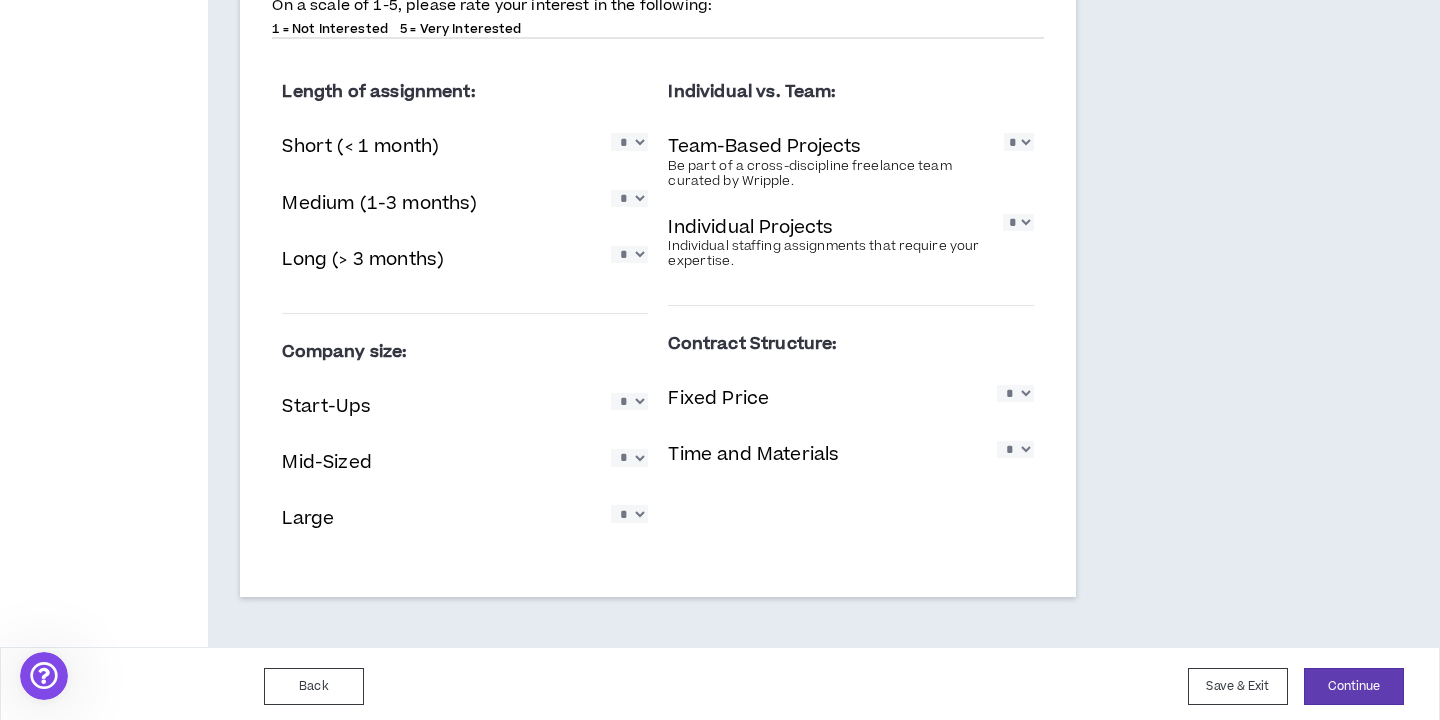 click on "* * * * *" at bounding box center (629, 401) 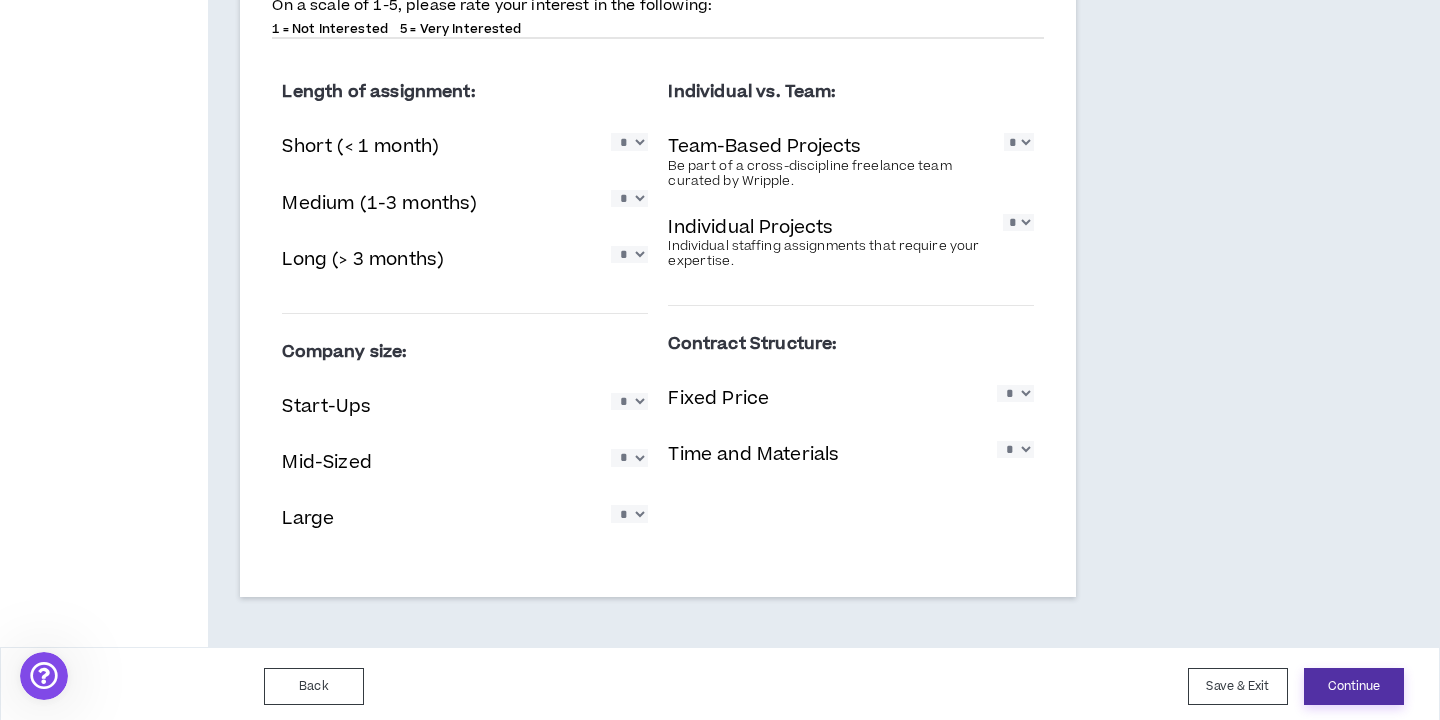 click on "Continue" at bounding box center [1354, 686] 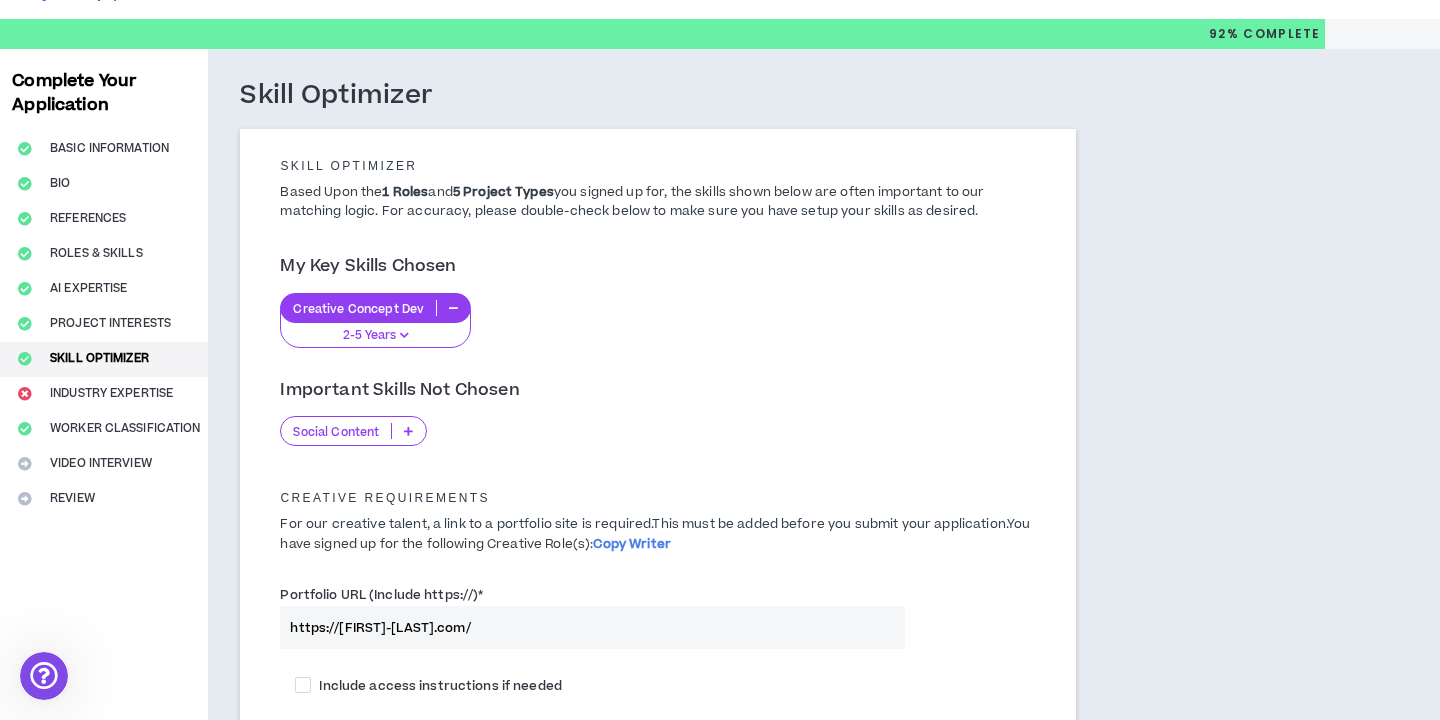 scroll, scrollTop: 42, scrollLeft: 0, axis: vertical 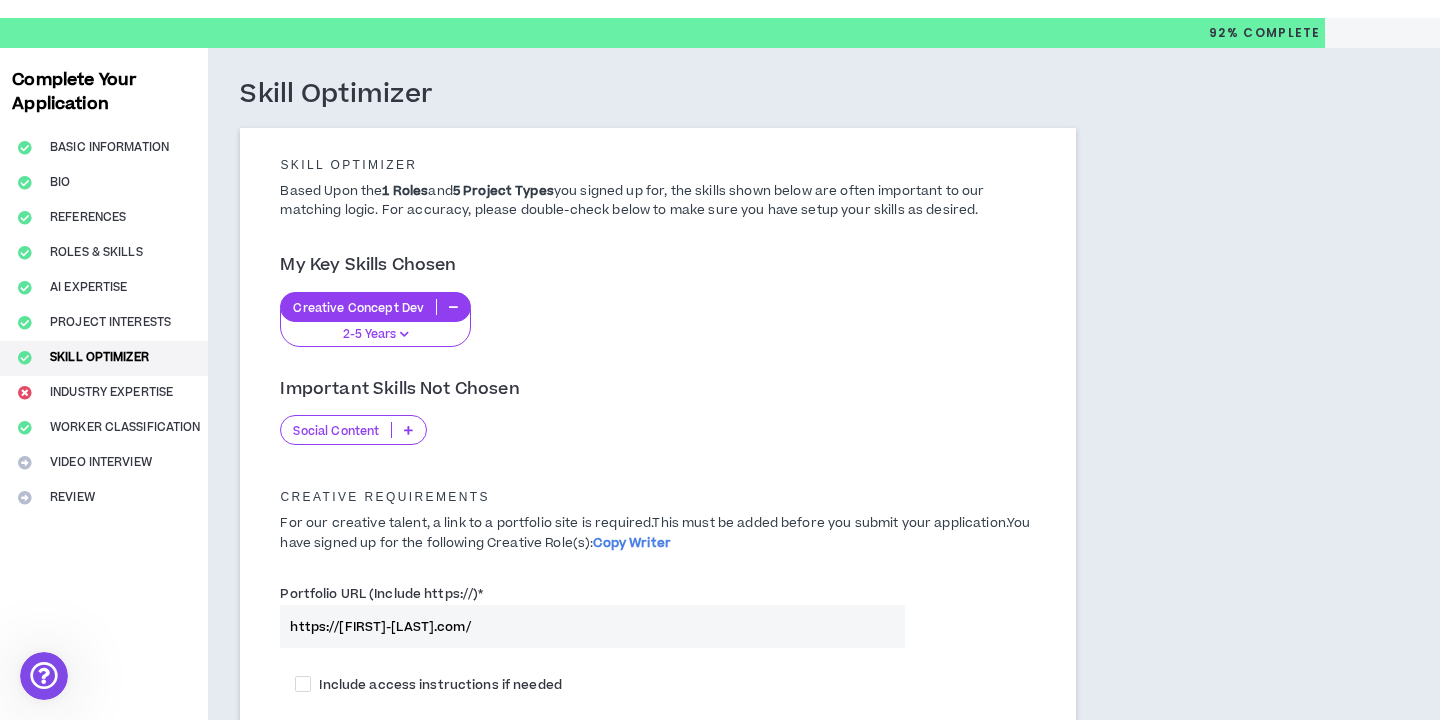 click at bounding box center [408, 430] 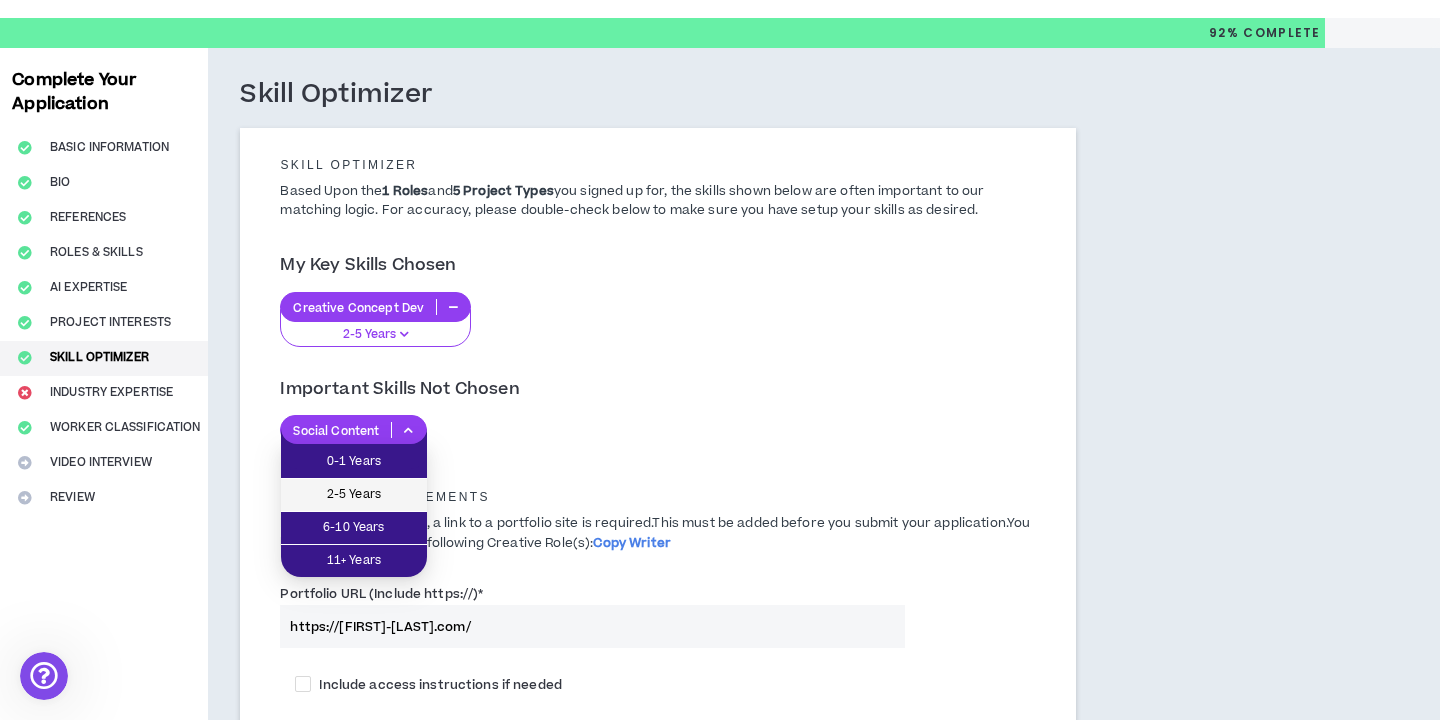 click on "2-5 Years" at bounding box center [354, 495] 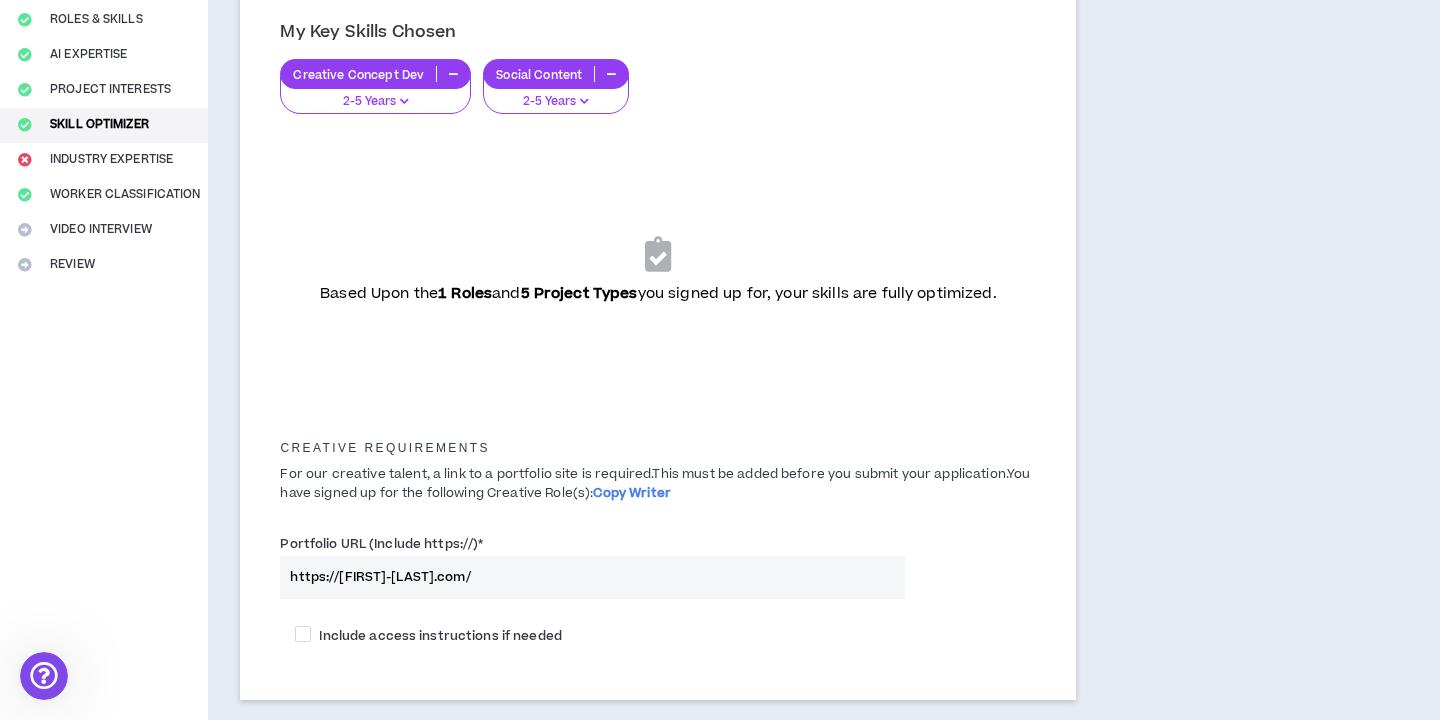 scroll, scrollTop: 409, scrollLeft: 0, axis: vertical 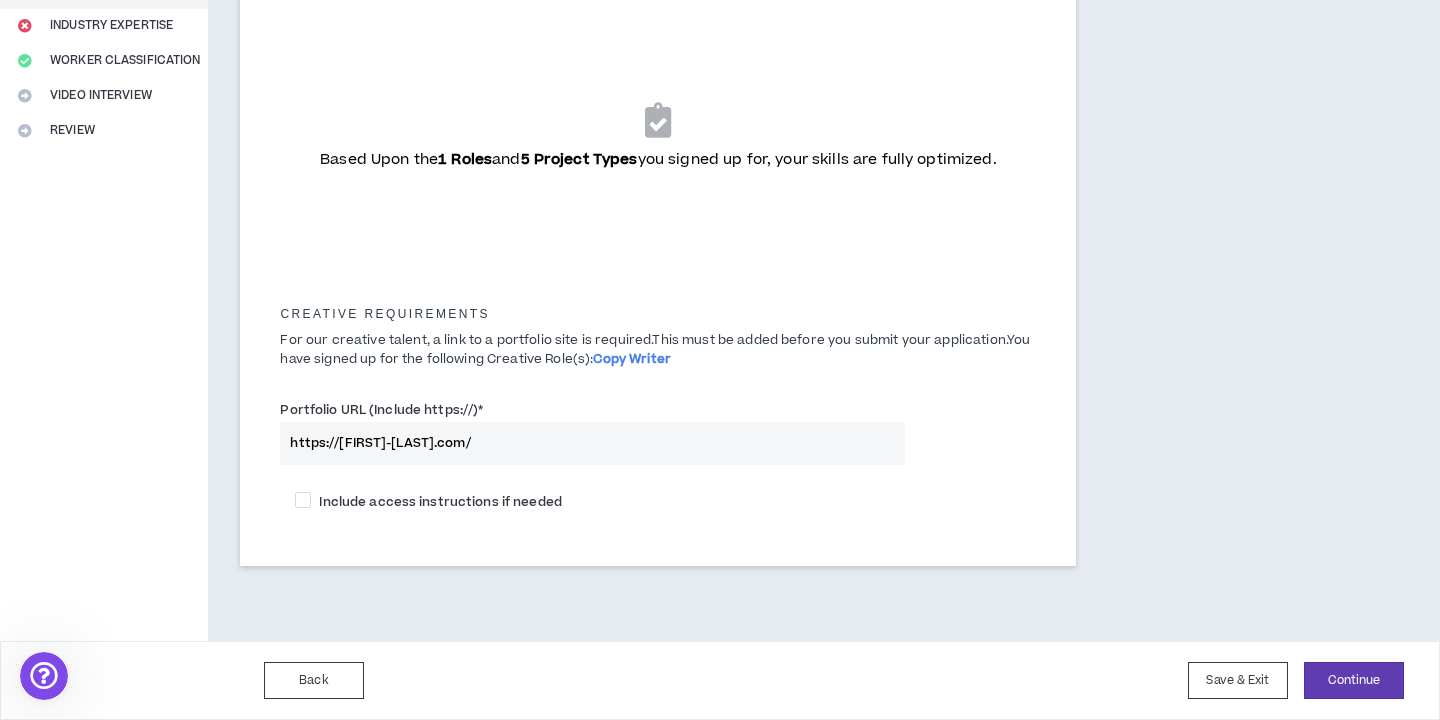 click on "https://[FIRST]-[LAST].com/" at bounding box center [592, 443] 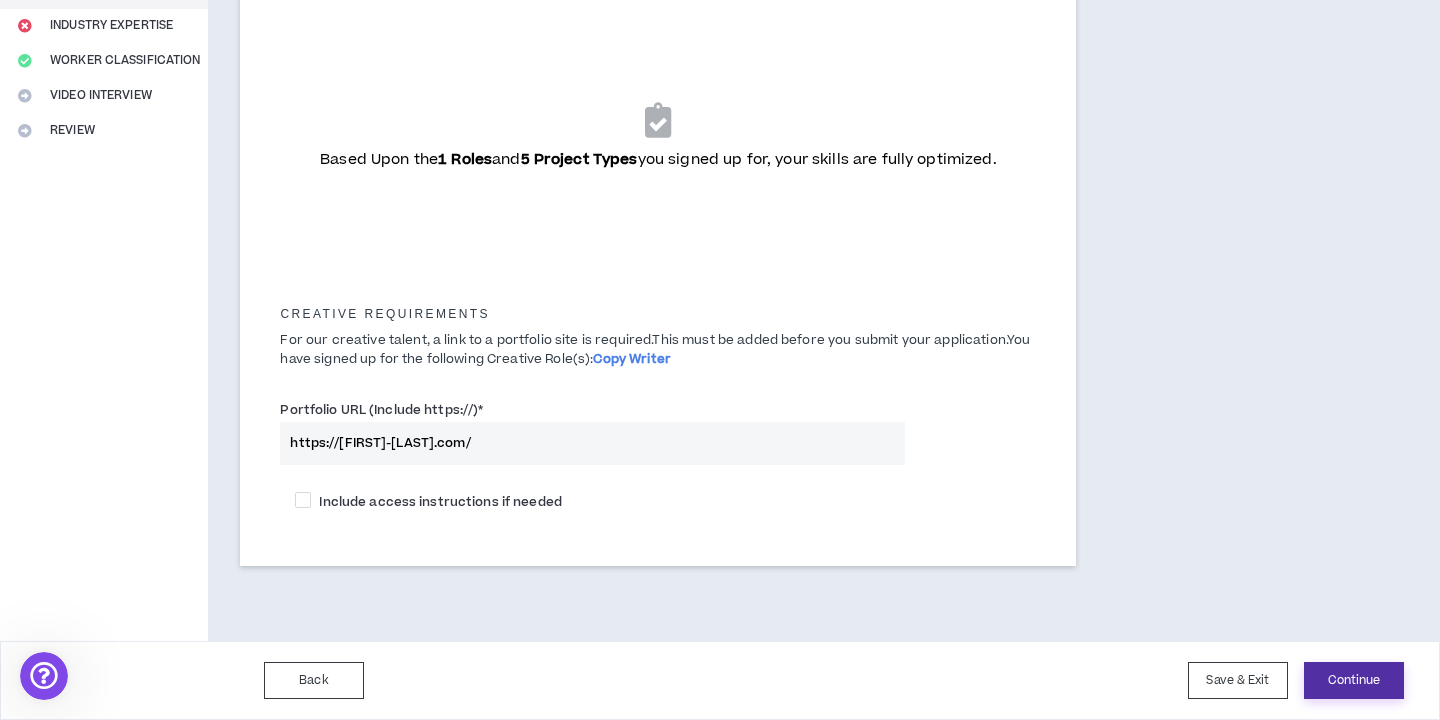 click on "Continue" at bounding box center [1354, 680] 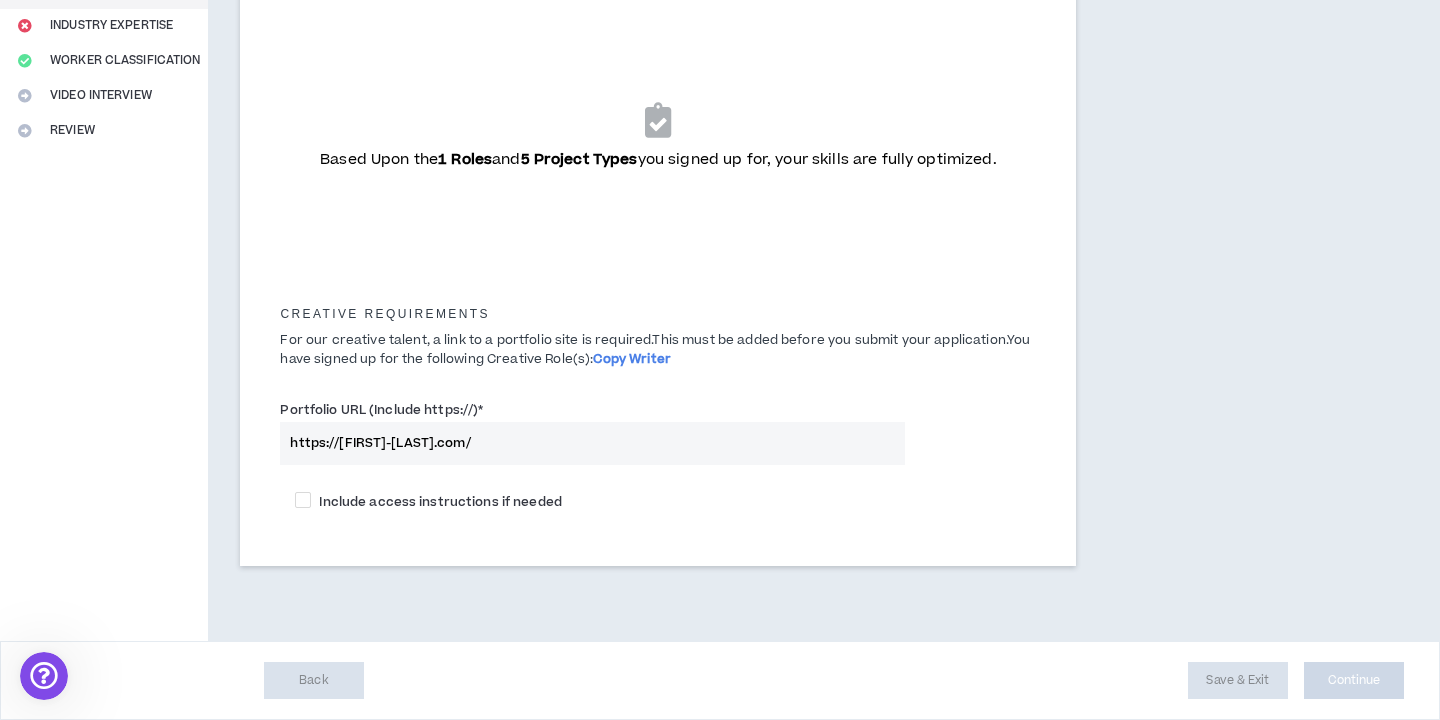 scroll, scrollTop: 0, scrollLeft: 0, axis: both 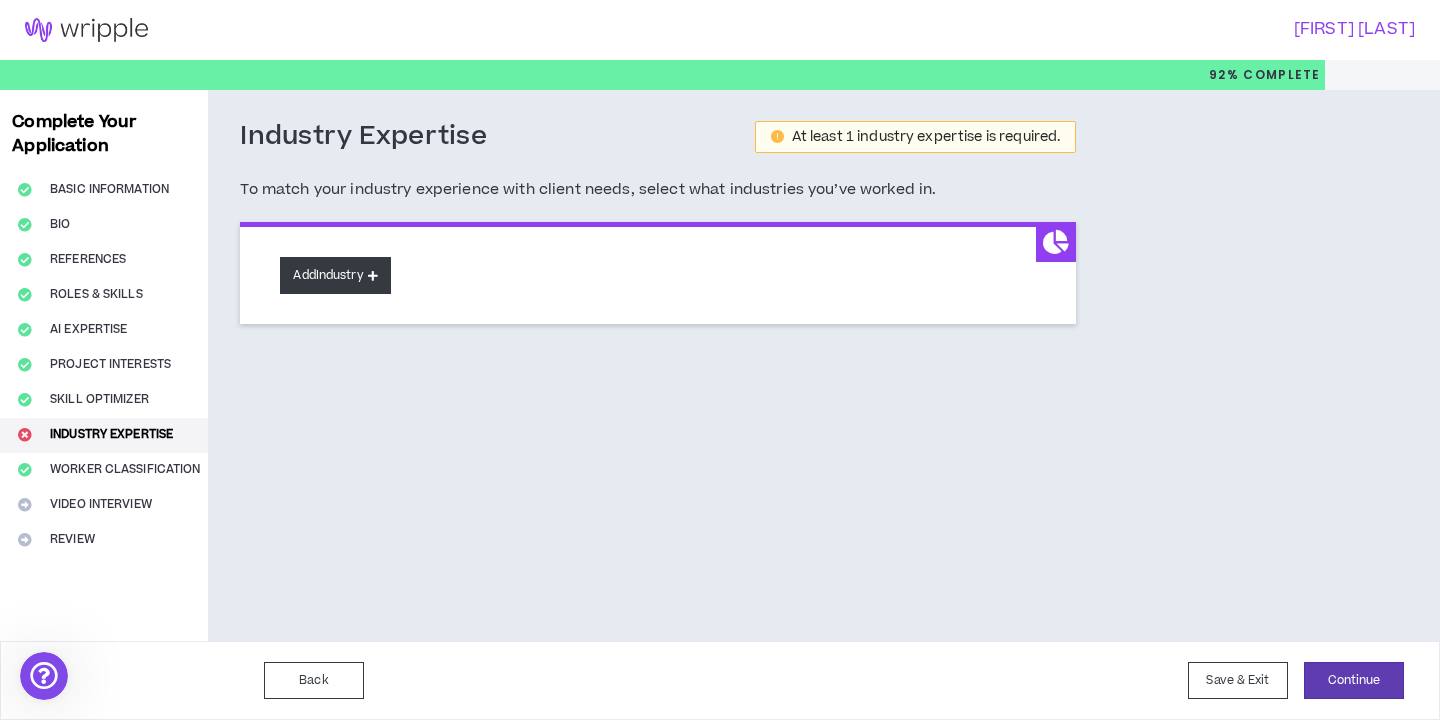 click at bounding box center (373, 275) 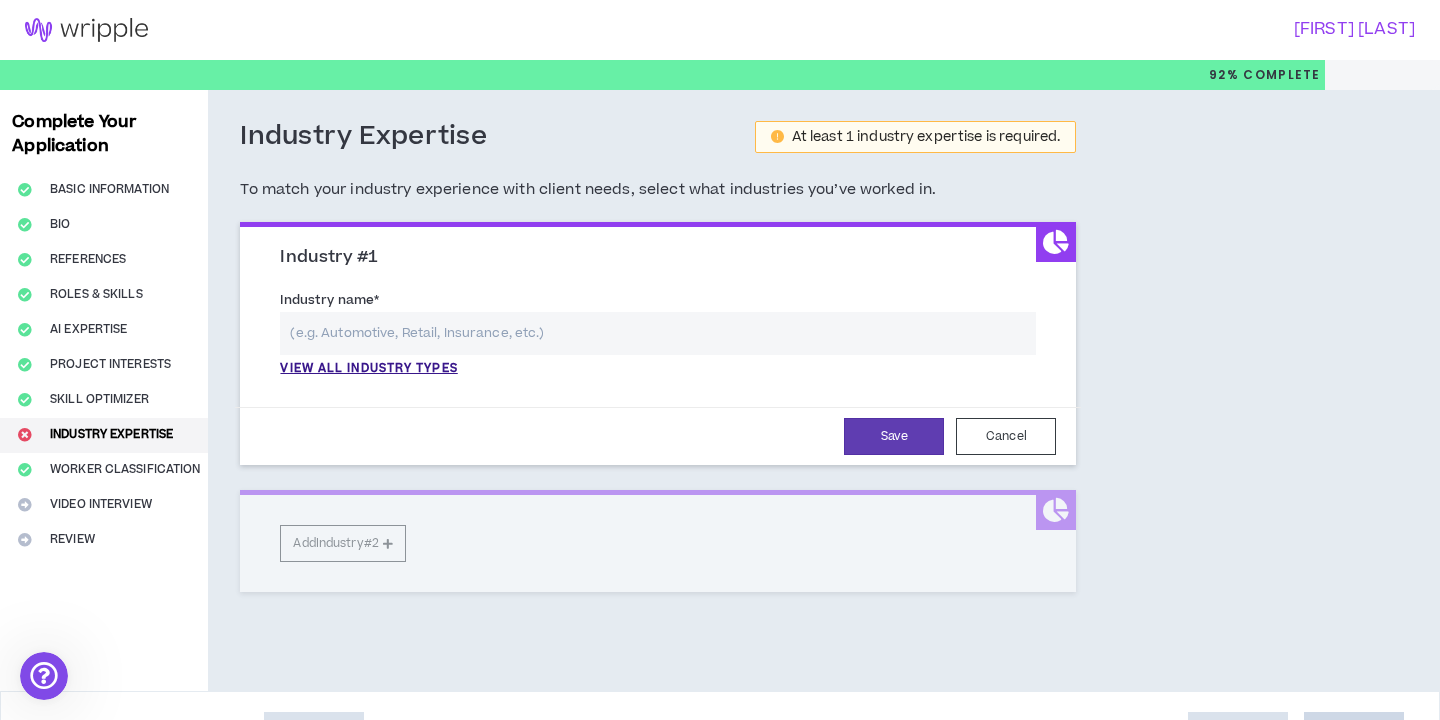click at bounding box center (658, 333) 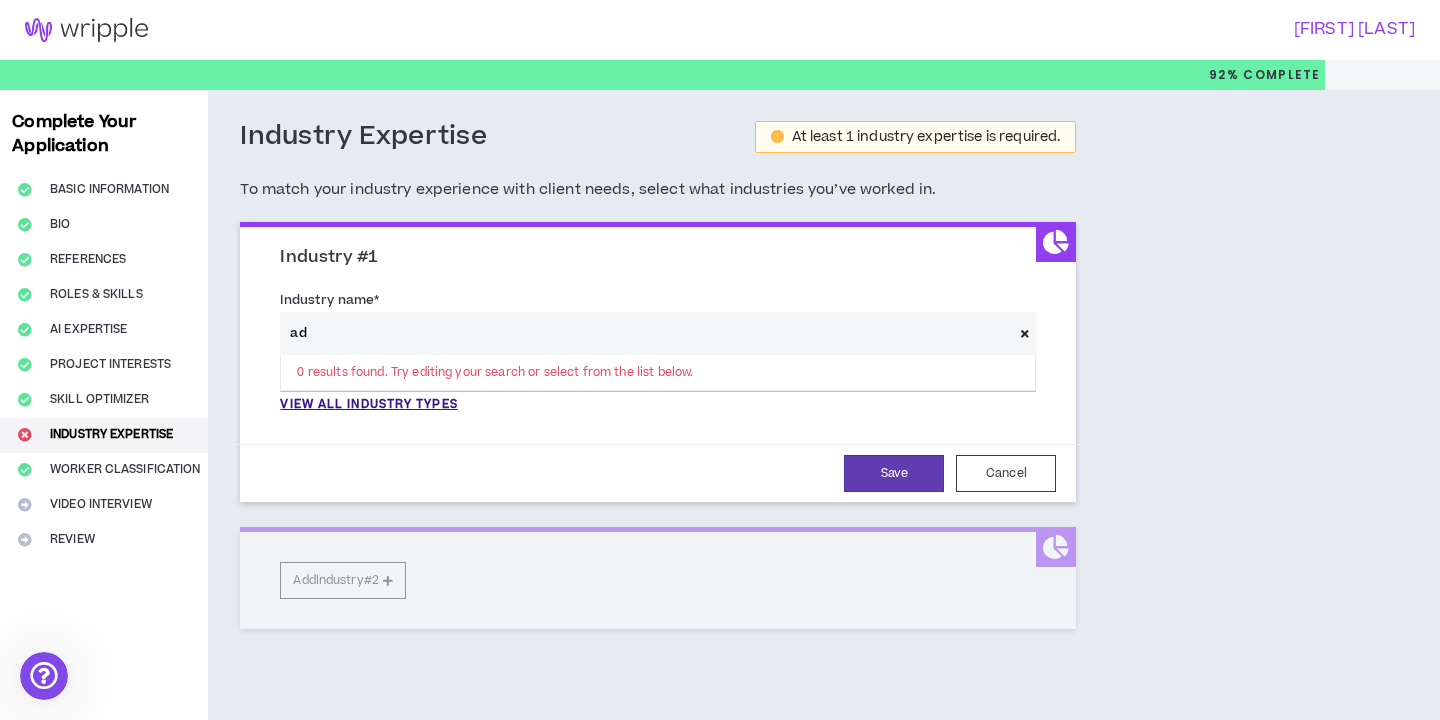 type on "a" 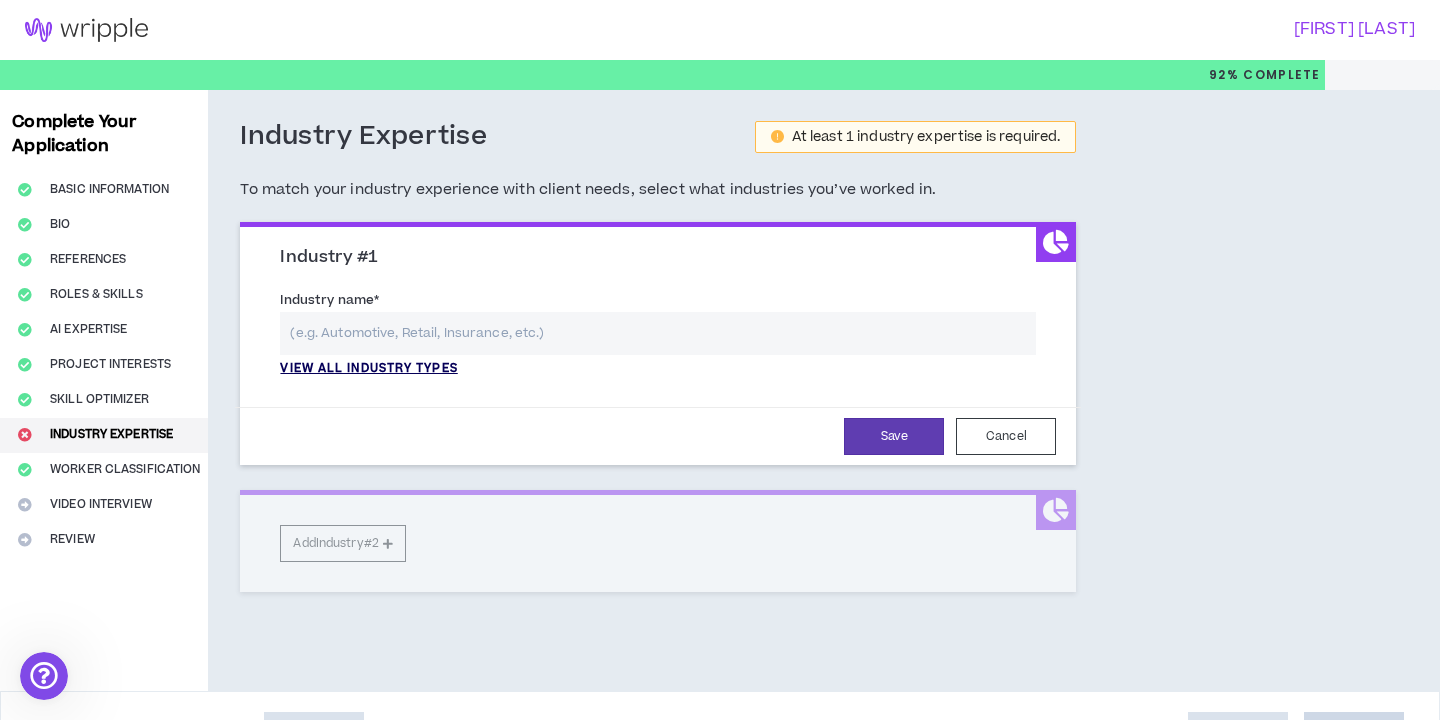 click on "View all industry types" at bounding box center [368, 369] 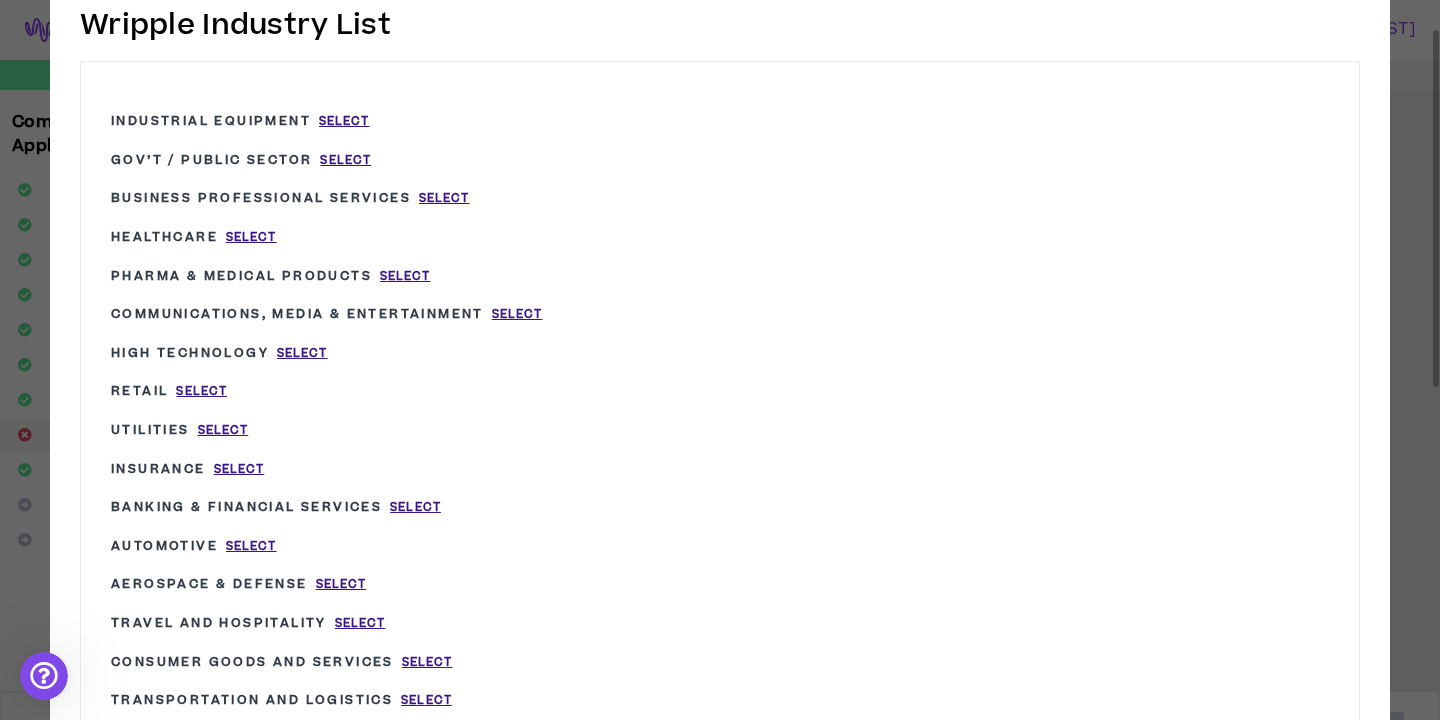 click on "Healthcare Select" at bounding box center (365, 237) 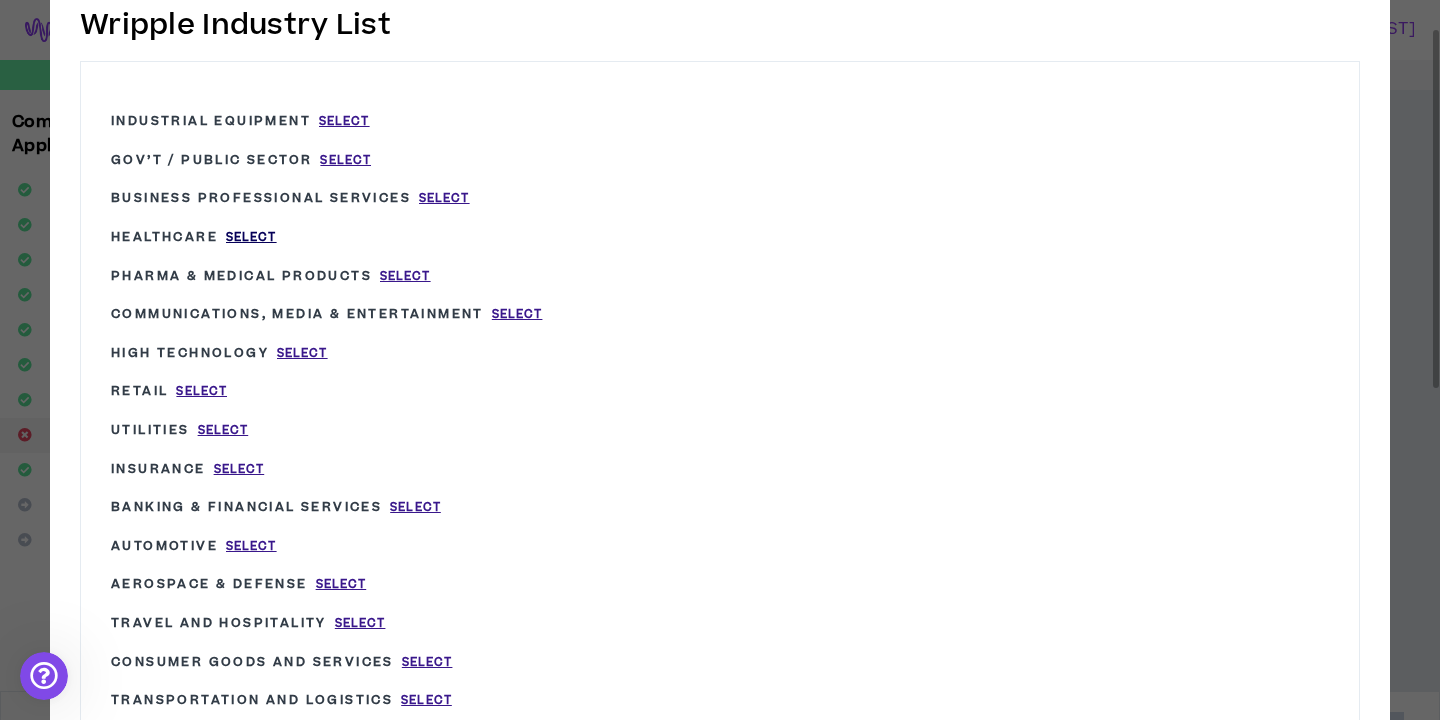 click on "Select" at bounding box center [251, 237] 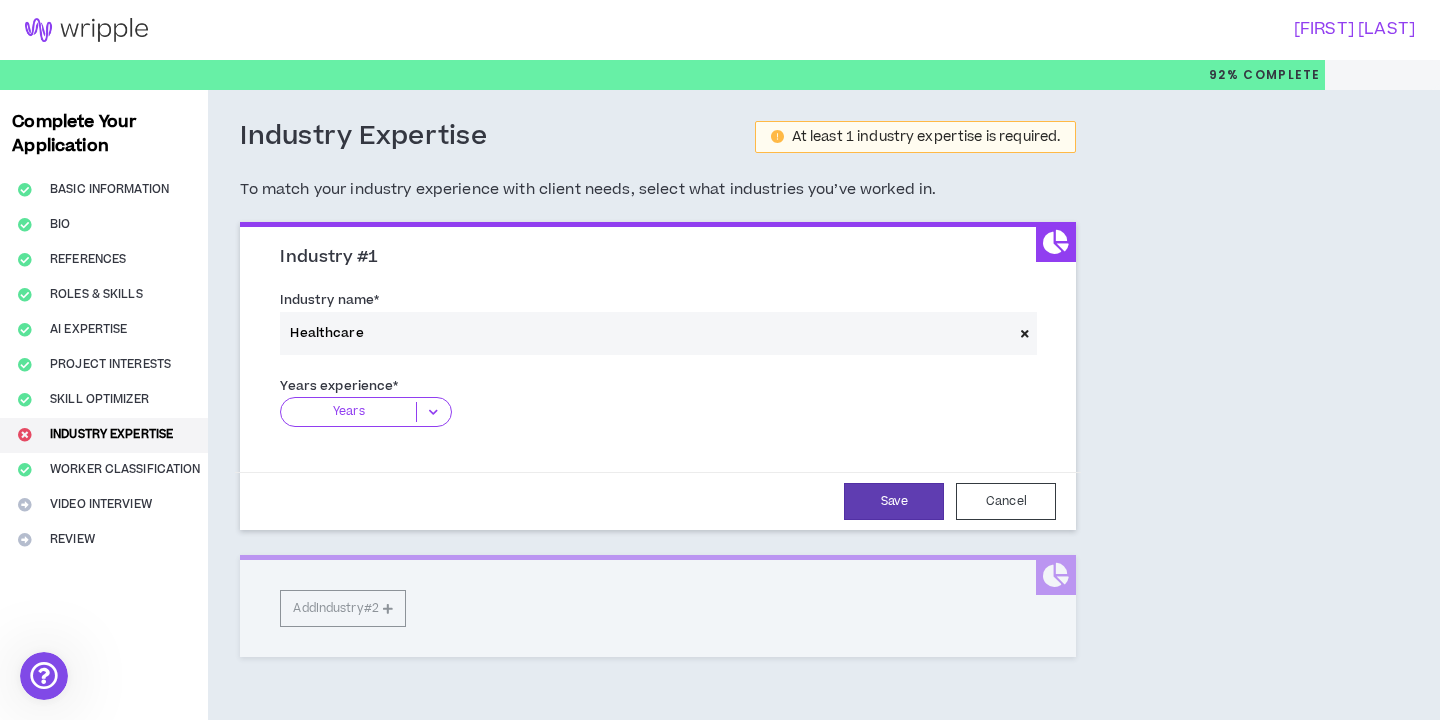click at bounding box center [433, 412] 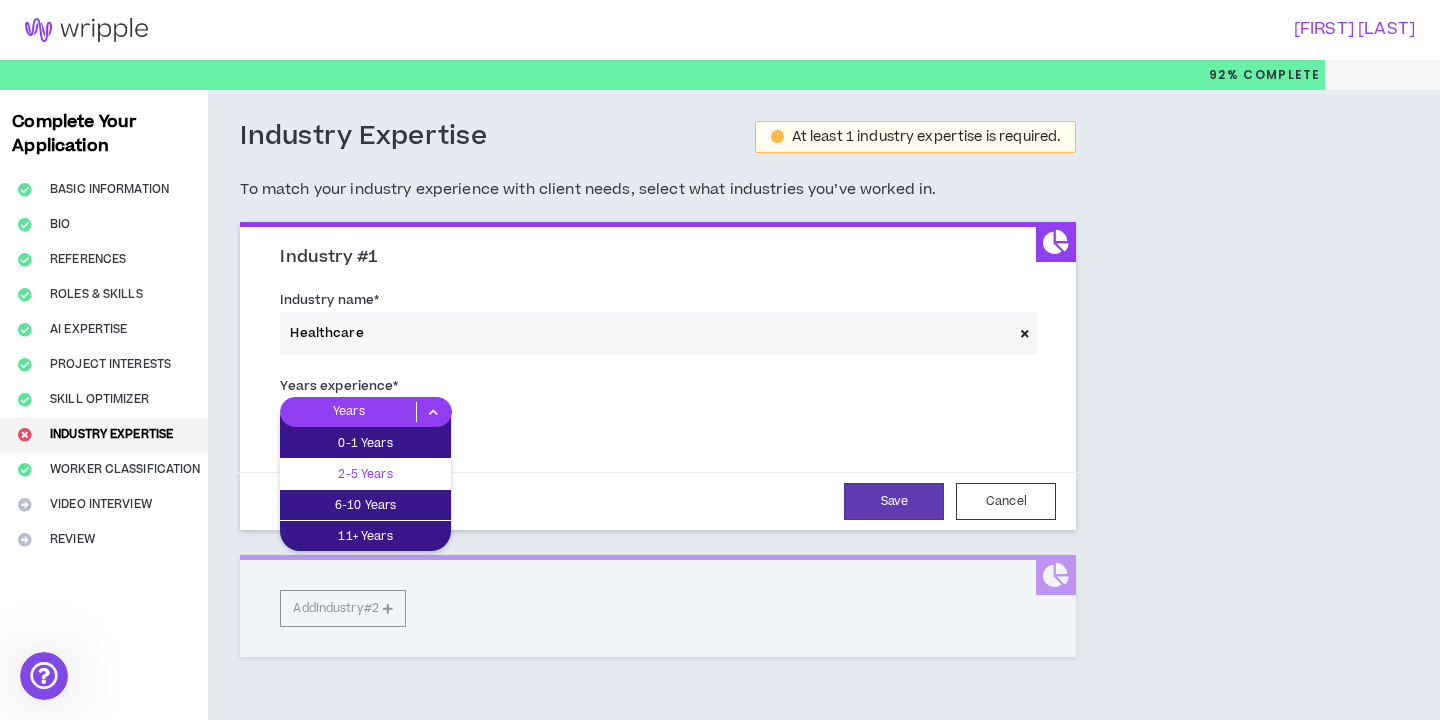click on "2-5 Years" at bounding box center [365, 474] 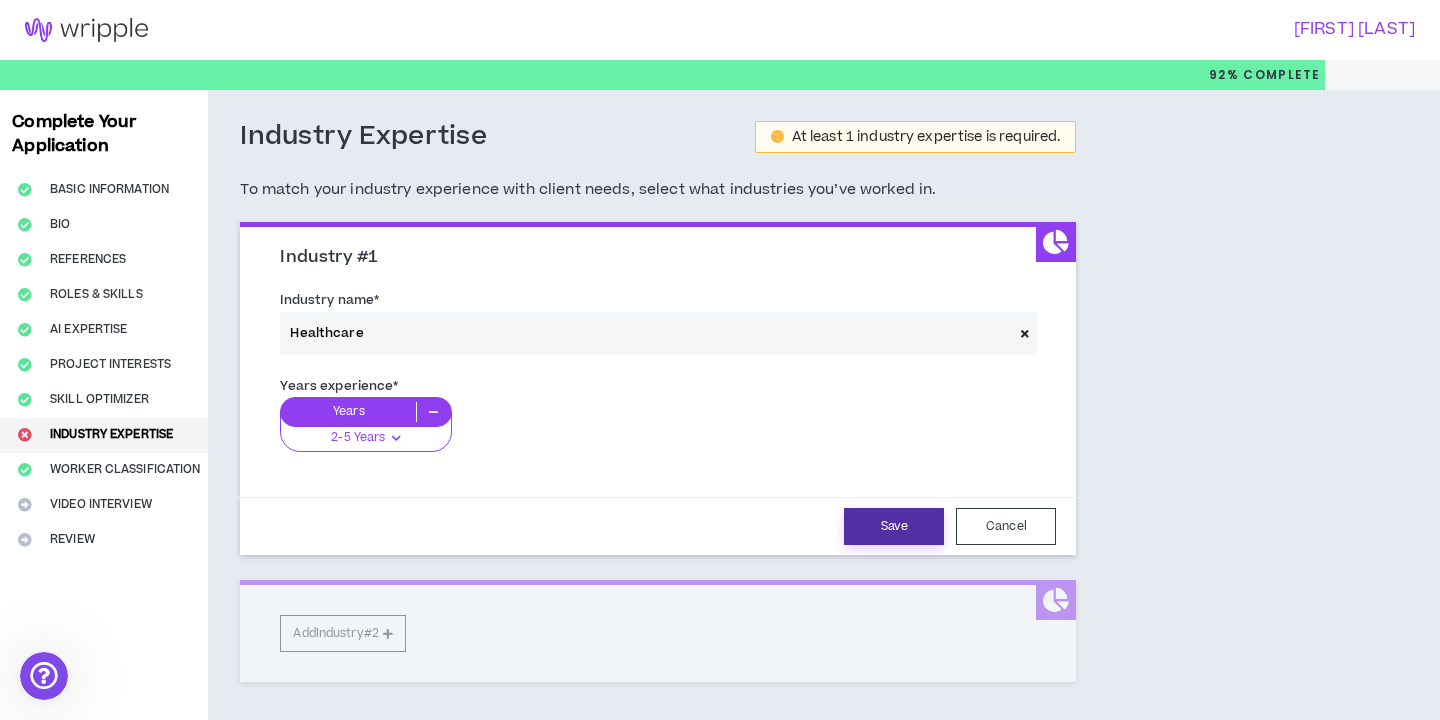 click on "Save" at bounding box center (894, 526) 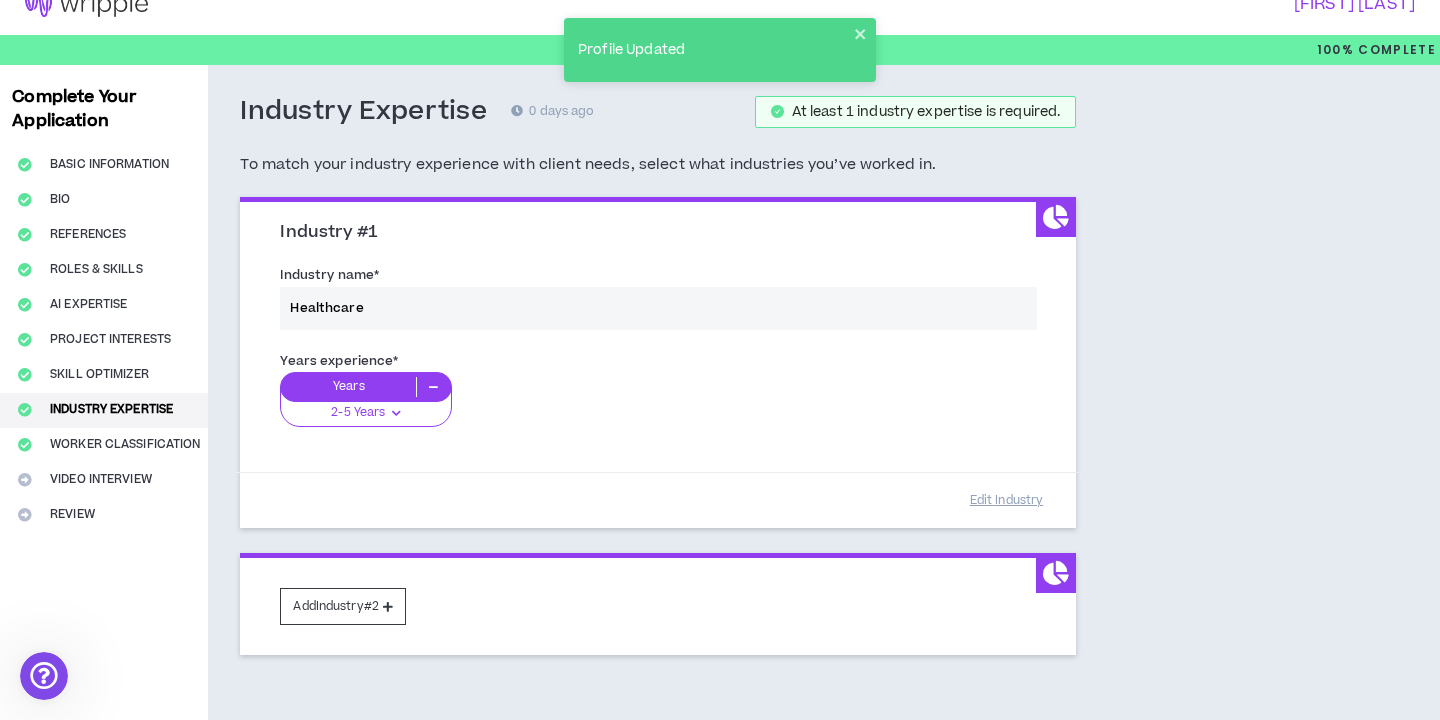 scroll, scrollTop: 27, scrollLeft: 0, axis: vertical 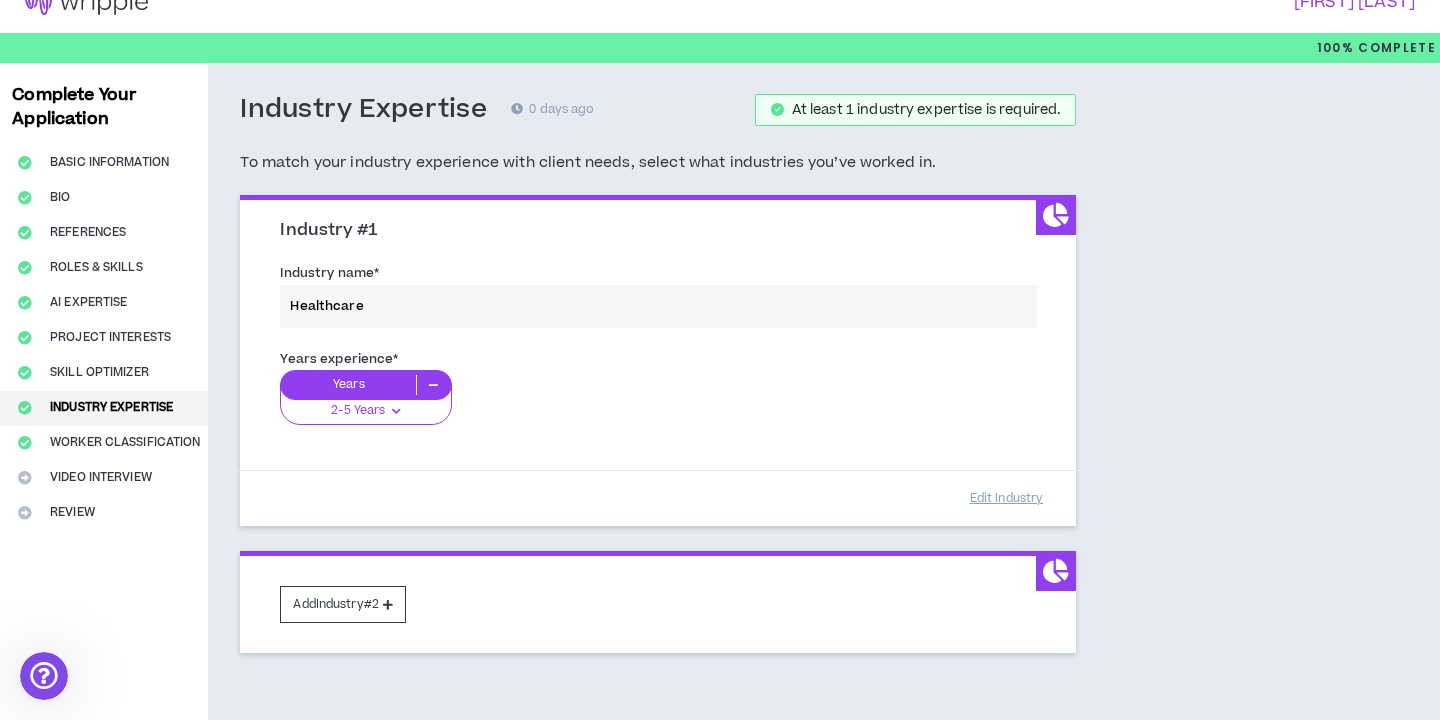 click on "Industry name * Healthcare" at bounding box center [658, 299] 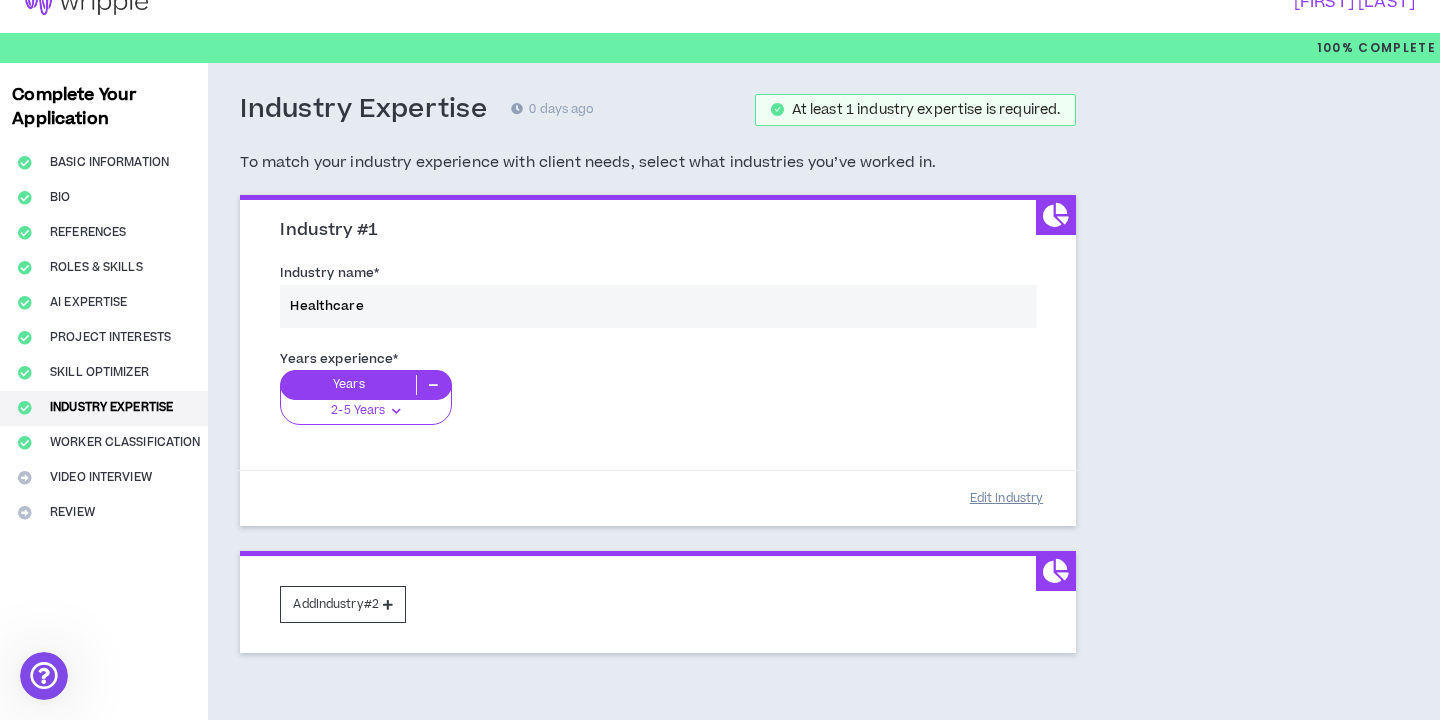 click on "Edit   Industry" at bounding box center (1006, 498) 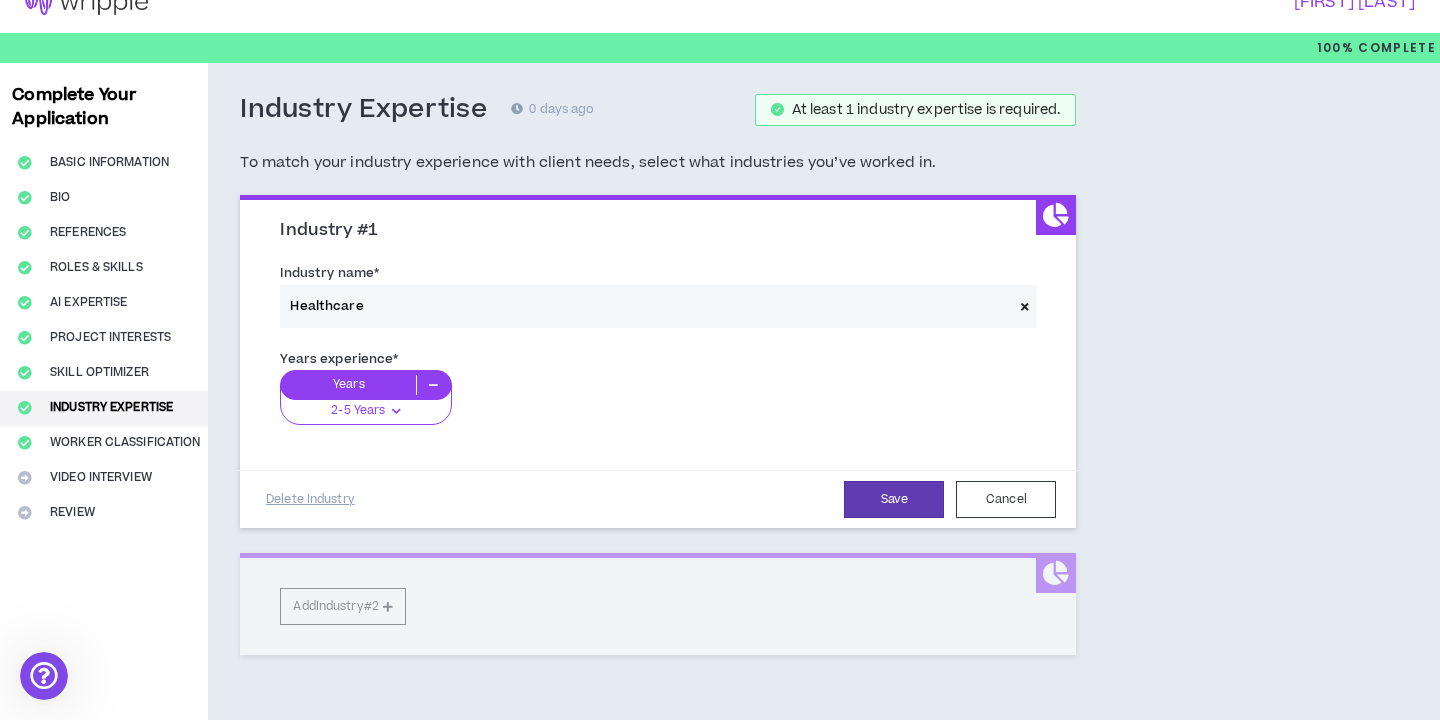 click at bounding box center [1025, 306] 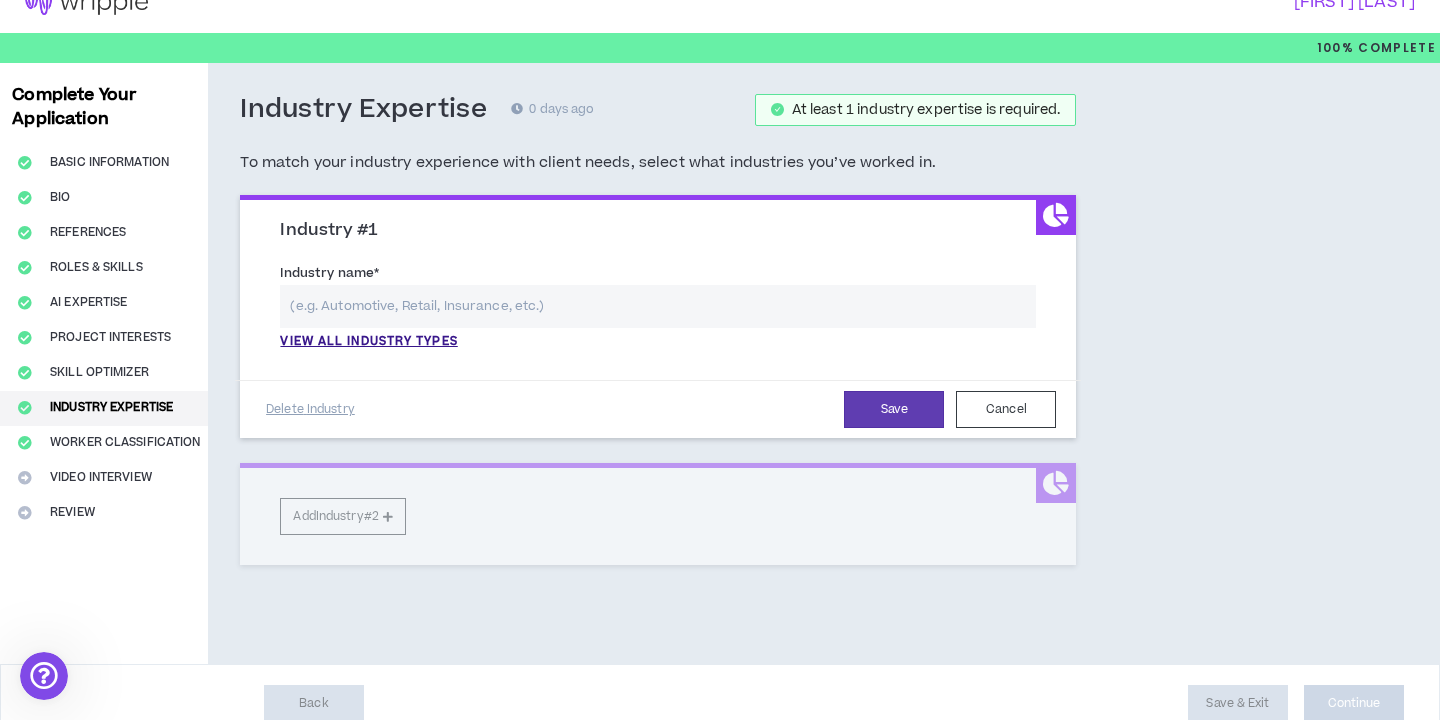 click at bounding box center [658, 306] 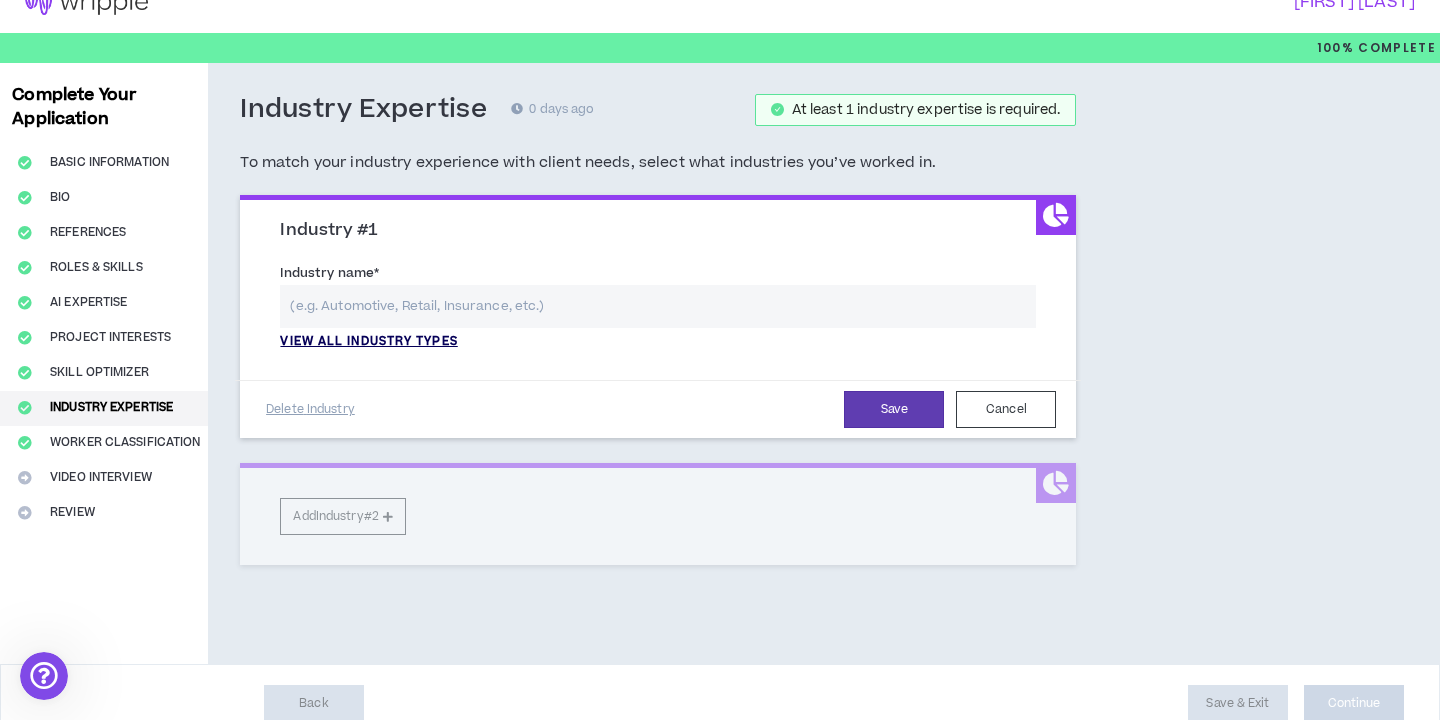 click on "View all industry types" at bounding box center (368, 342) 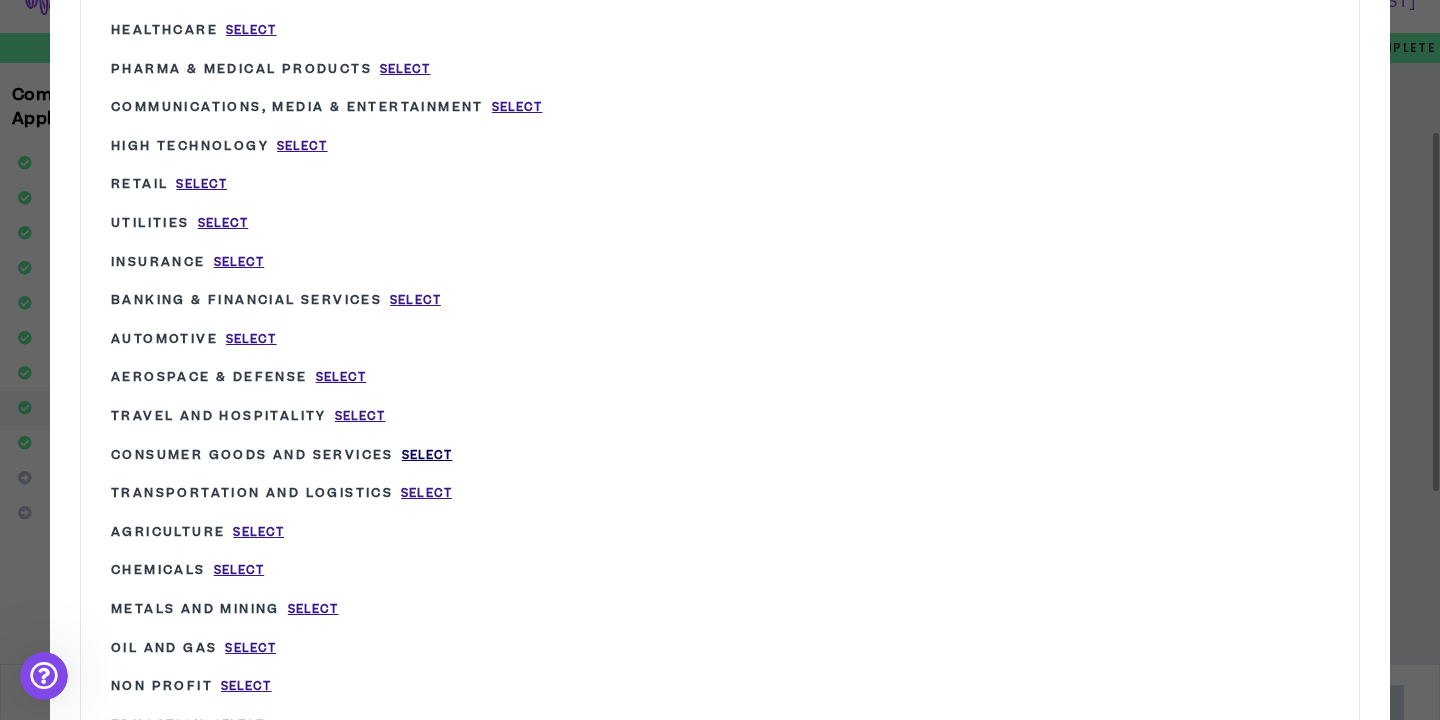 click on "Select" at bounding box center (427, 455) 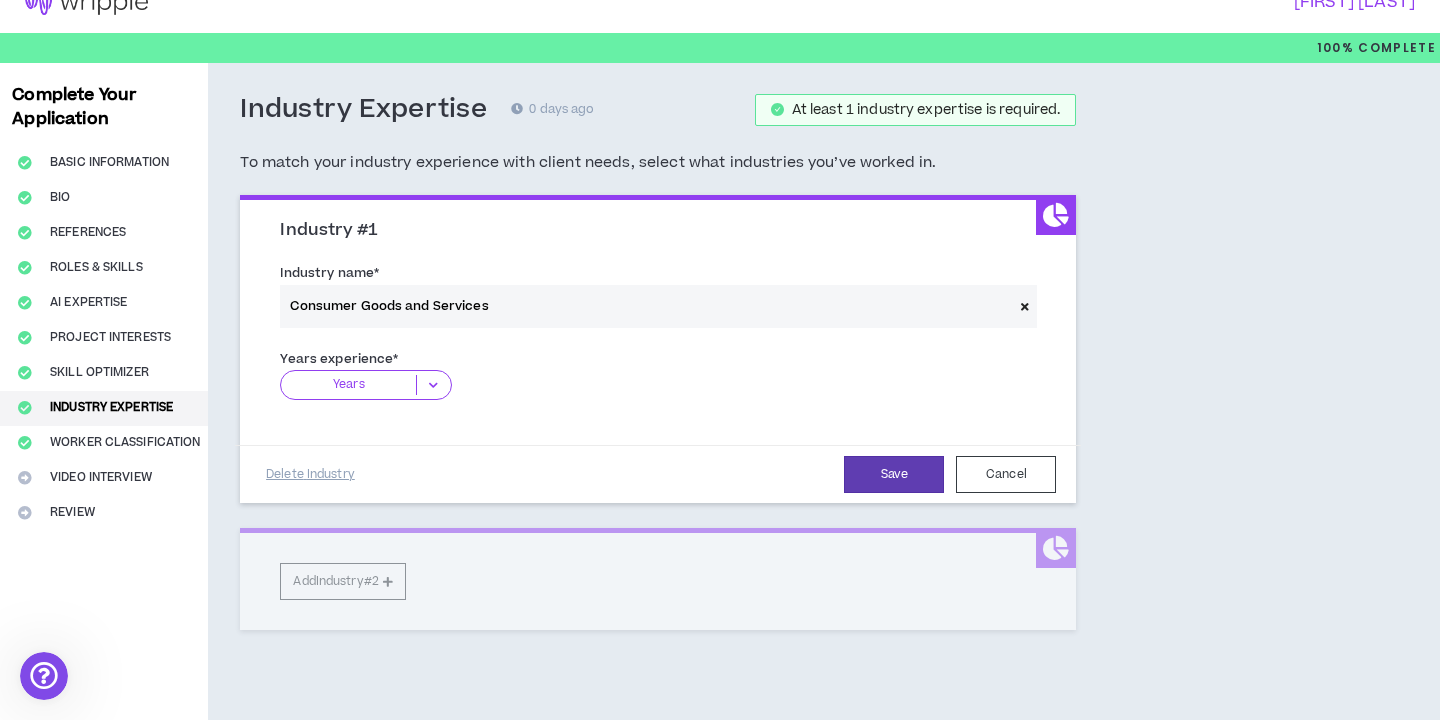 click on "Years" at bounding box center [365, 385] 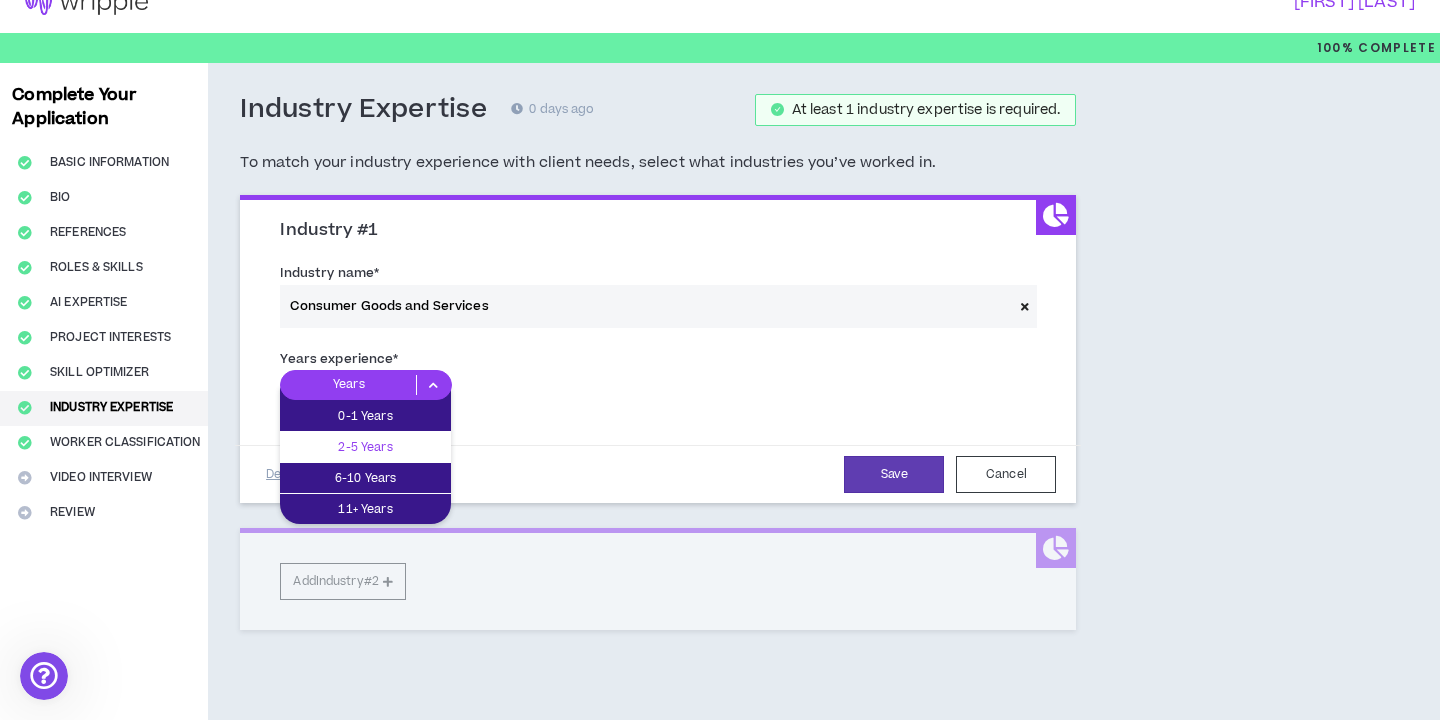 click on "2-5 Years" at bounding box center (365, 447) 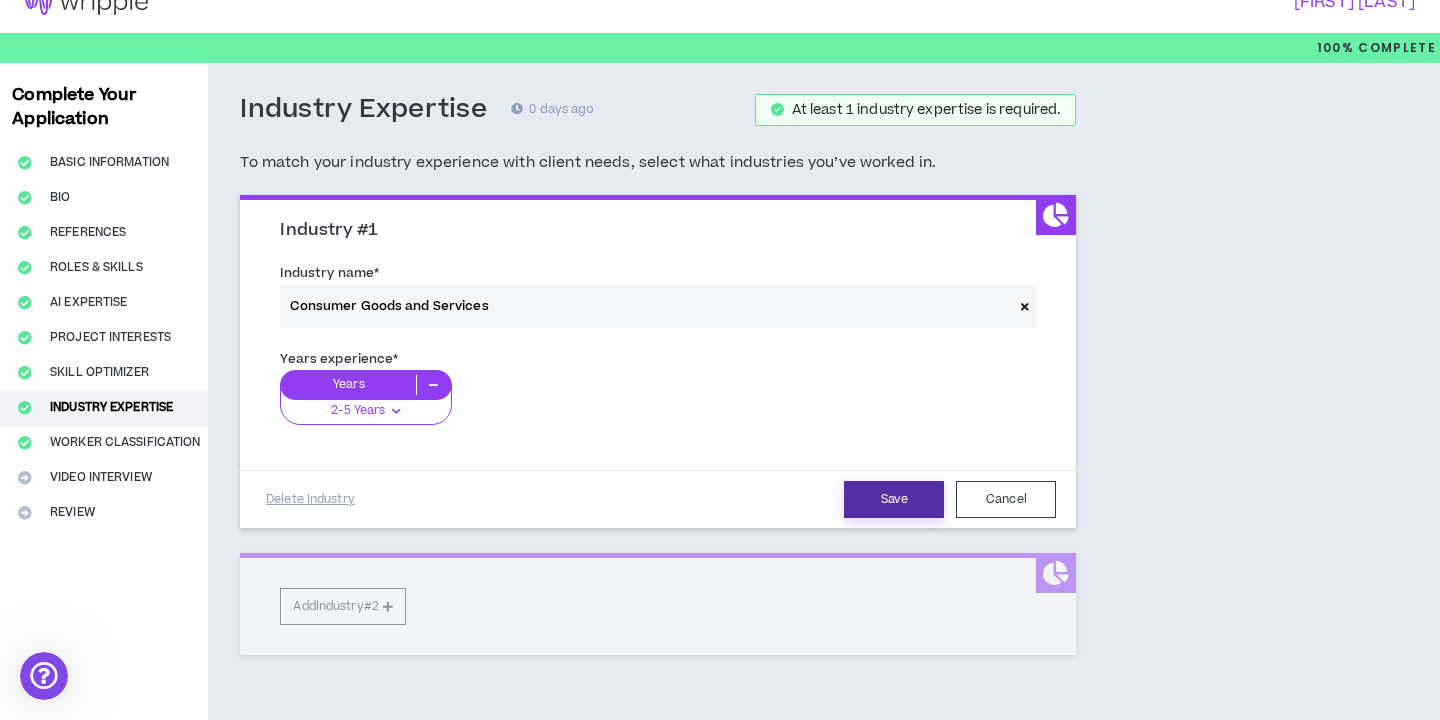 click on "Save" at bounding box center [894, 499] 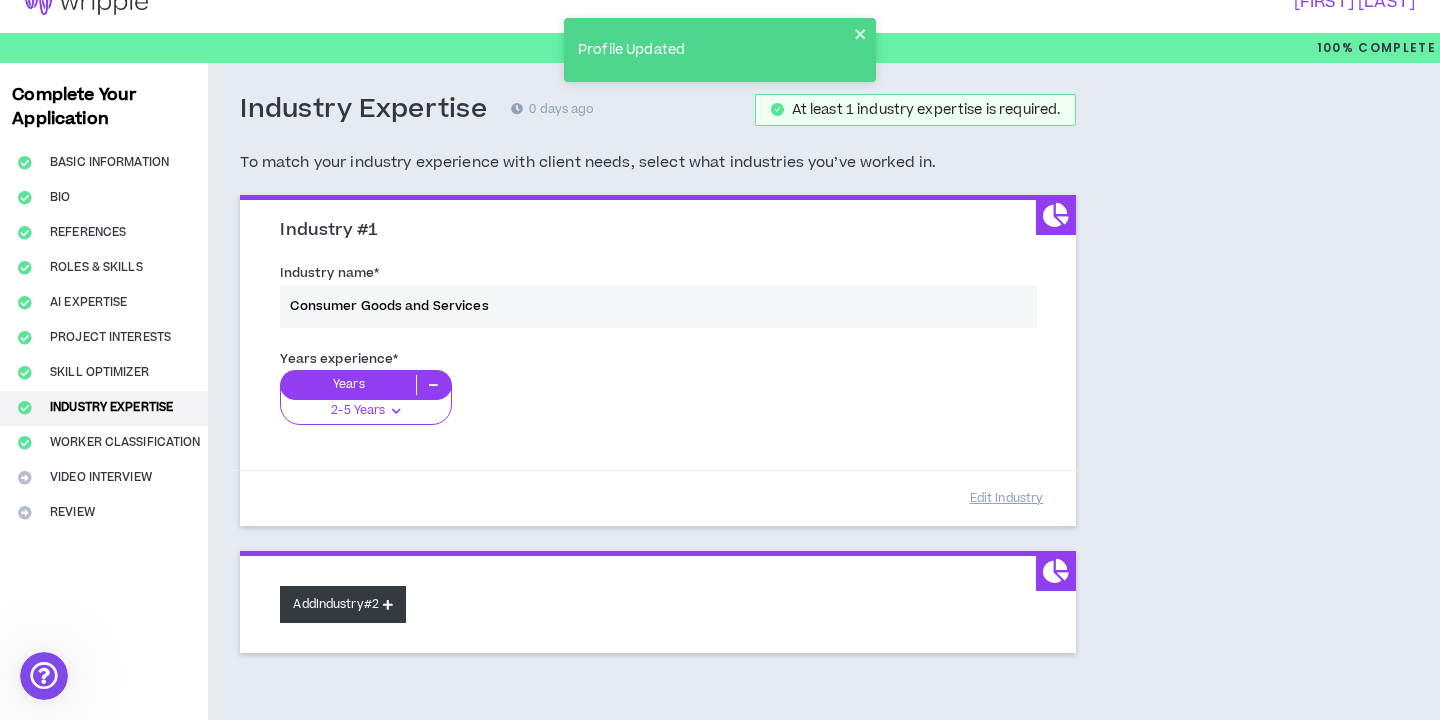click on "Add  Industry  #2" at bounding box center [343, 604] 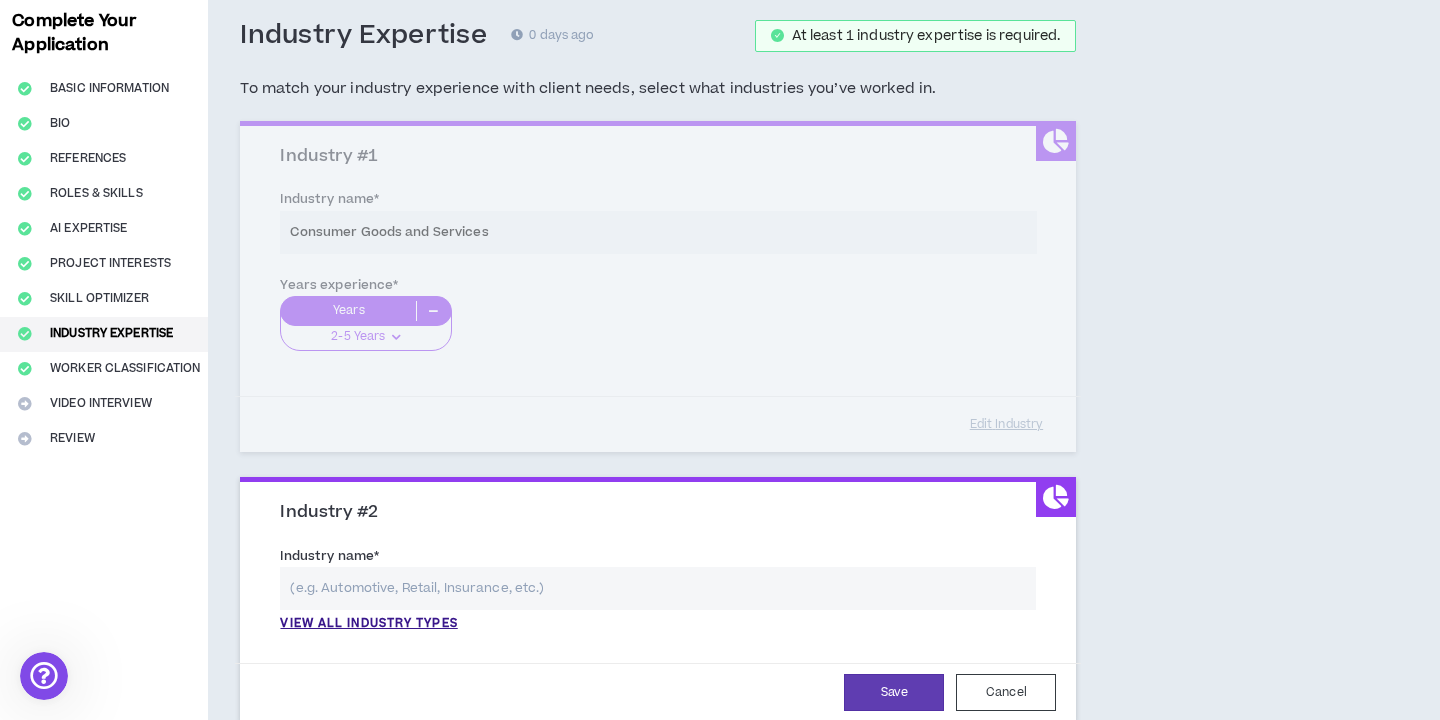 scroll, scrollTop: 110, scrollLeft: 0, axis: vertical 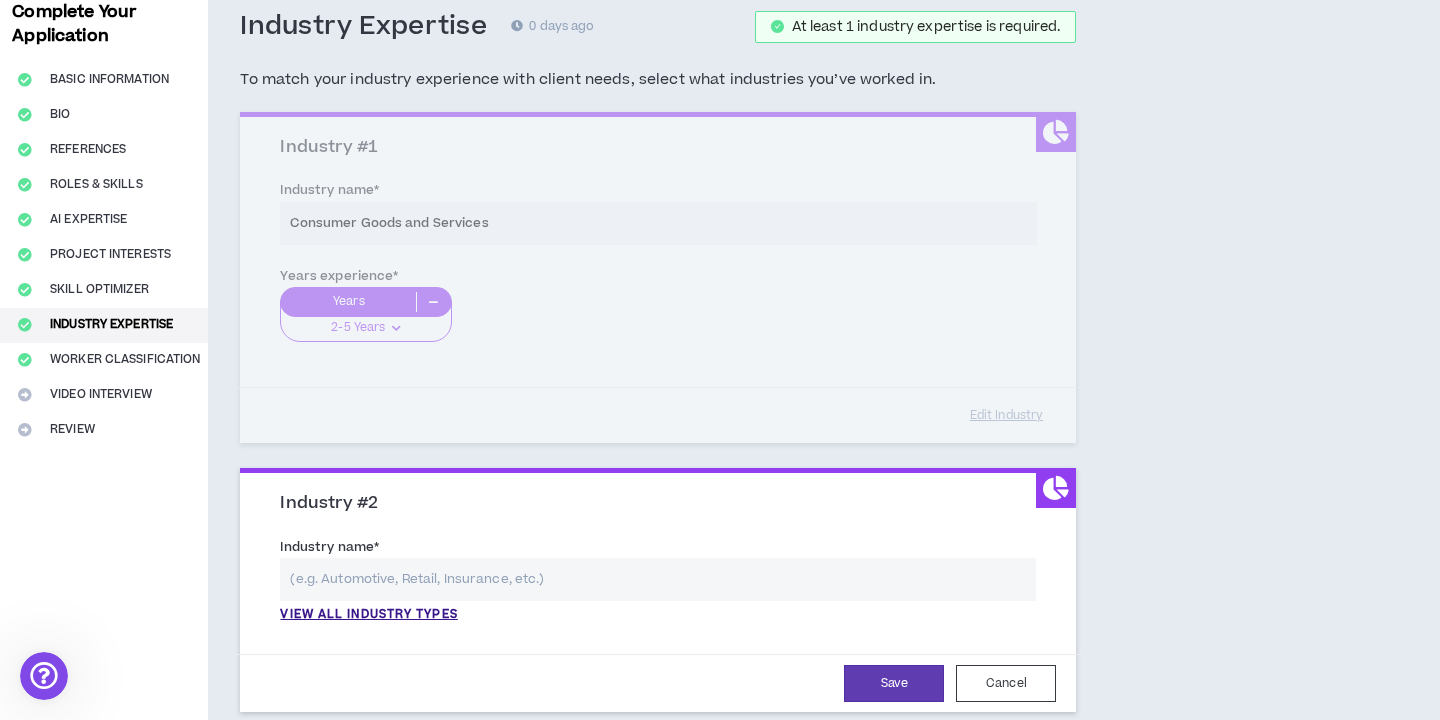 click at bounding box center (658, 579) 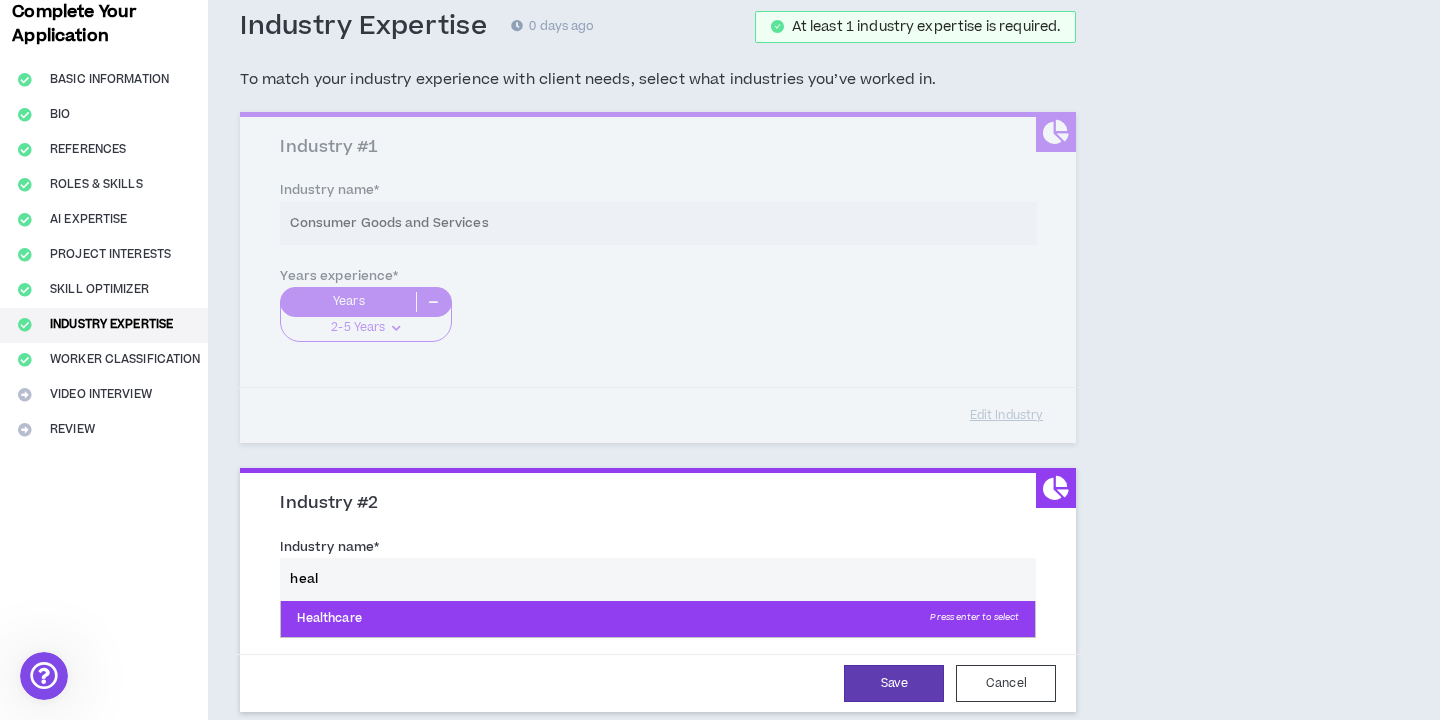 click on "Healthcare Press enter to select" at bounding box center [658, 619] 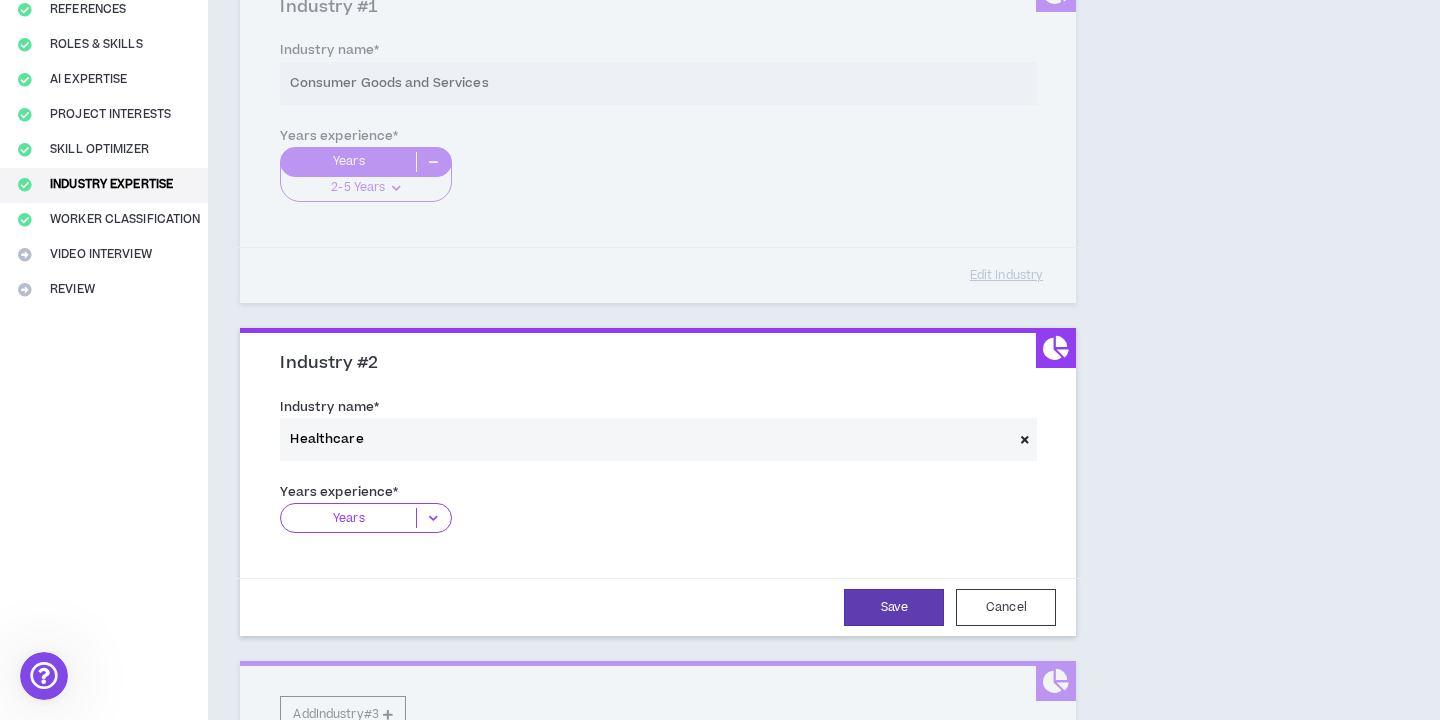 scroll, scrollTop: 269, scrollLeft: 0, axis: vertical 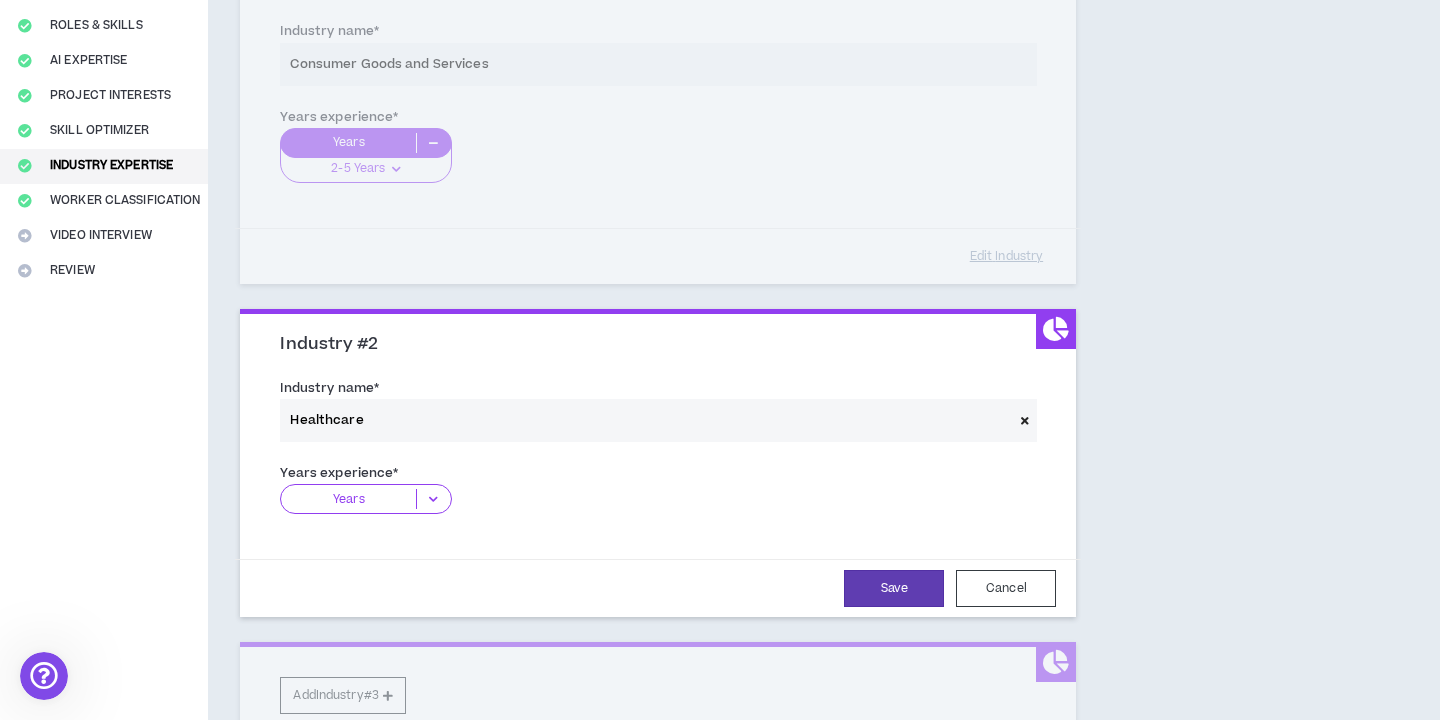 click at bounding box center [433, 499] 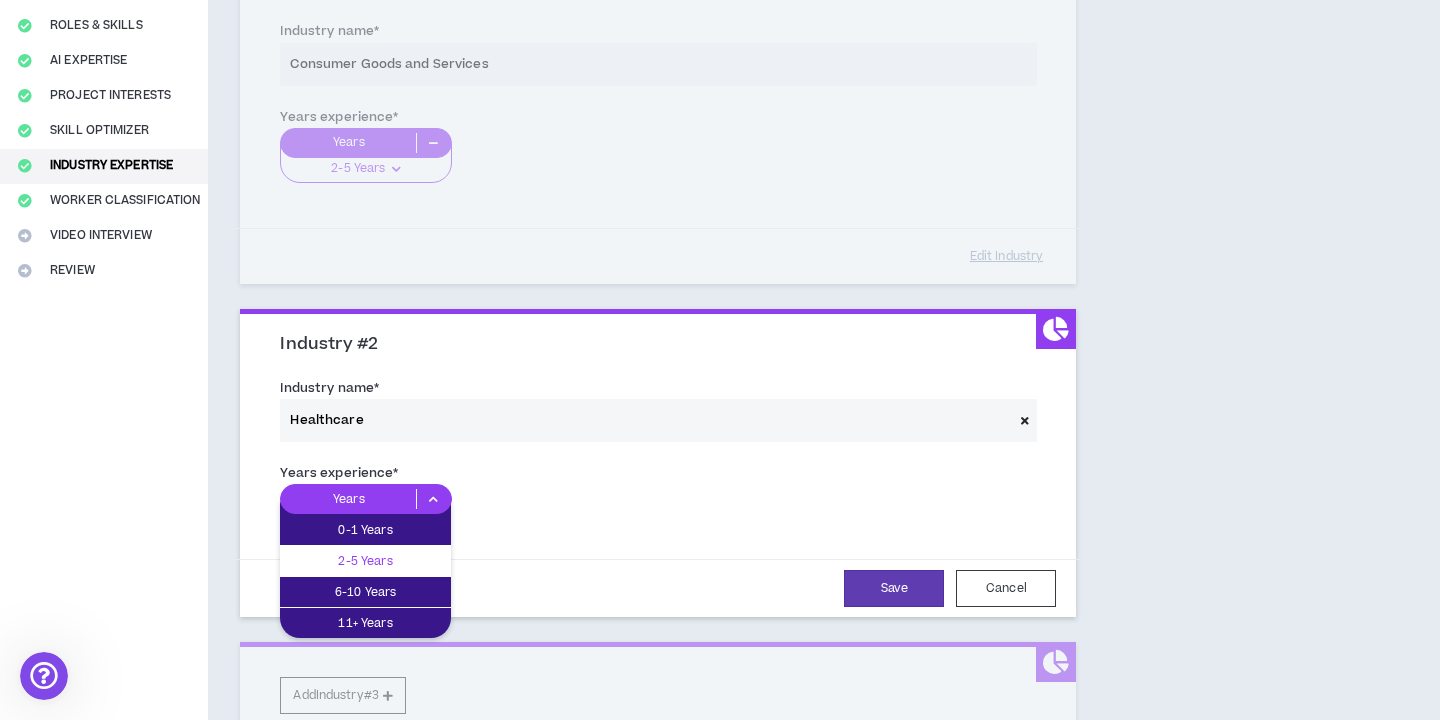 click on "2-5 Years" at bounding box center (365, 561) 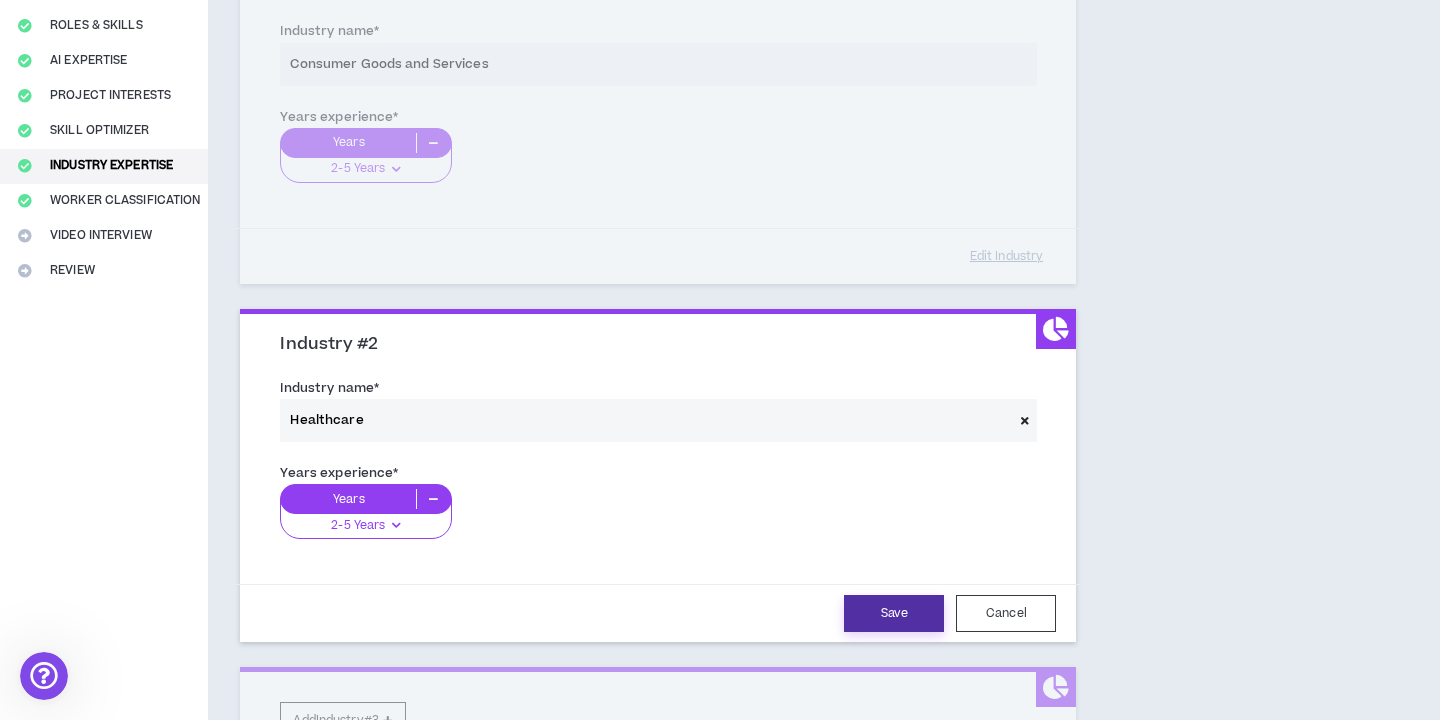 click on "Save" at bounding box center (894, 613) 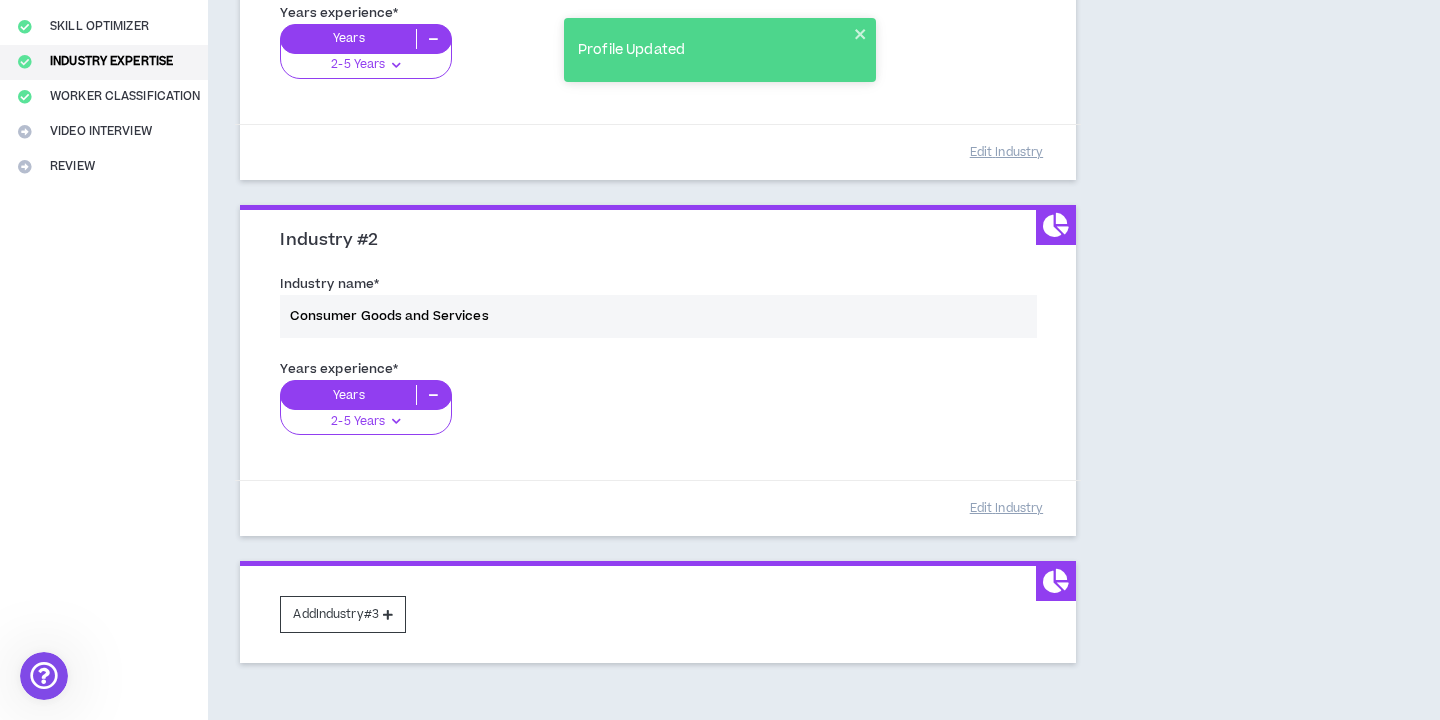 scroll, scrollTop: 494, scrollLeft: 0, axis: vertical 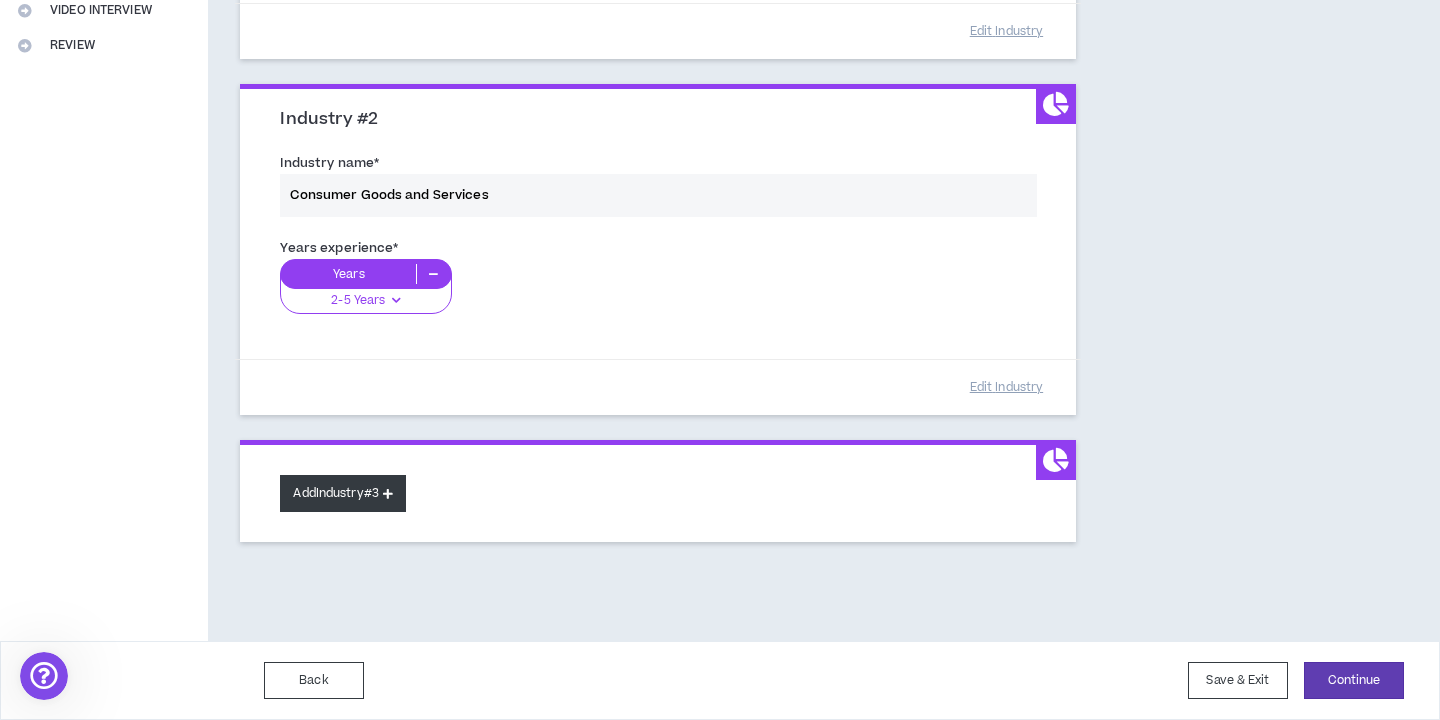click on "Add  Industry  #3" at bounding box center [343, 493] 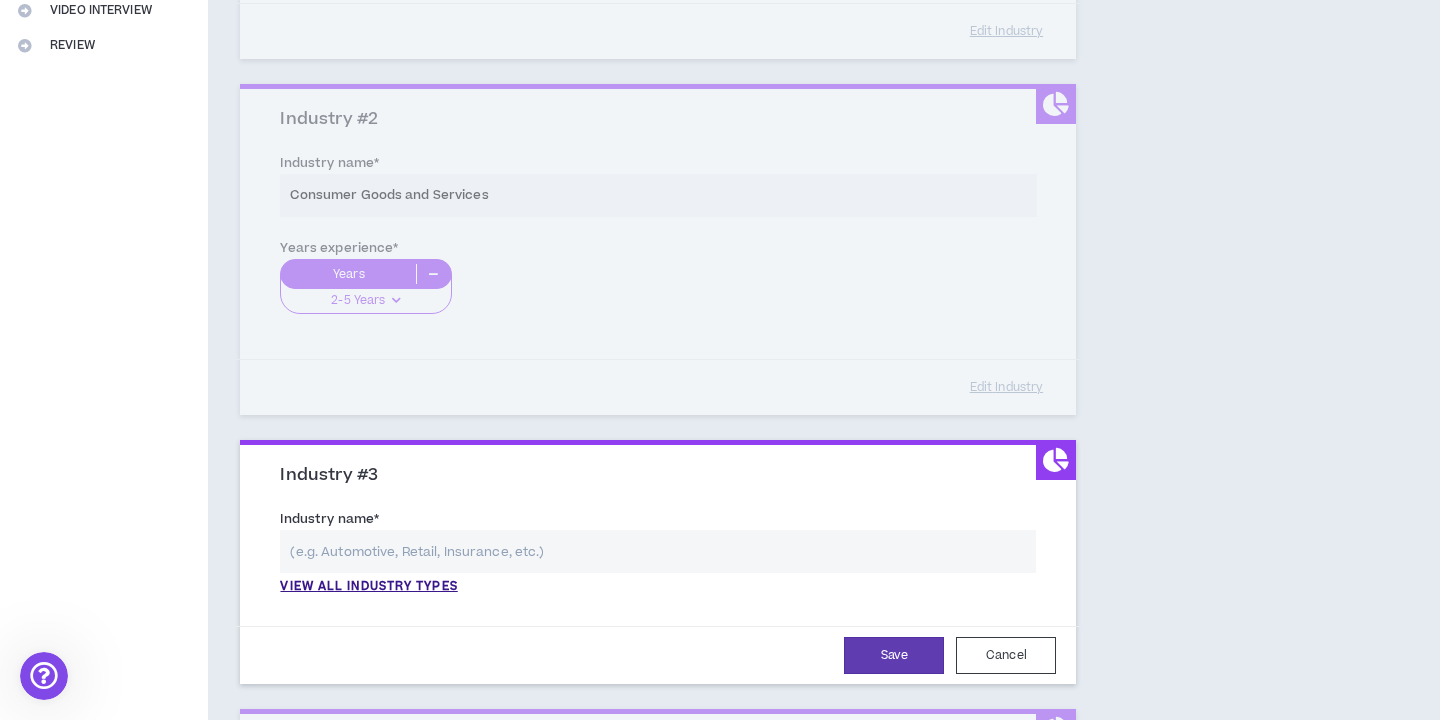 type 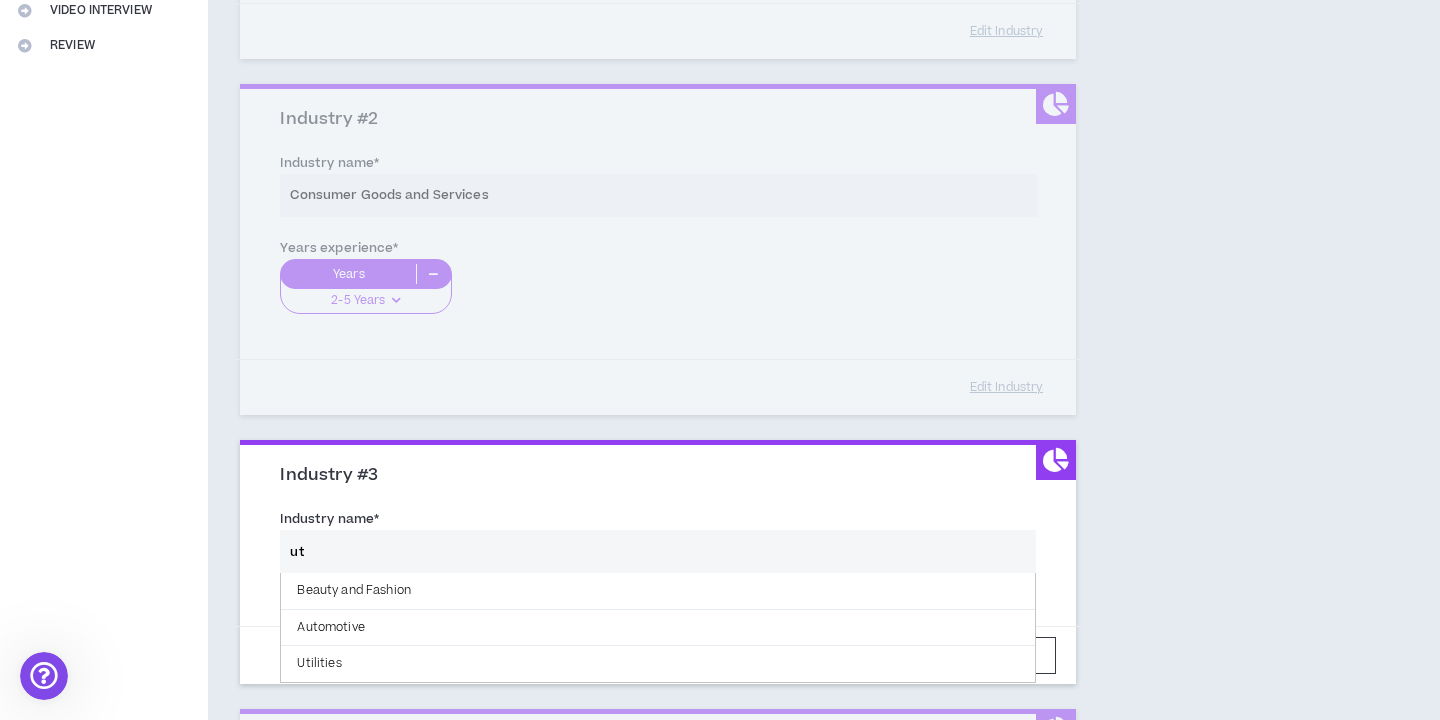 type on "u" 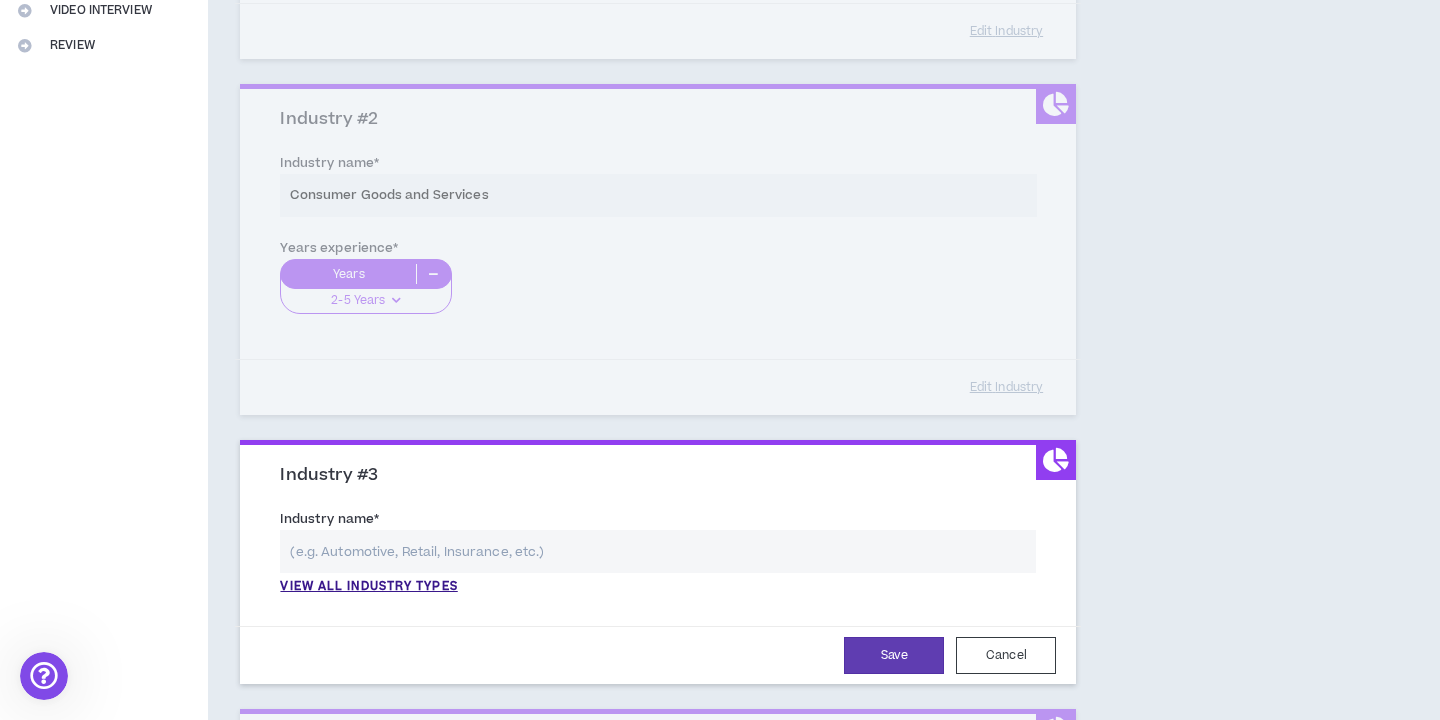 type on "t" 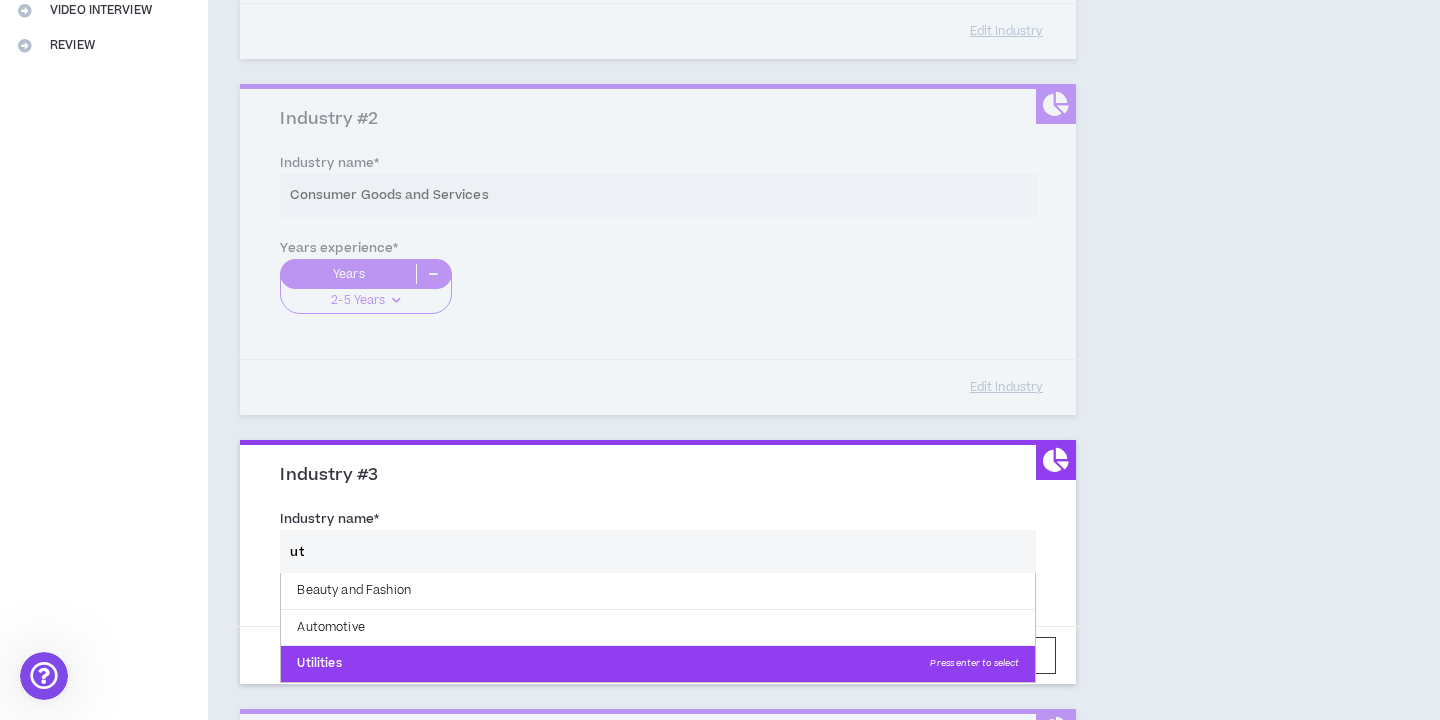 click on "Utilities Press enter to select" at bounding box center (658, 664) 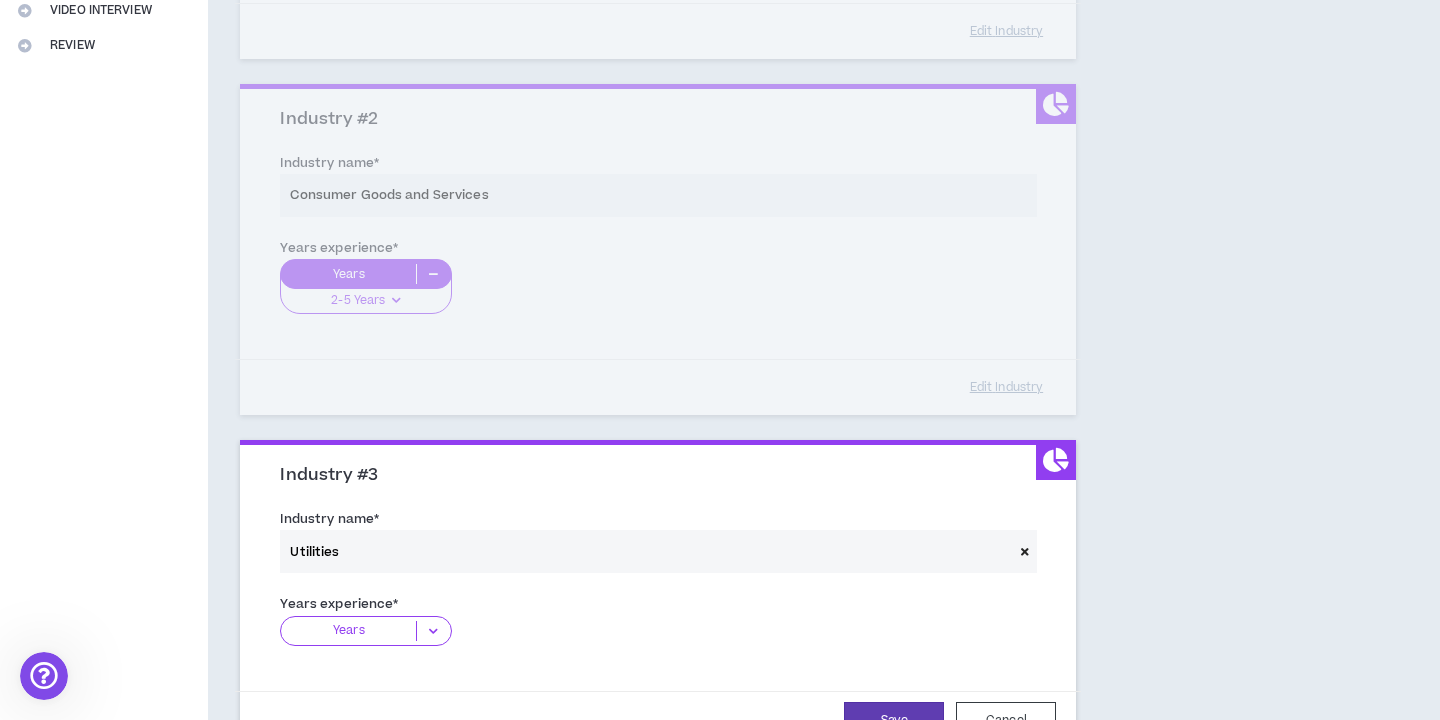 click at bounding box center (433, 631) 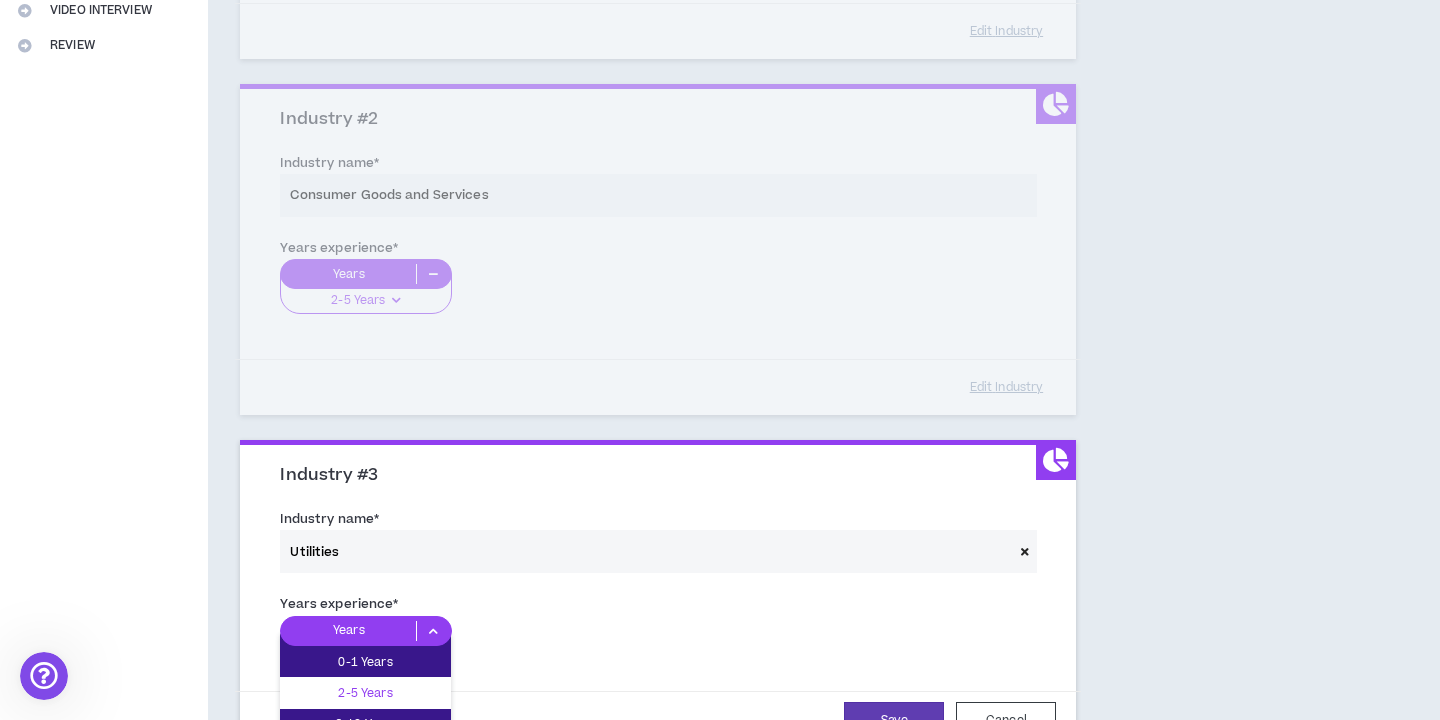 click on "2-5 Years" at bounding box center [365, 693] 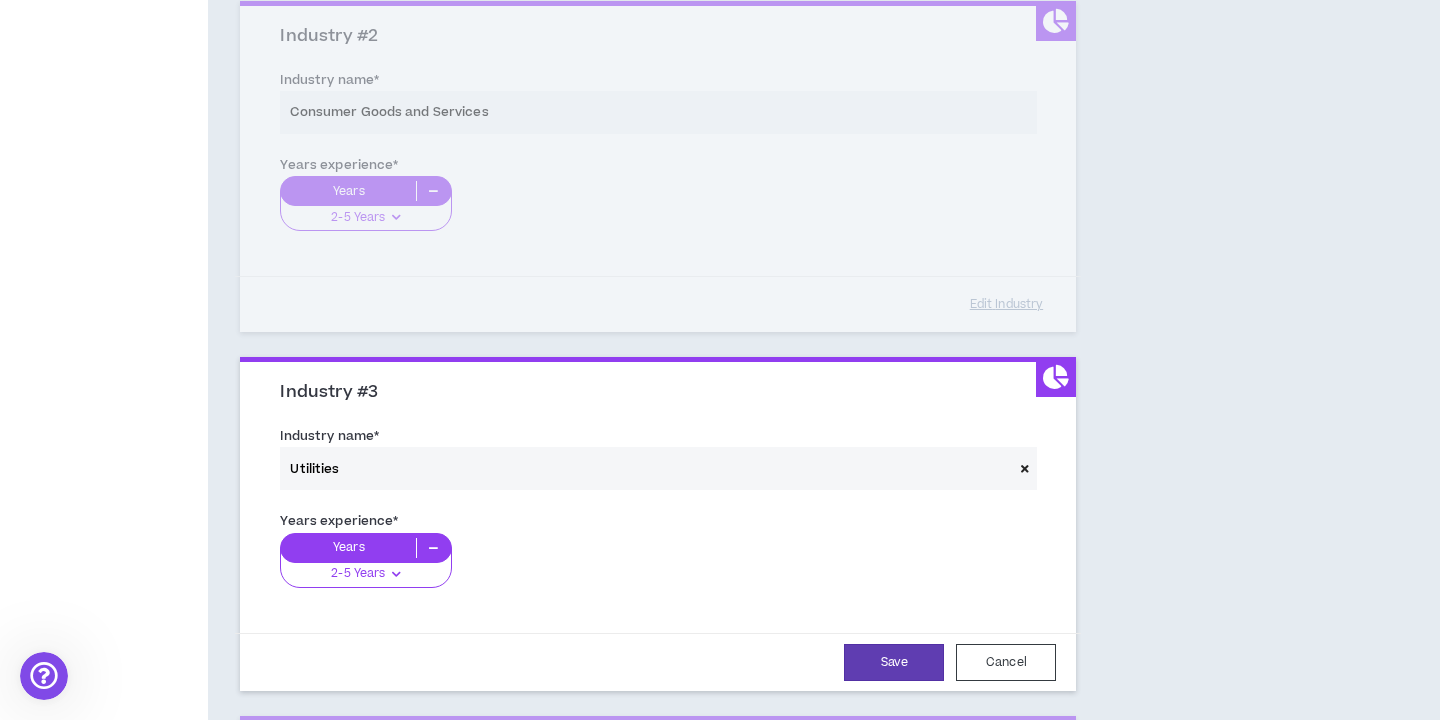 scroll, scrollTop: 787, scrollLeft: 0, axis: vertical 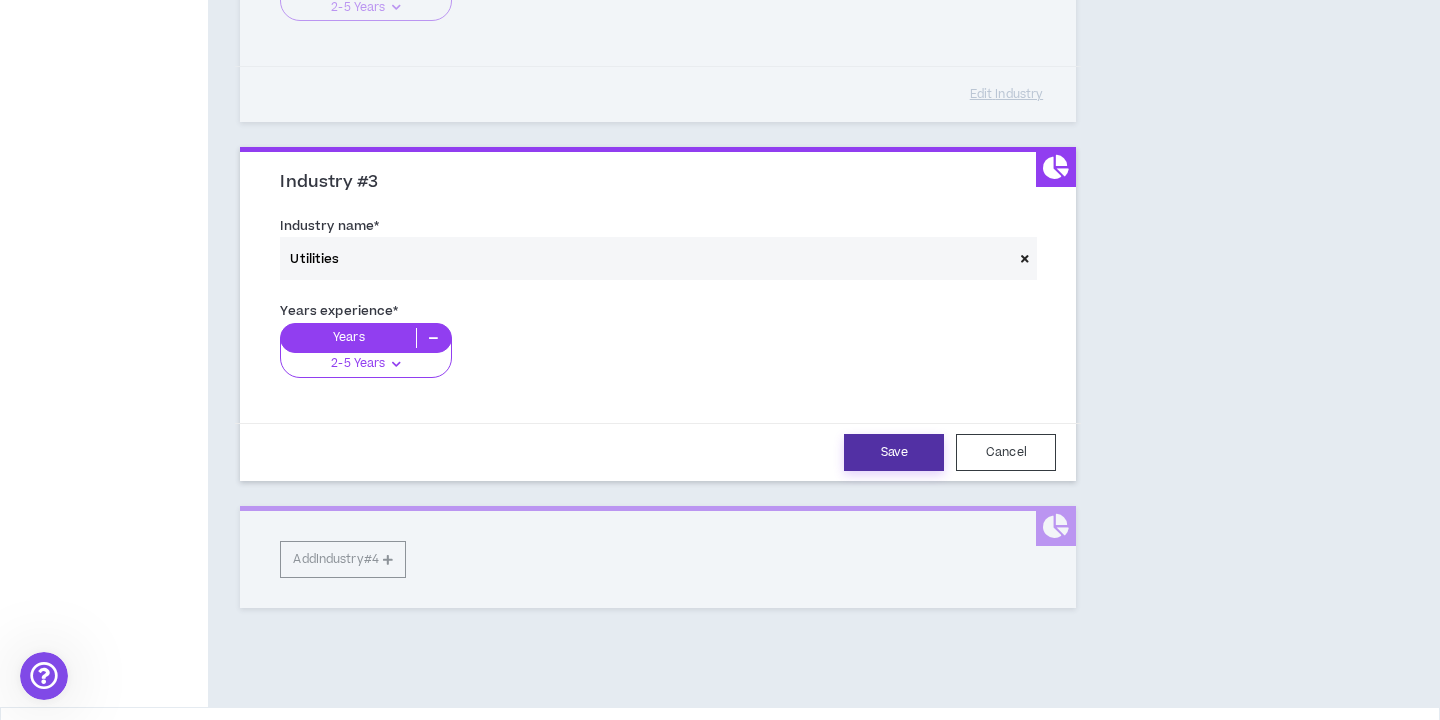 click on "Save" at bounding box center (894, 452) 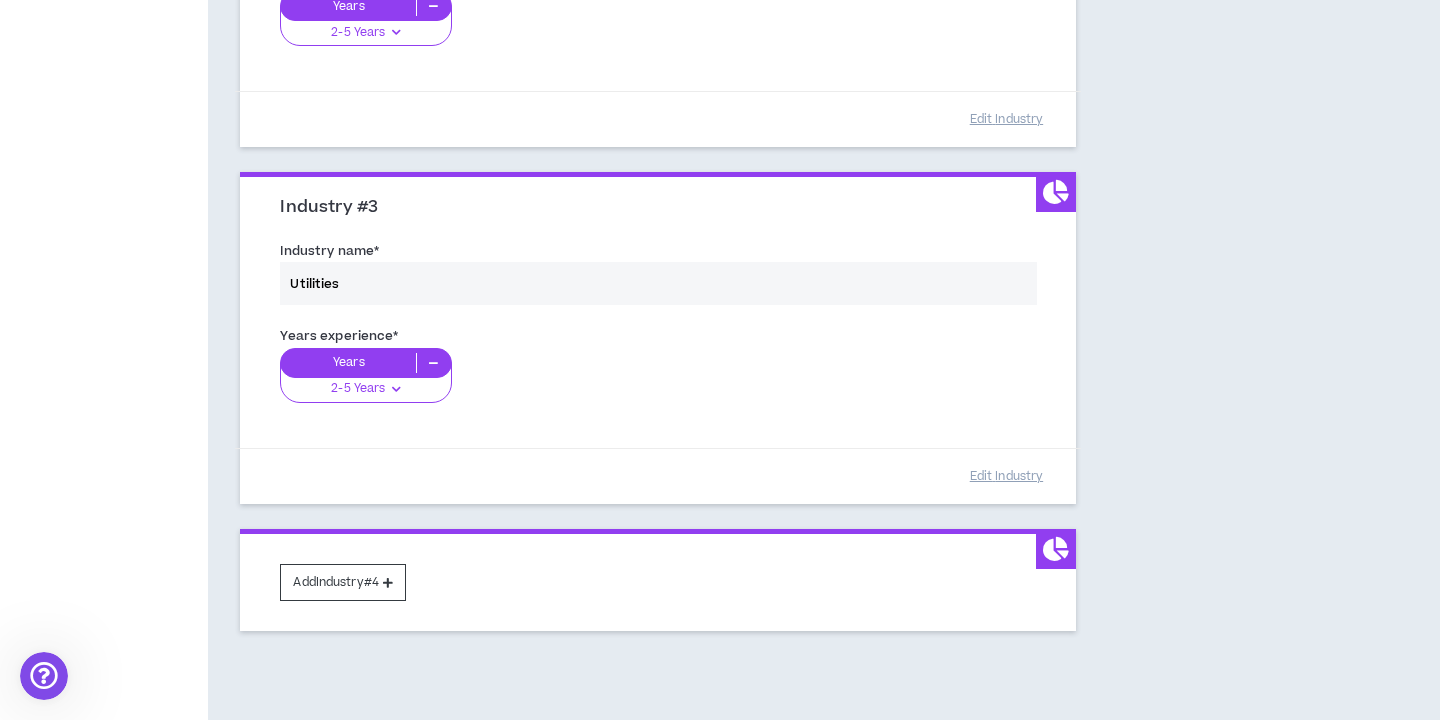 scroll, scrollTop: 840, scrollLeft: 0, axis: vertical 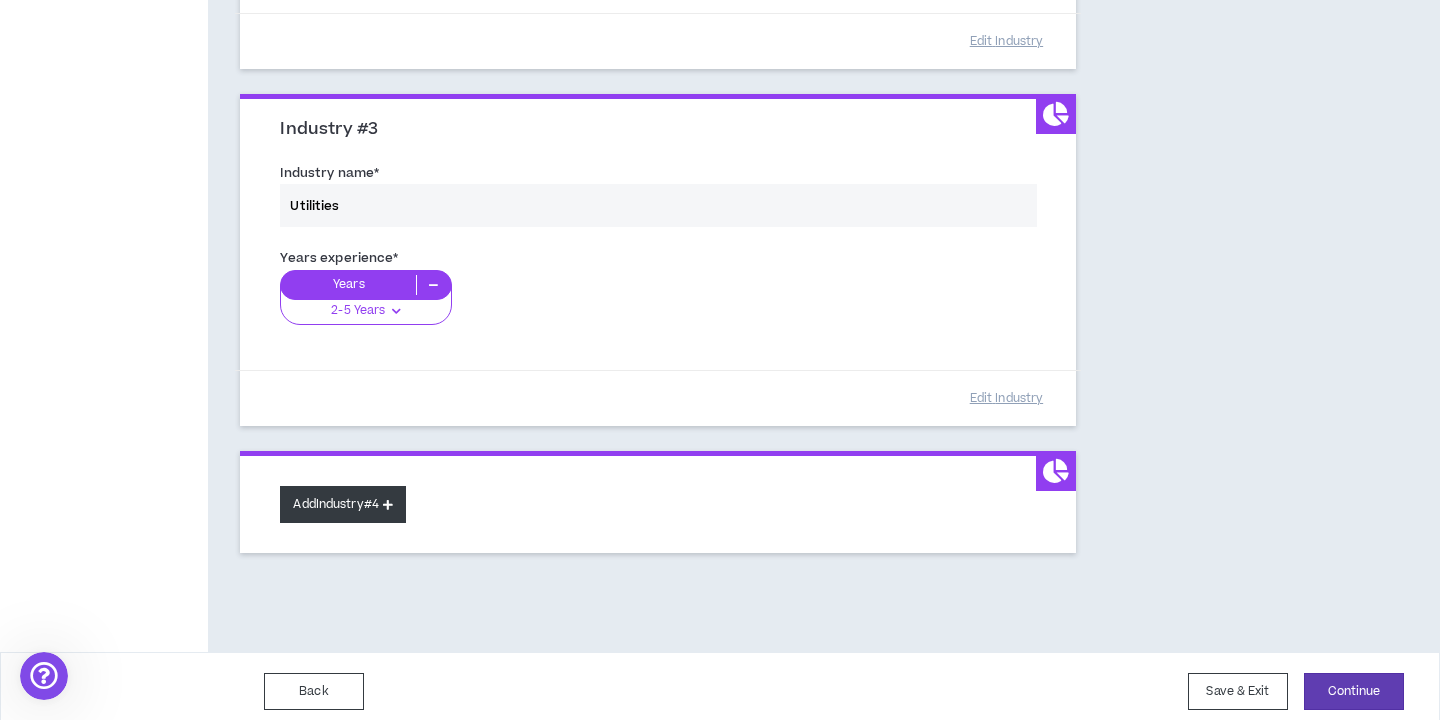 click on "Add  Industry  #4" at bounding box center (343, 504) 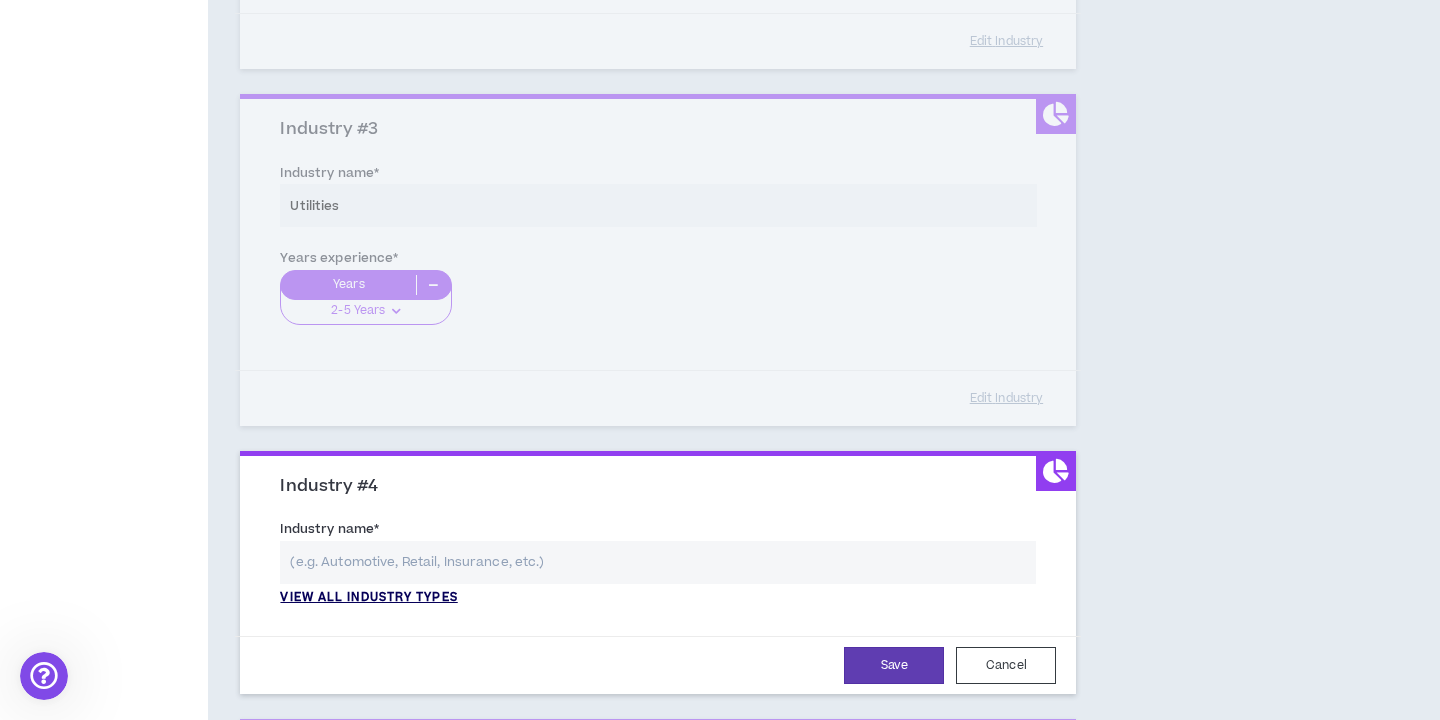 click on "View all industry types" at bounding box center (368, 598) 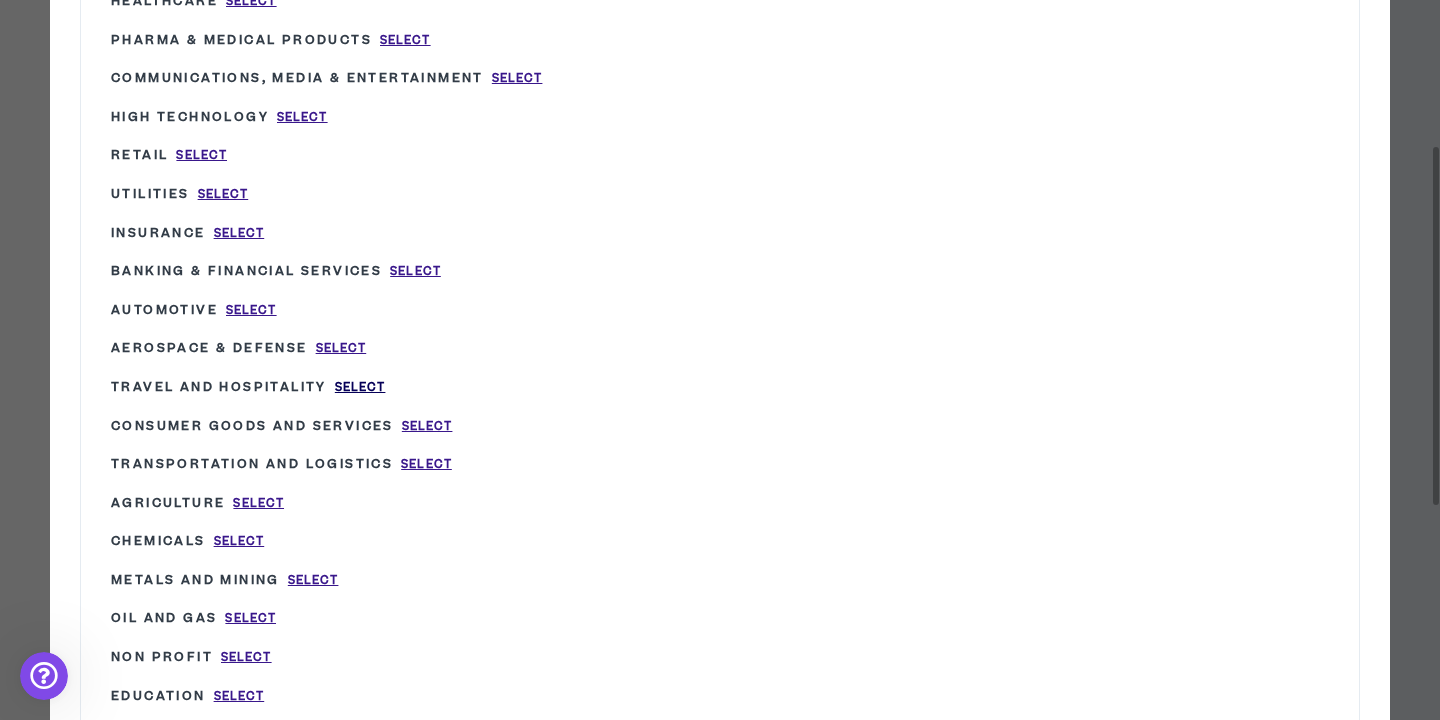 click on "Select" at bounding box center [360, 387] 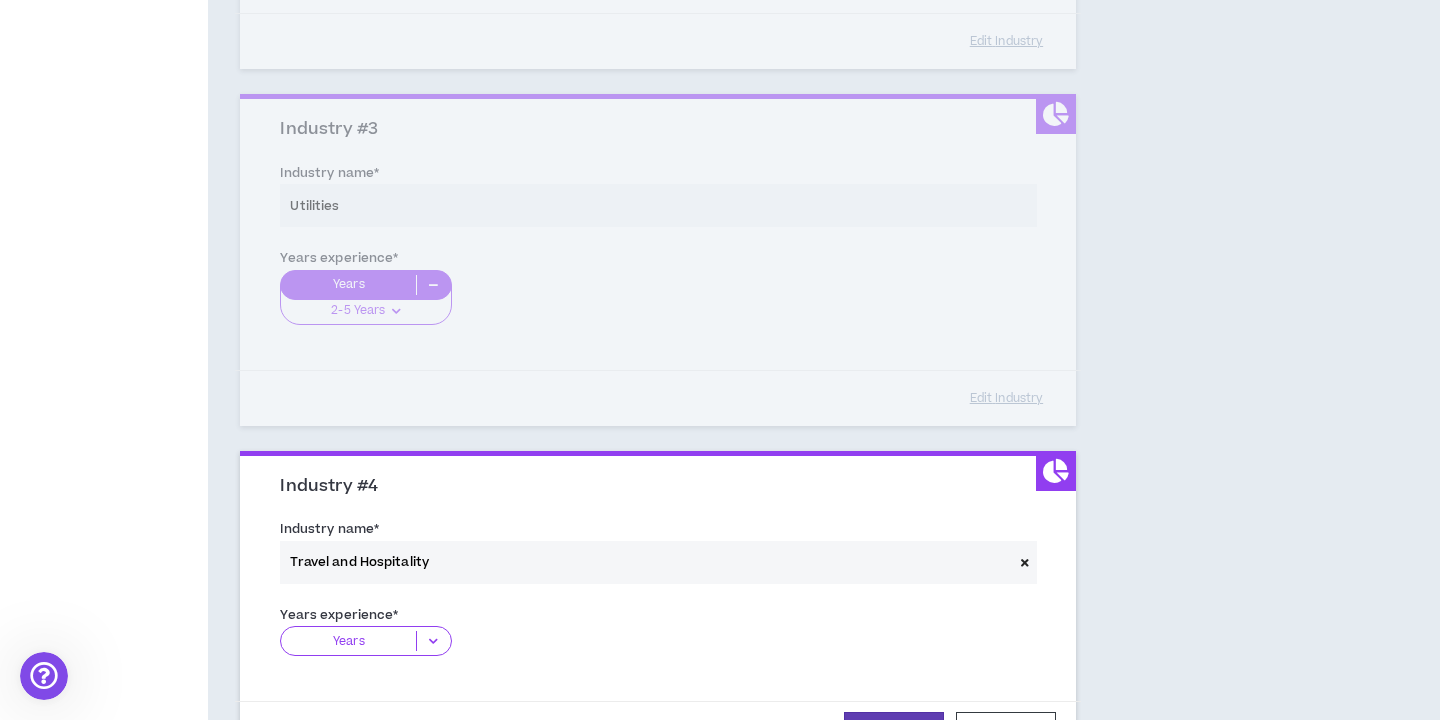 click on "Years" at bounding box center (348, 641) 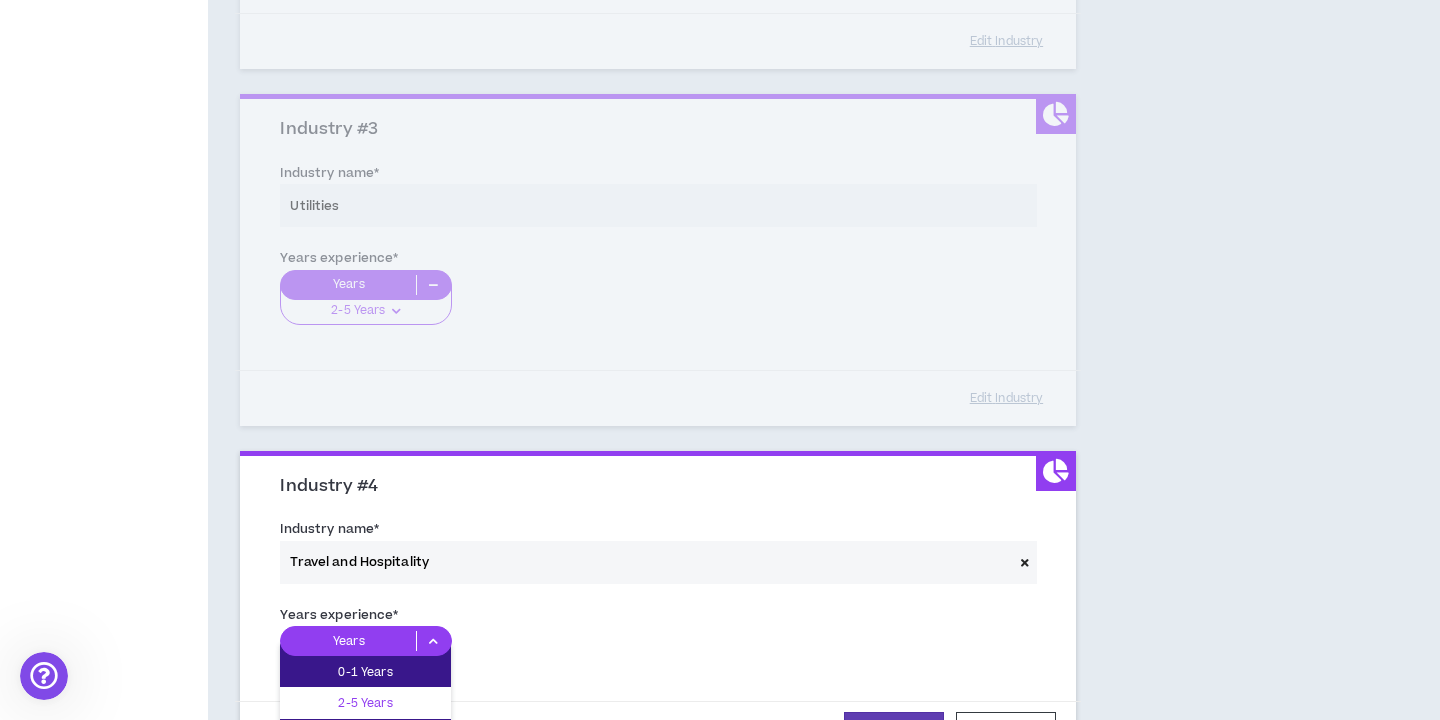 click on "2-5 Years" at bounding box center (365, 703) 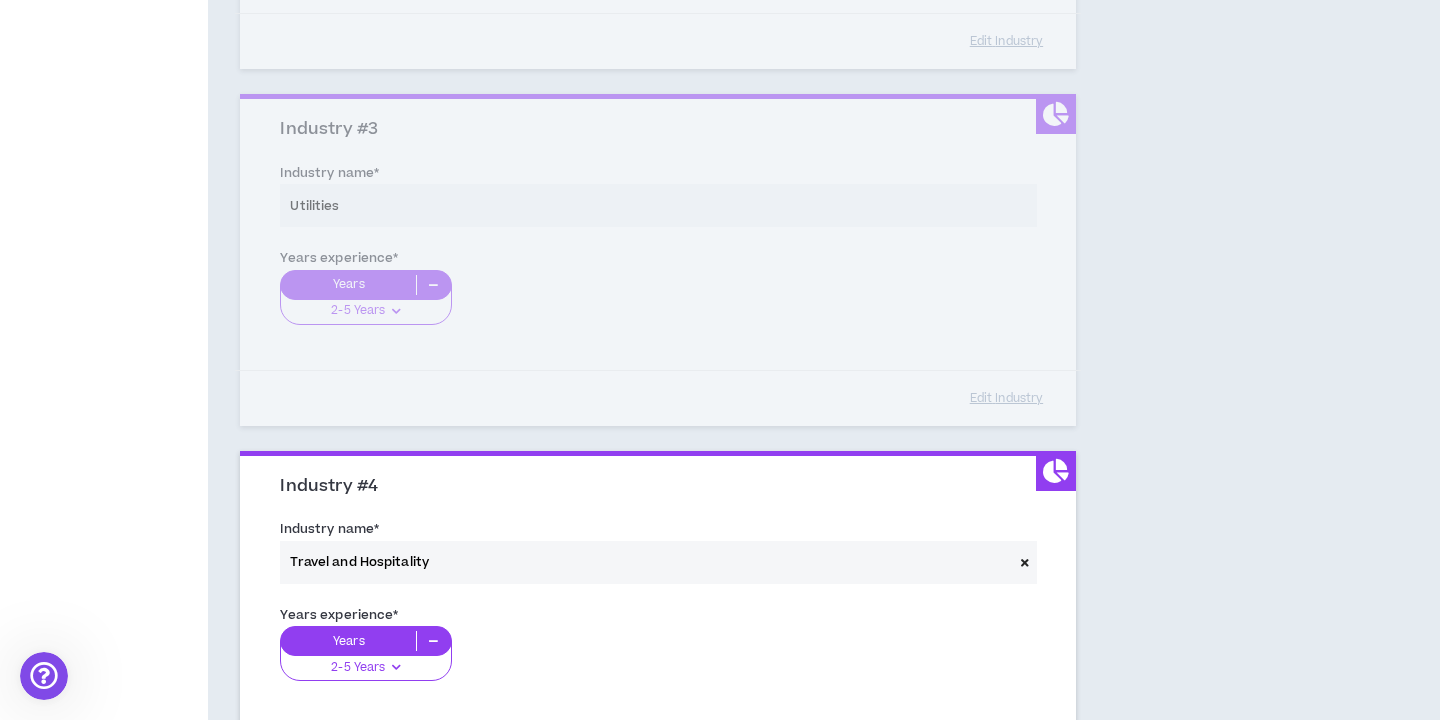 scroll, scrollTop: 1165, scrollLeft: 0, axis: vertical 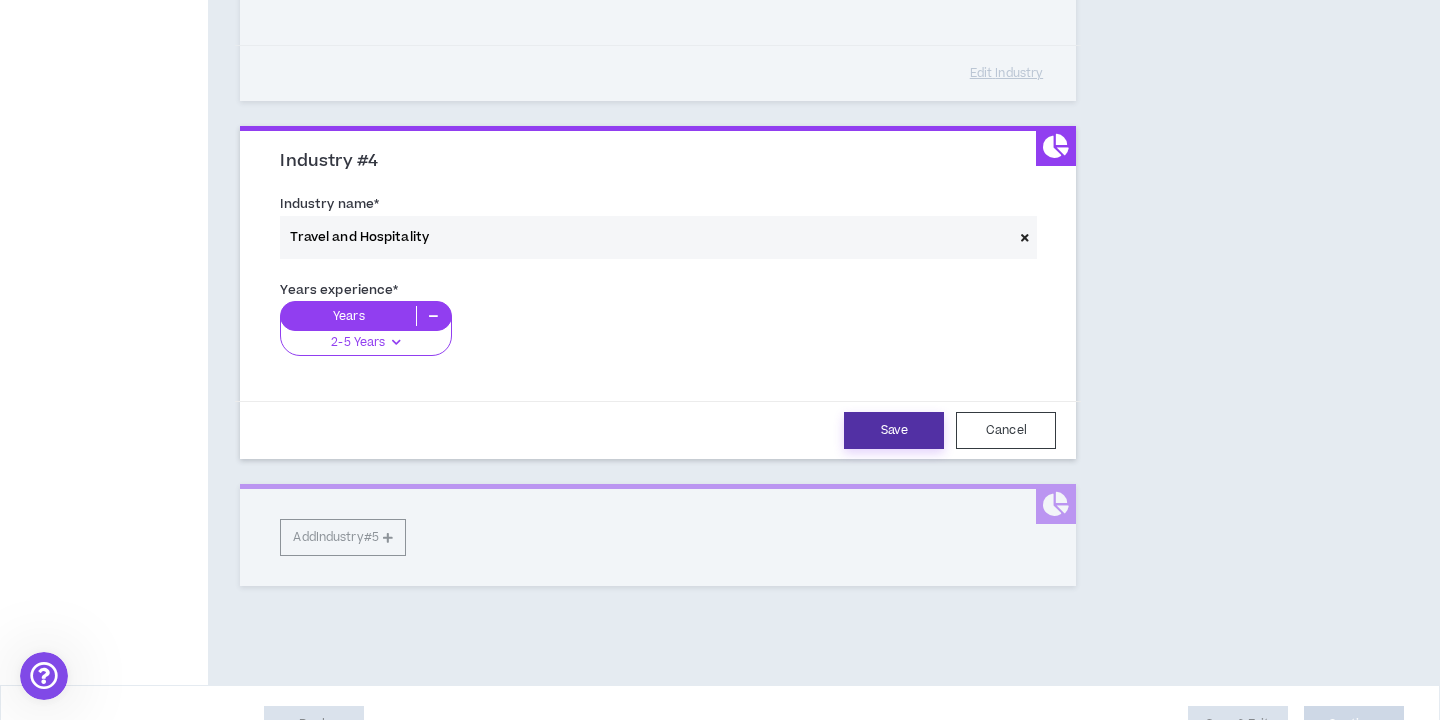 click on "Save" at bounding box center [894, 430] 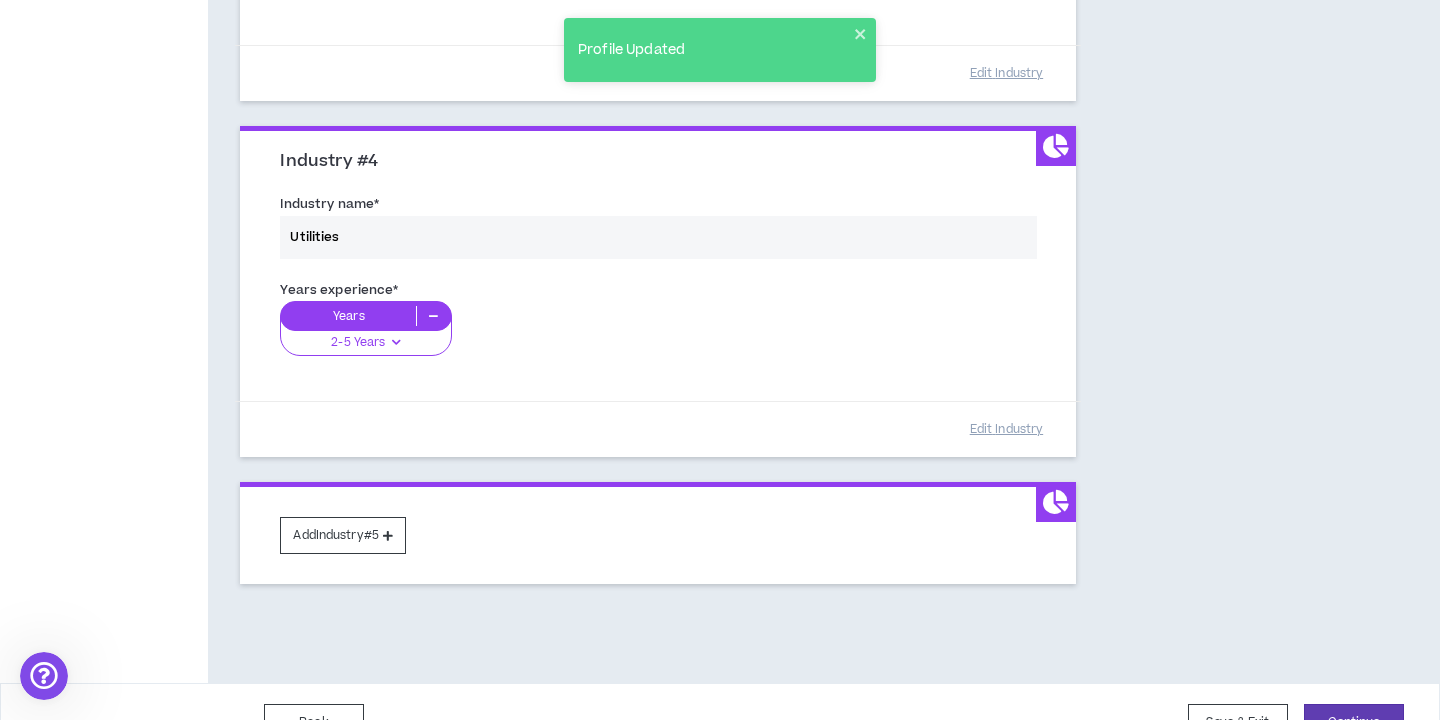click on "Add  Industry  #5" at bounding box center (658, 533) 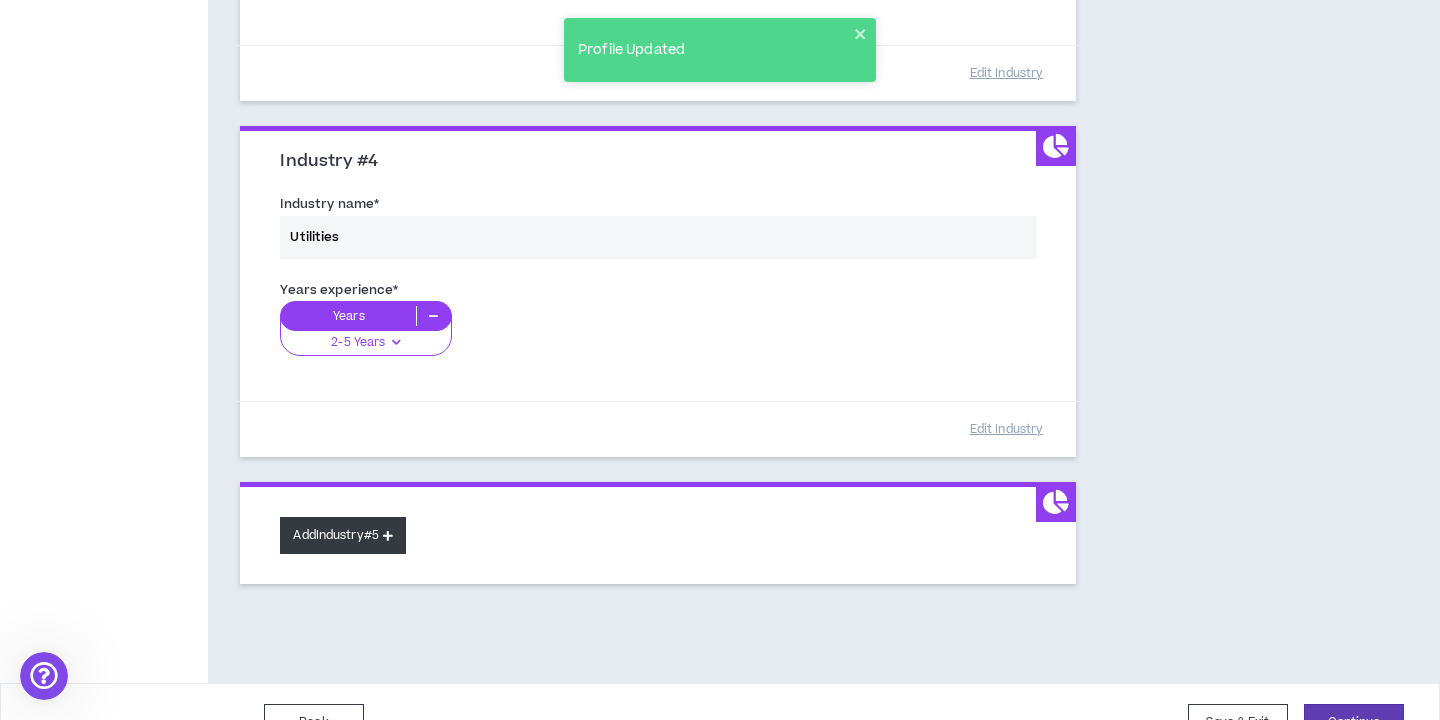 click on "Add  Industry  #5" at bounding box center (343, 535) 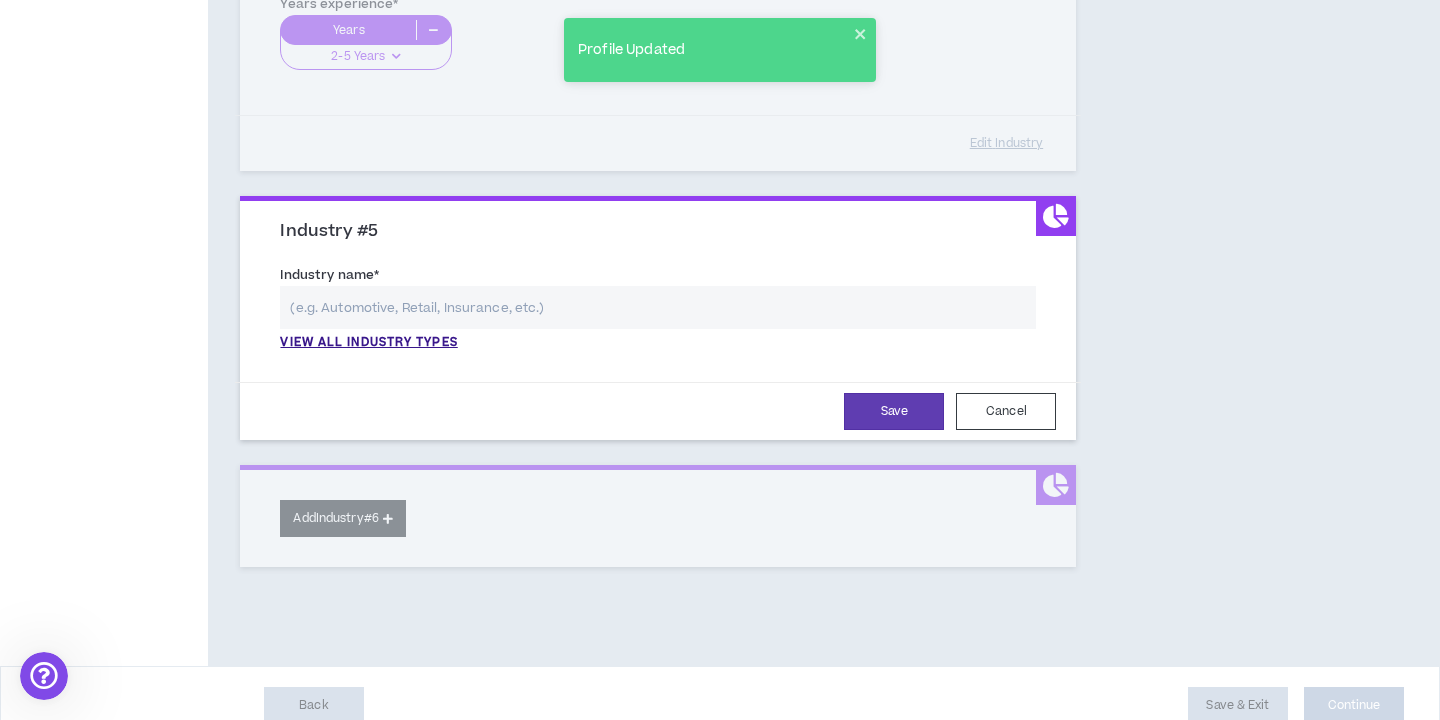 scroll, scrollTop: 1475, scrollLeft: 0, axis: vertical 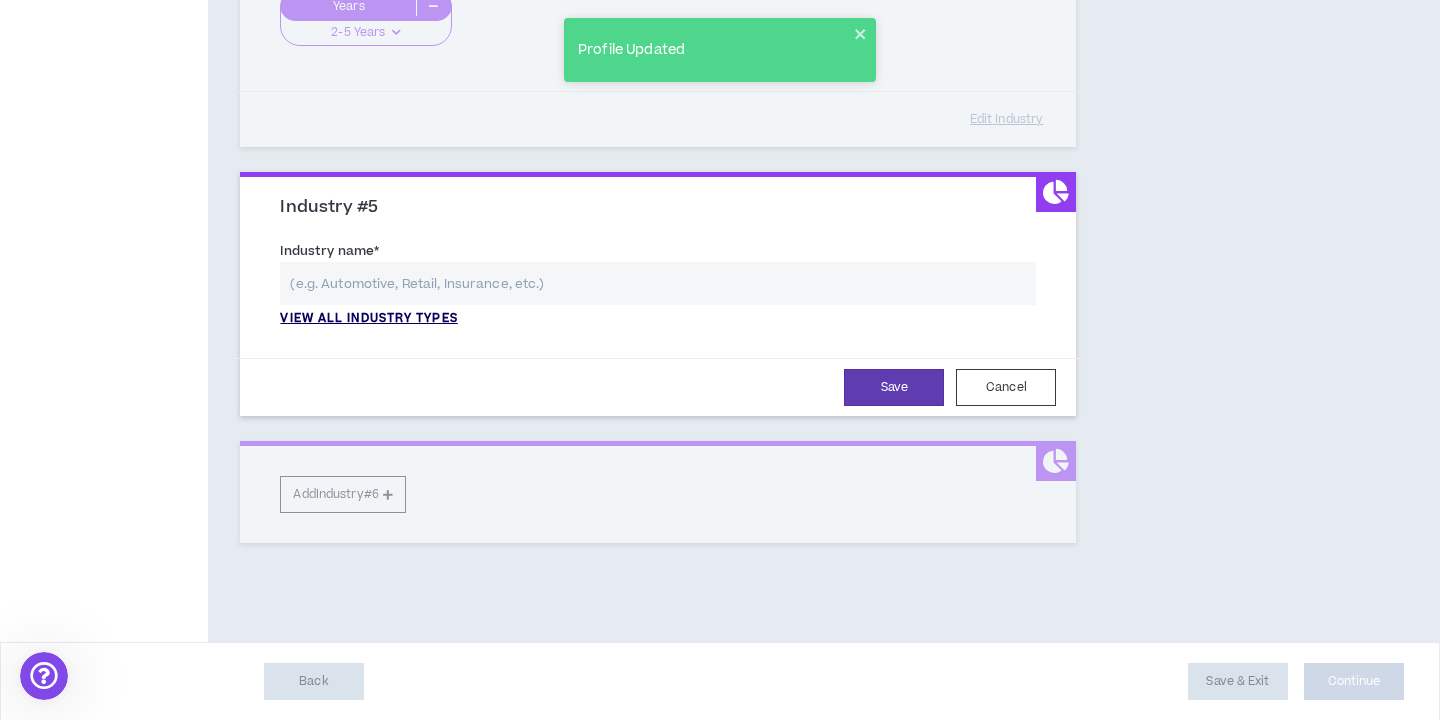 click on "View all industry types" at bounding box center [368, 319] 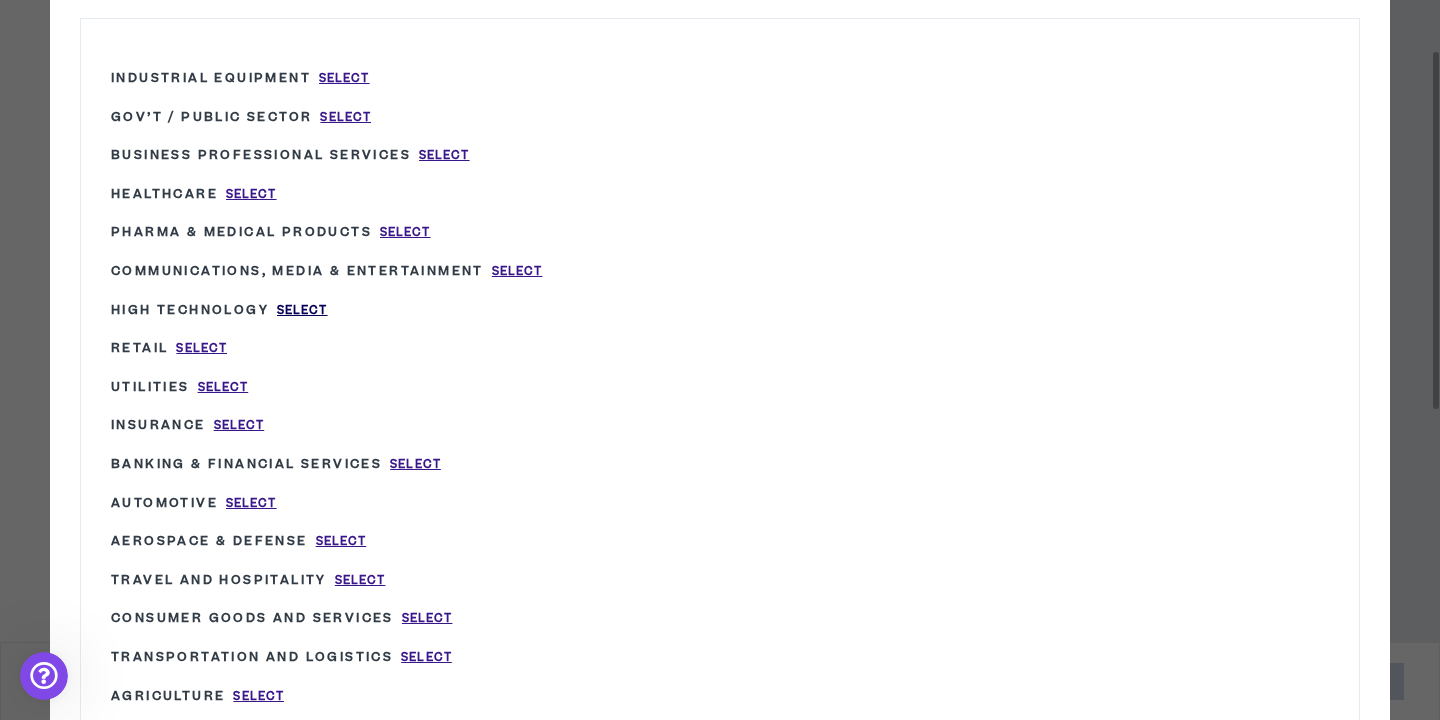 click on "Select" at bounding box center (302, 310) 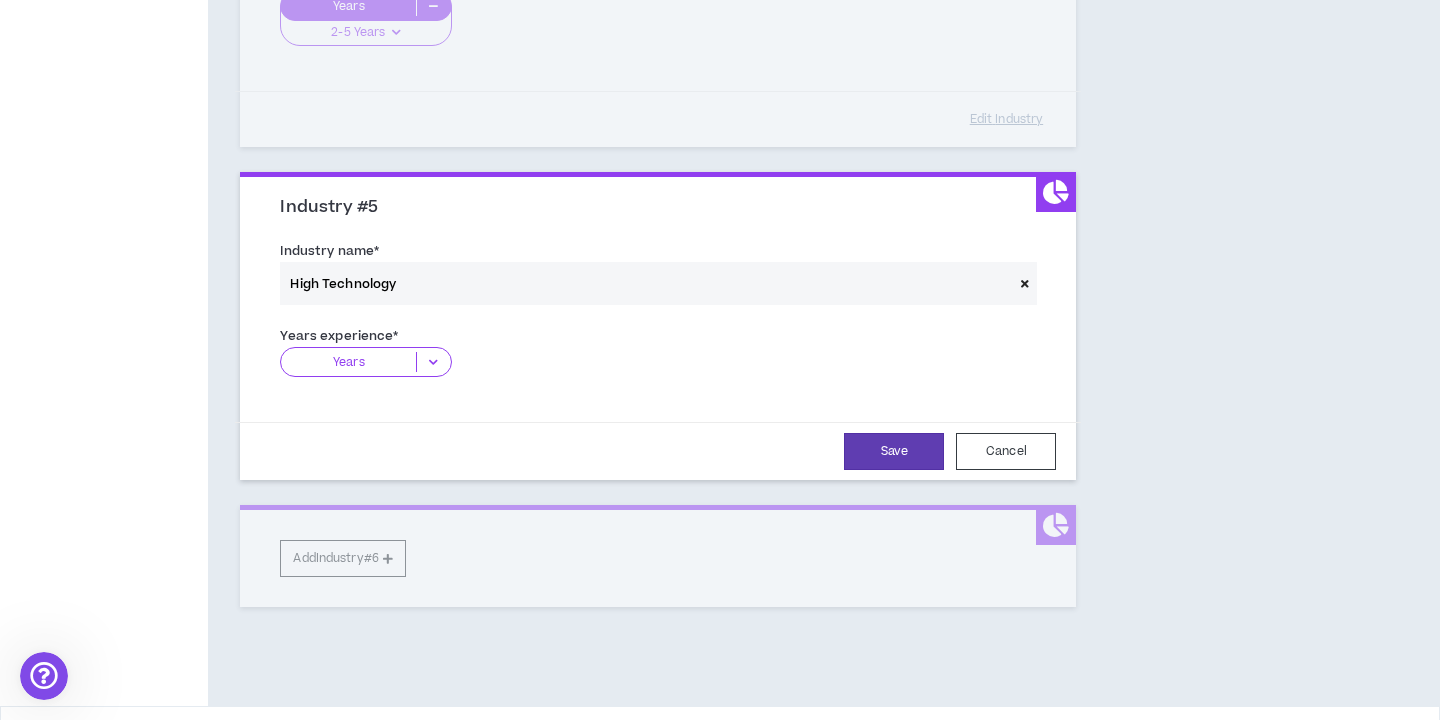 click on "Years" at bounding box center [365, 362] 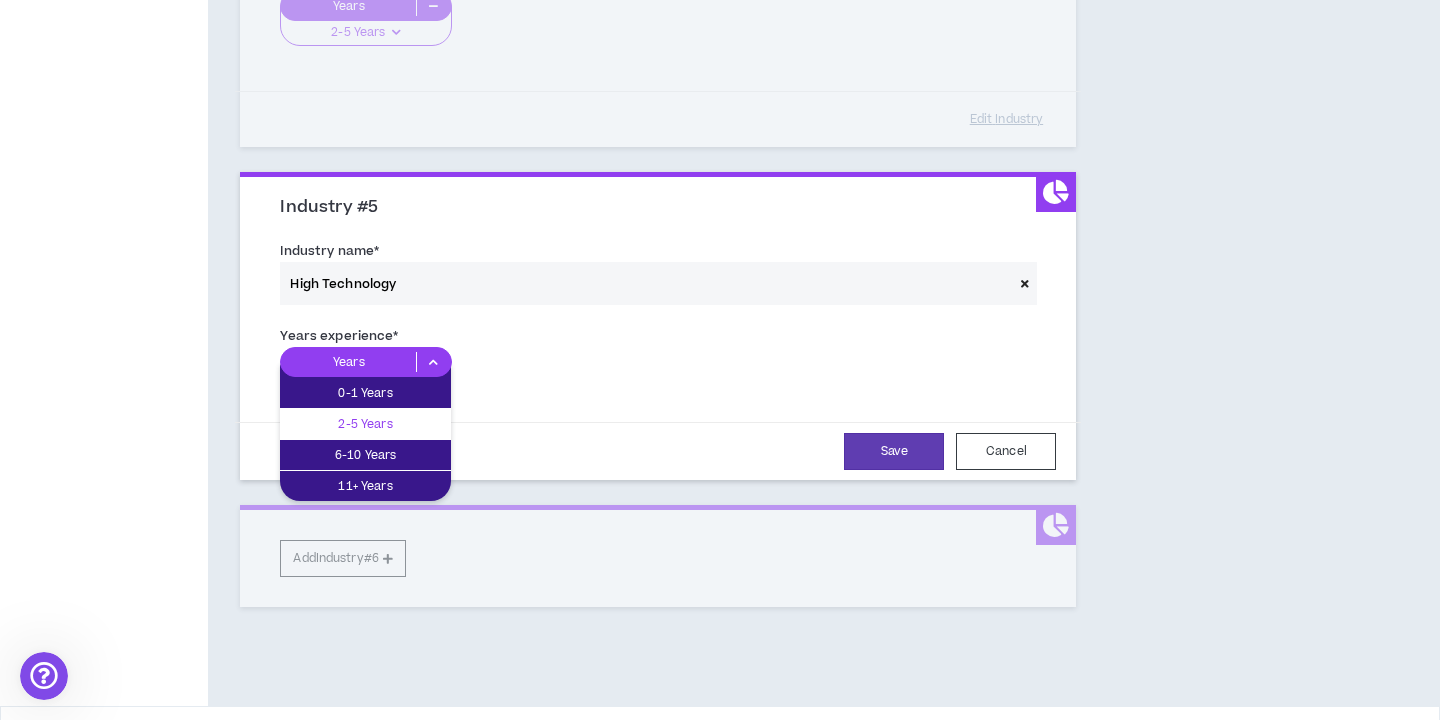 click on "2-5 Years" at bounding box center (365, 424) 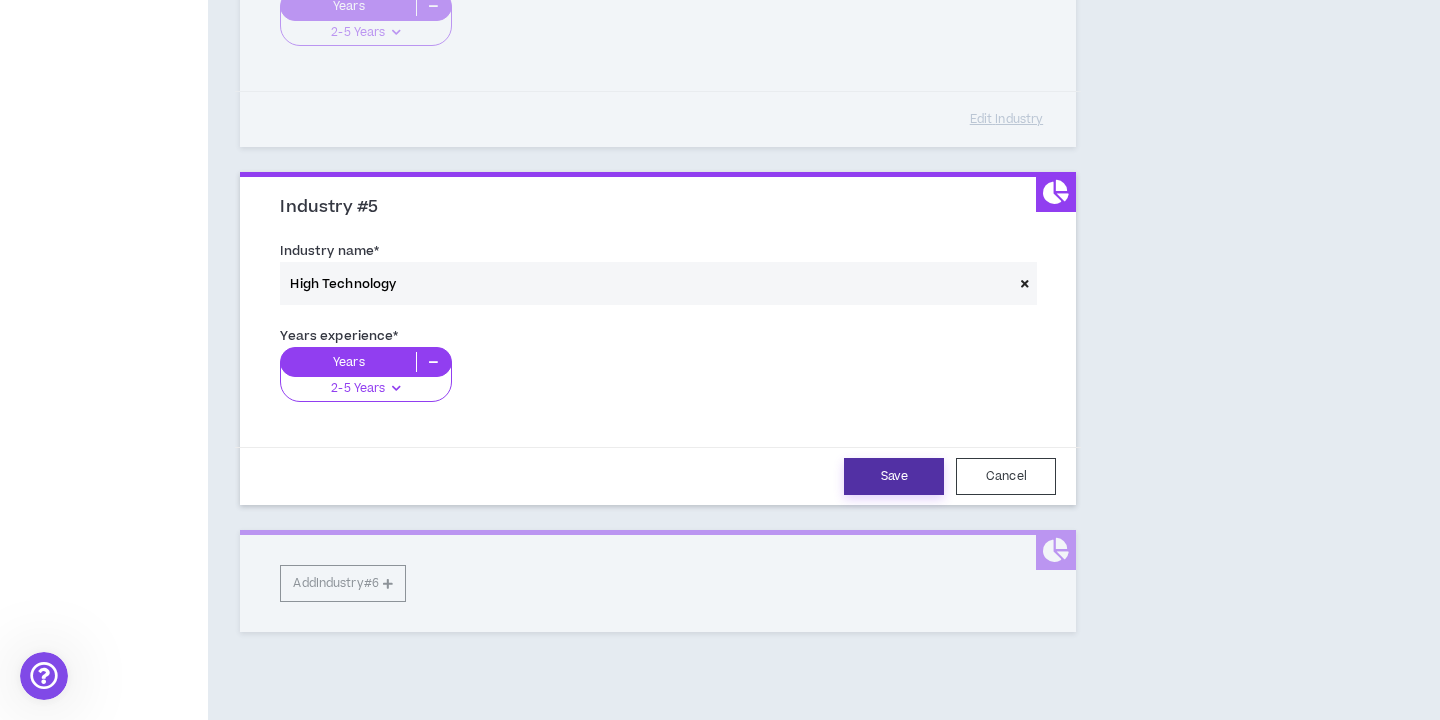 click on "Save" at bounding box center (894, 476) 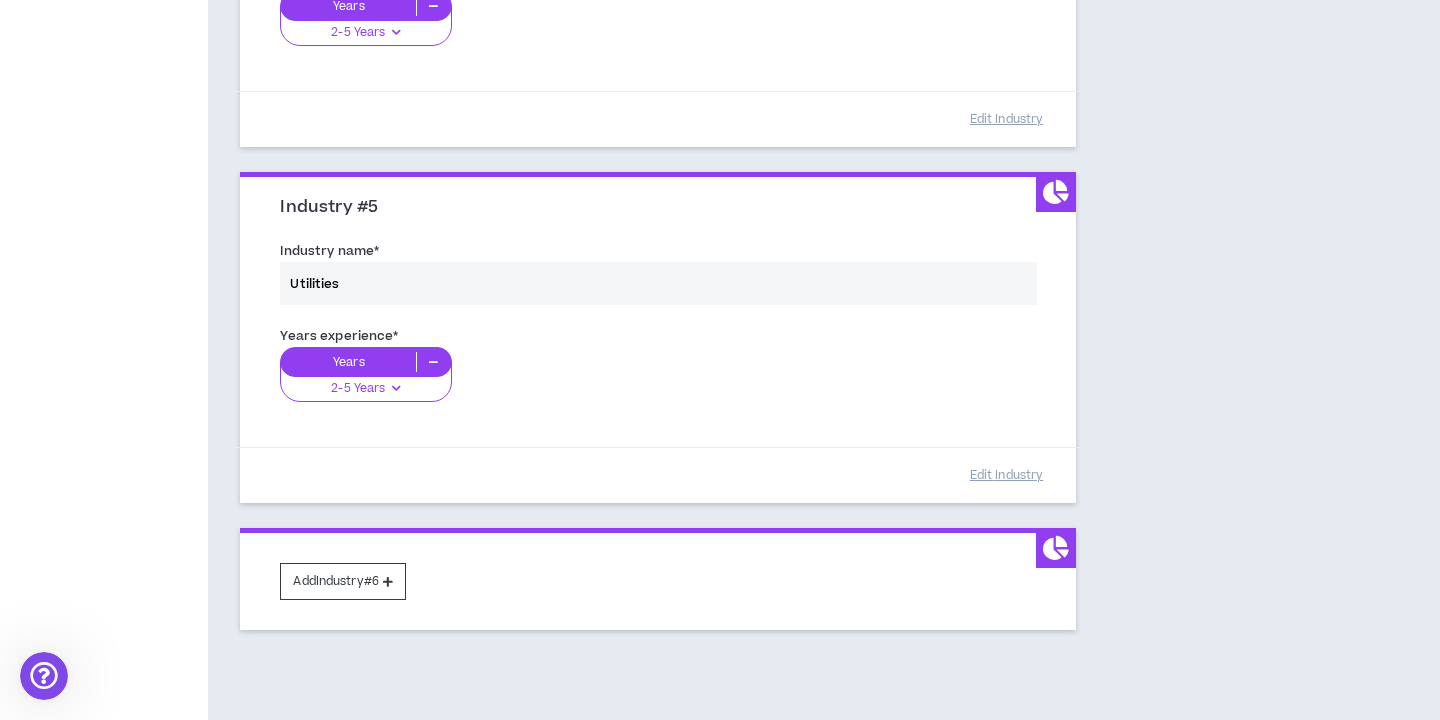 scroll, scrollTop: 1563, scrollLeft: 0, axis: vertical 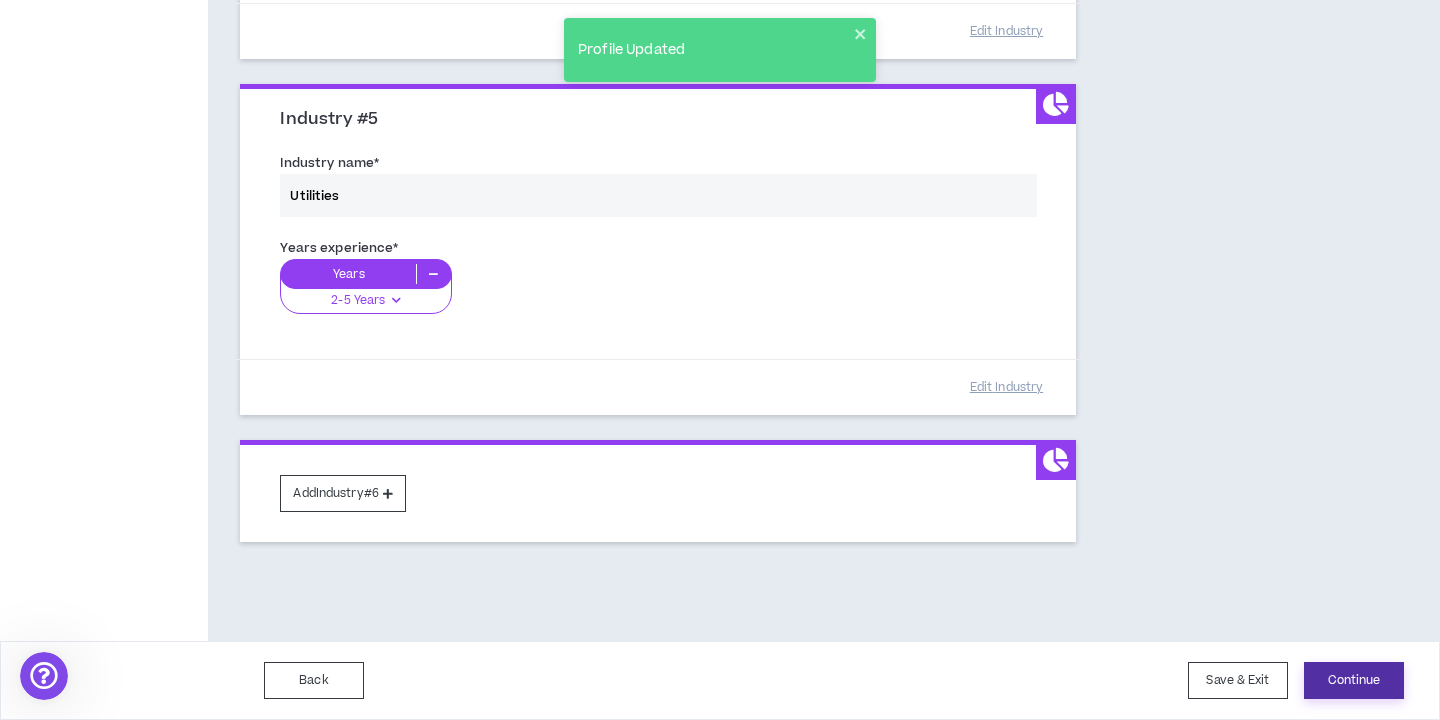 click on "Continue" at bounding box center (1354, 680) 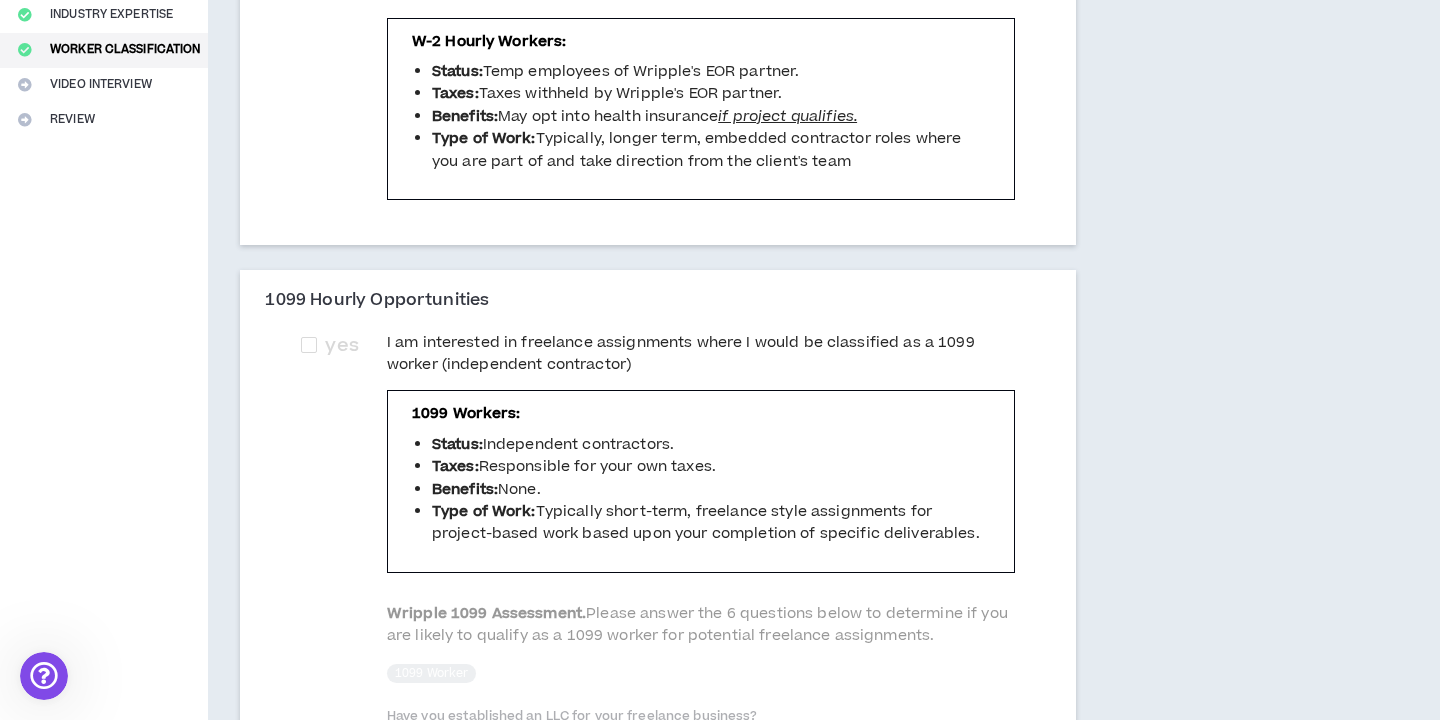 scroll, scrollTop: 429, scrollLeft: 0, axis: vertical 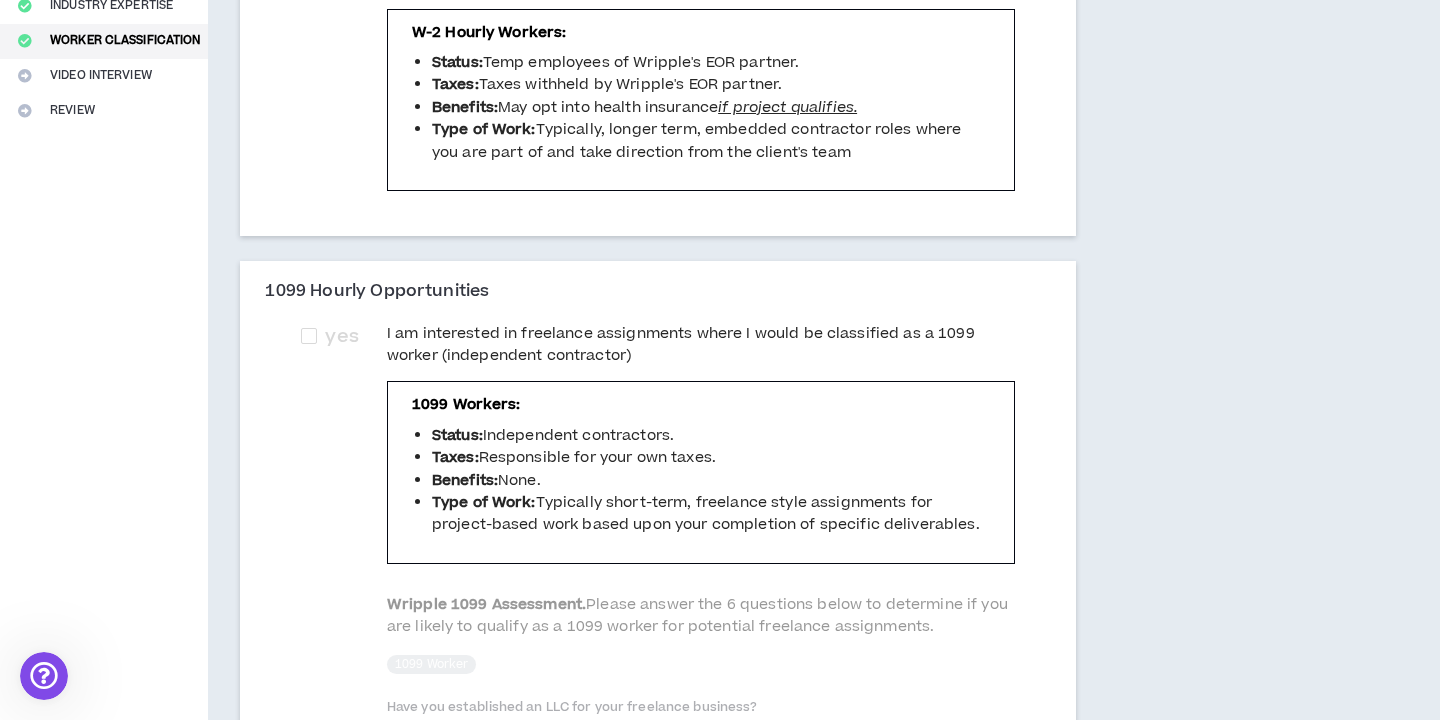 click on "yes I am interested in freelance assignments where I would be classified as a 1099 worker (independent contractor) 1099 Workers: Status:  Independent contractors. Taxes:  Responsible for your own taxes. Benefits:  None. Type of Work:  Typically short-term, freelance style assignments for project-based work based upon your completion of specific deliverables. Wripple 1099 Assessment.  Please answer the 6 questions below to determine if you are likely to qualify as a 1099 worker for potential freelance assignments. 1099 Worker Have you established an LLC for your freelance business? Yes No Do you have a professional website or other materials to market your services as an independent freelancer? Yes No Are you currently working with, or do you plan to work with, multiple clients simultaneously? Yes No Do you use your own equipment, tools, and methodologies to deliver your work? Yes No Do you typically work independently, without needing frequent oversight from clients? Yes No" at bounding box center (658, 751) 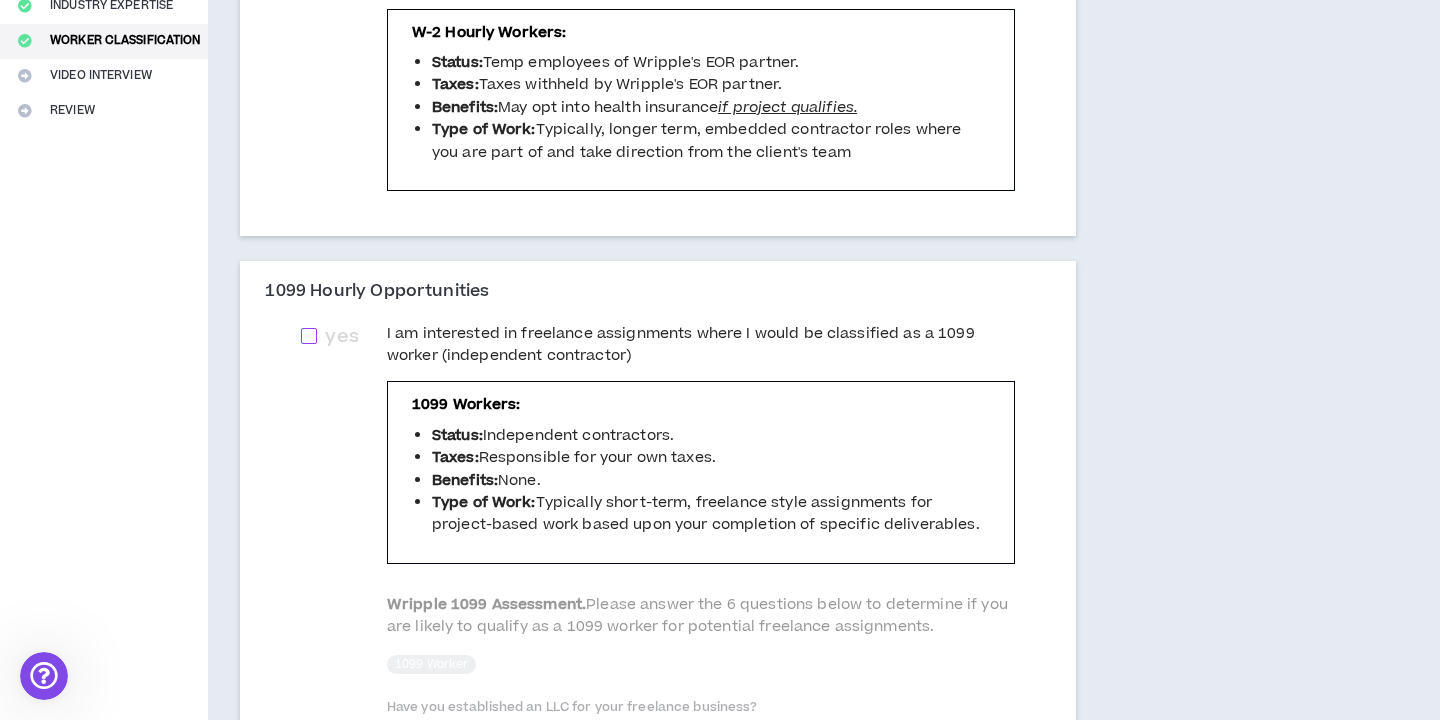 click at bounding box center (309, 336) 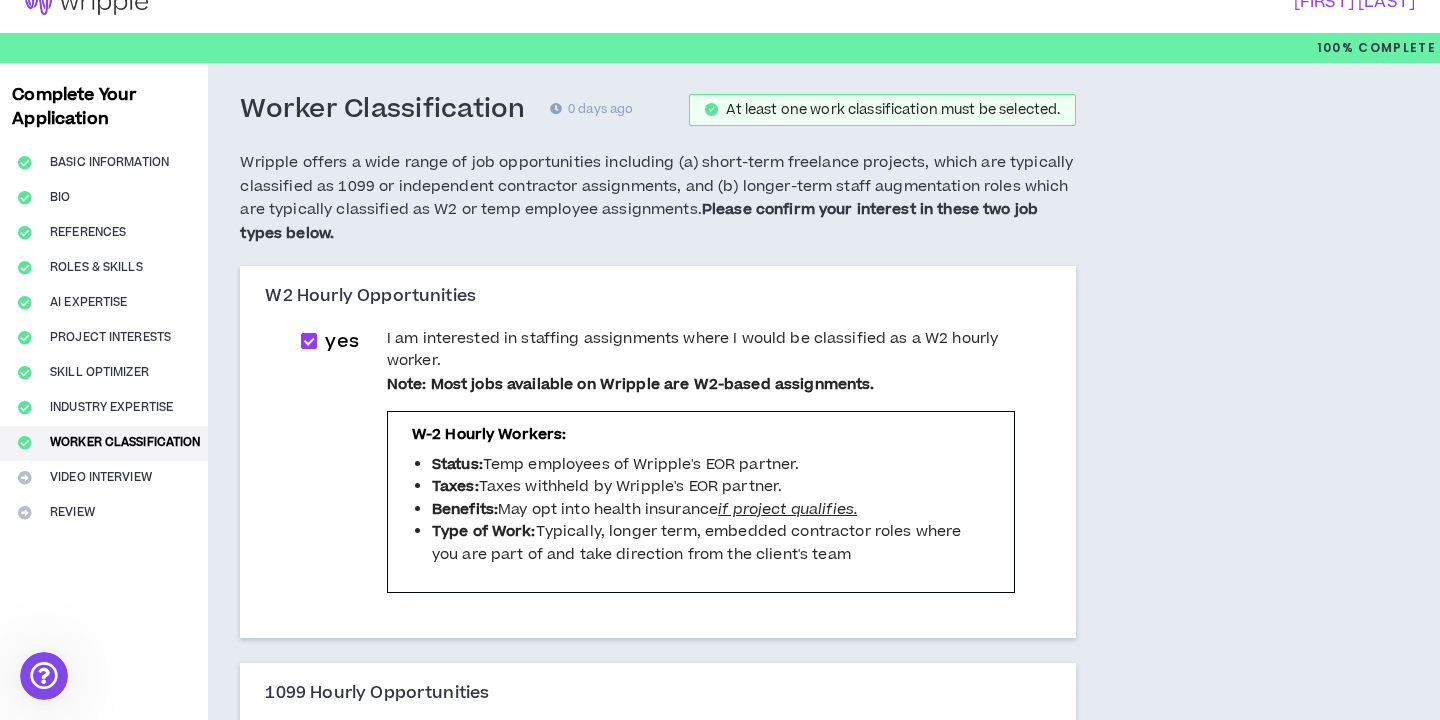scroll, scrollTop: 0, scrollLeft: 0, axis: both 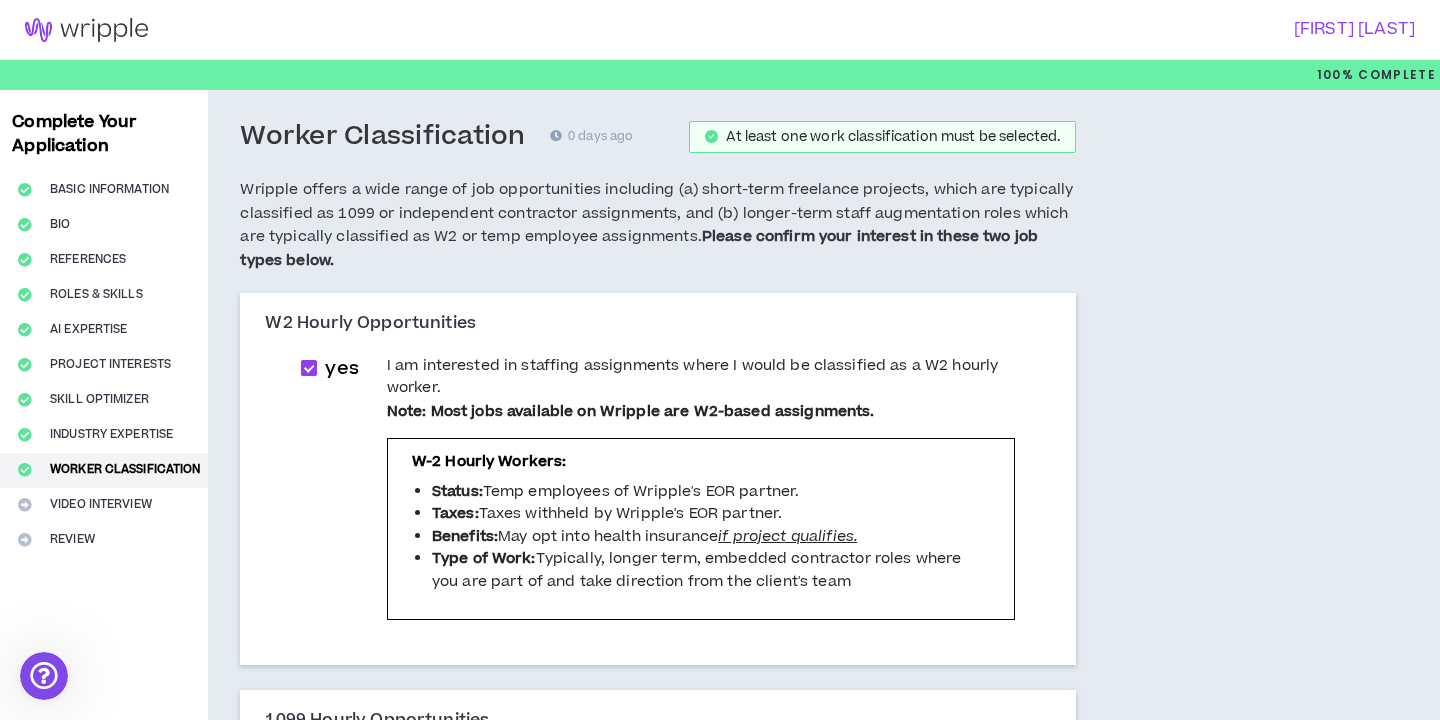 click on "yes" at bounding box center [341, 369] 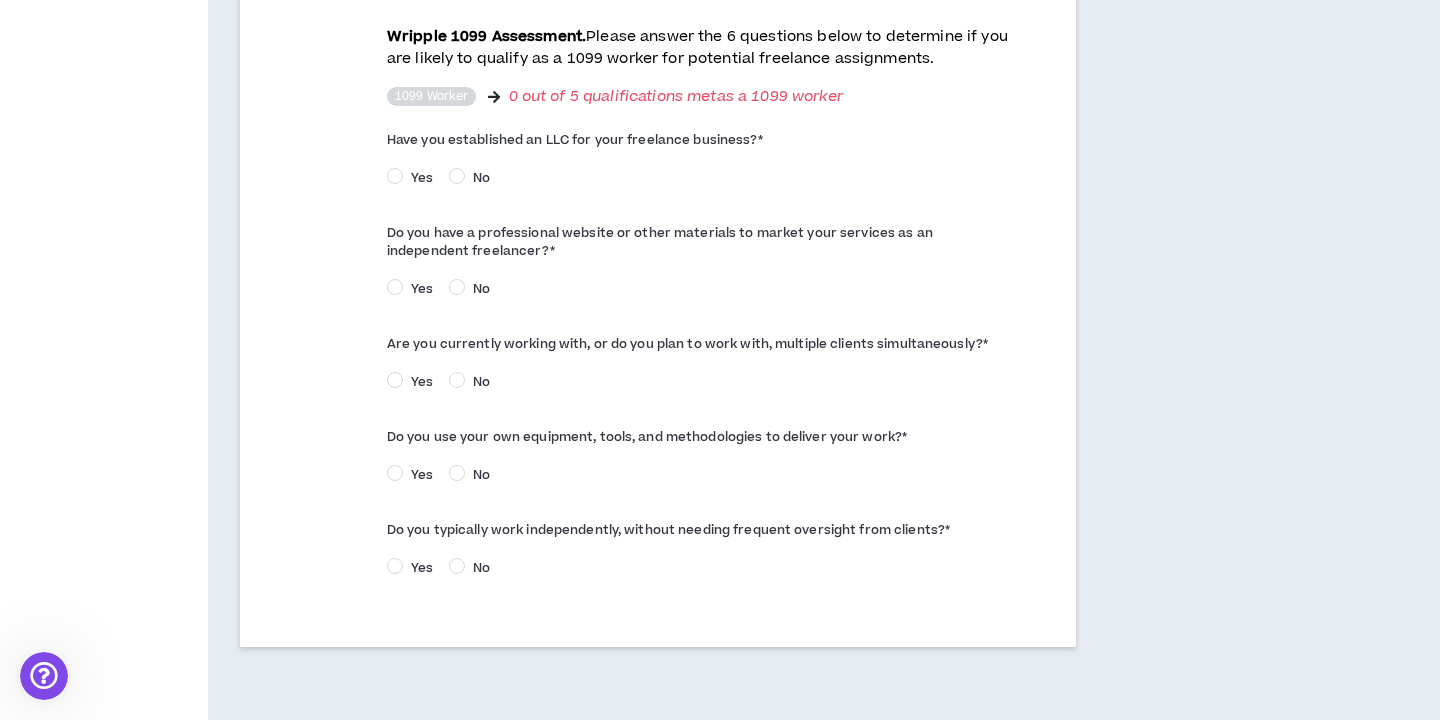 scroll, scrollTop: 944, scrollLeft: 0, axis: vertical 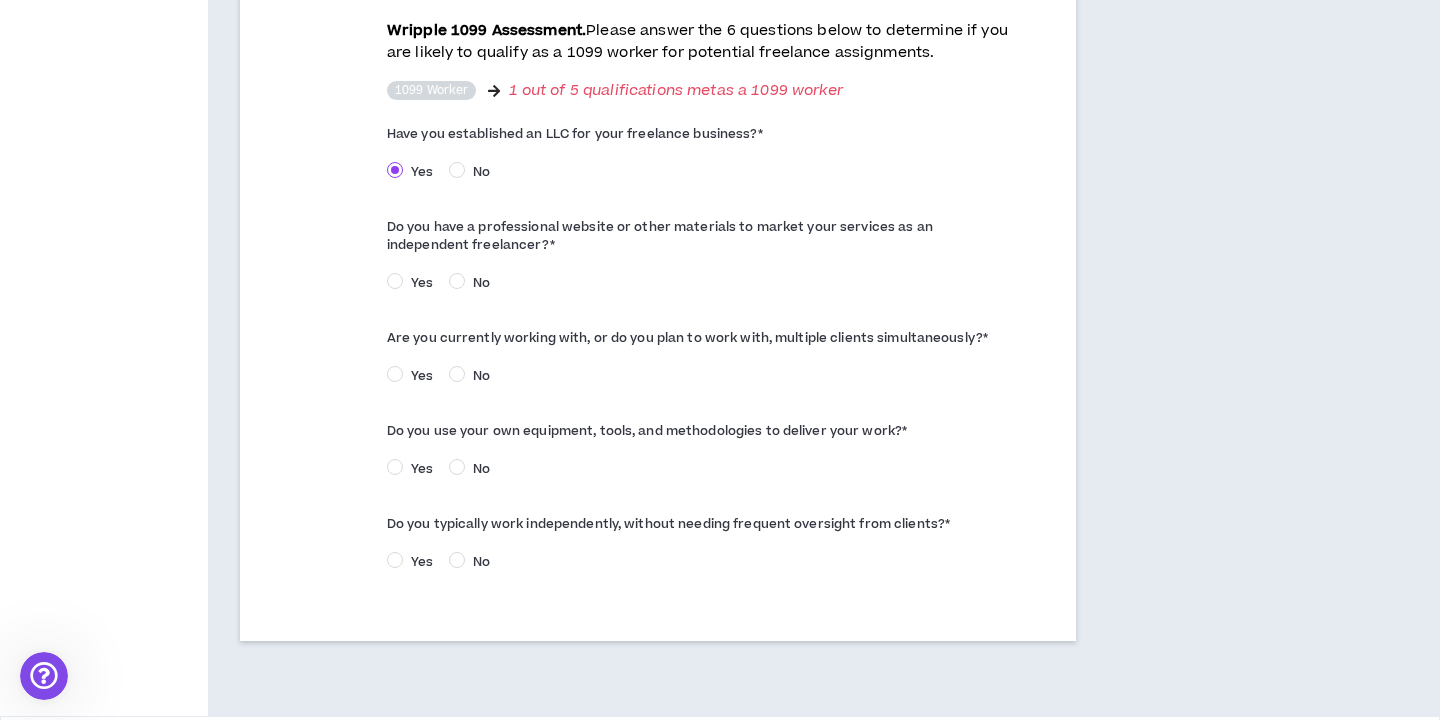 click on "No" at bounding box center [481, 172] 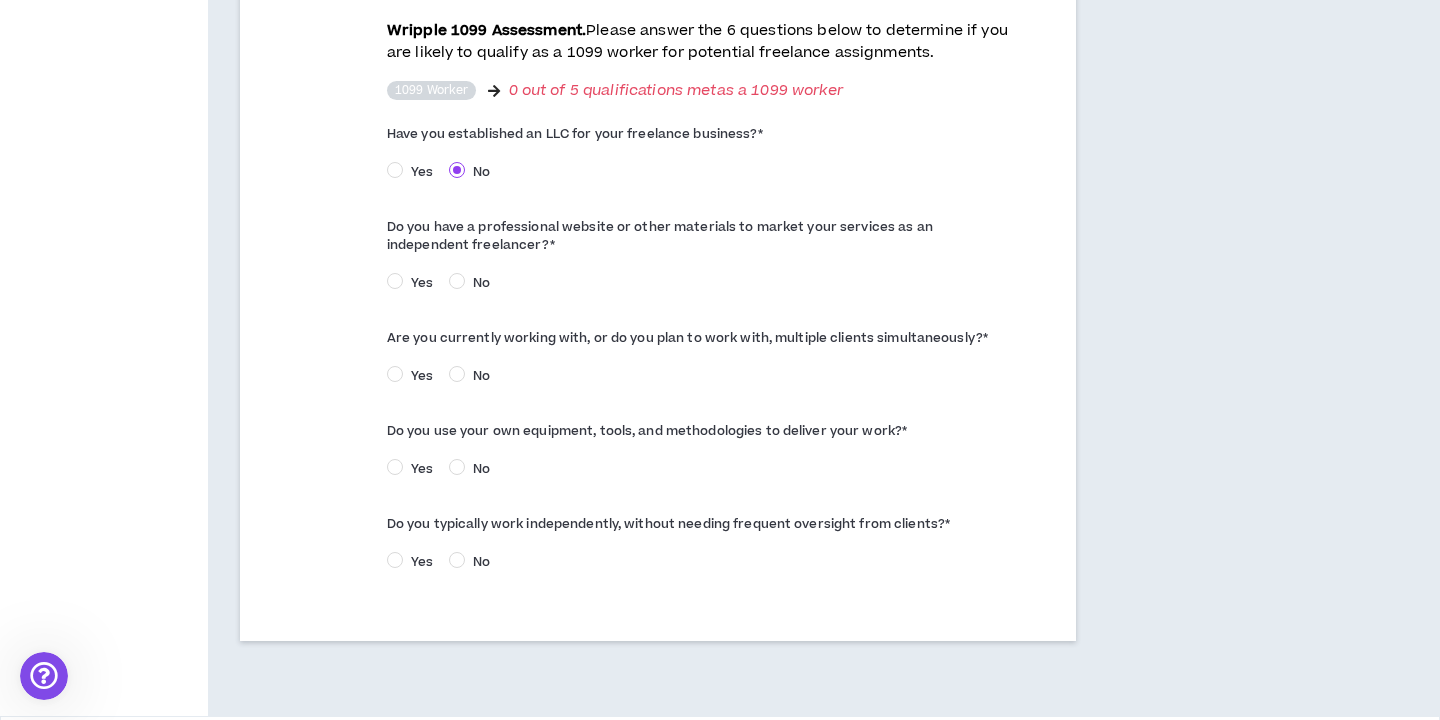 click on "Yes" at bounding box center [422, 283] 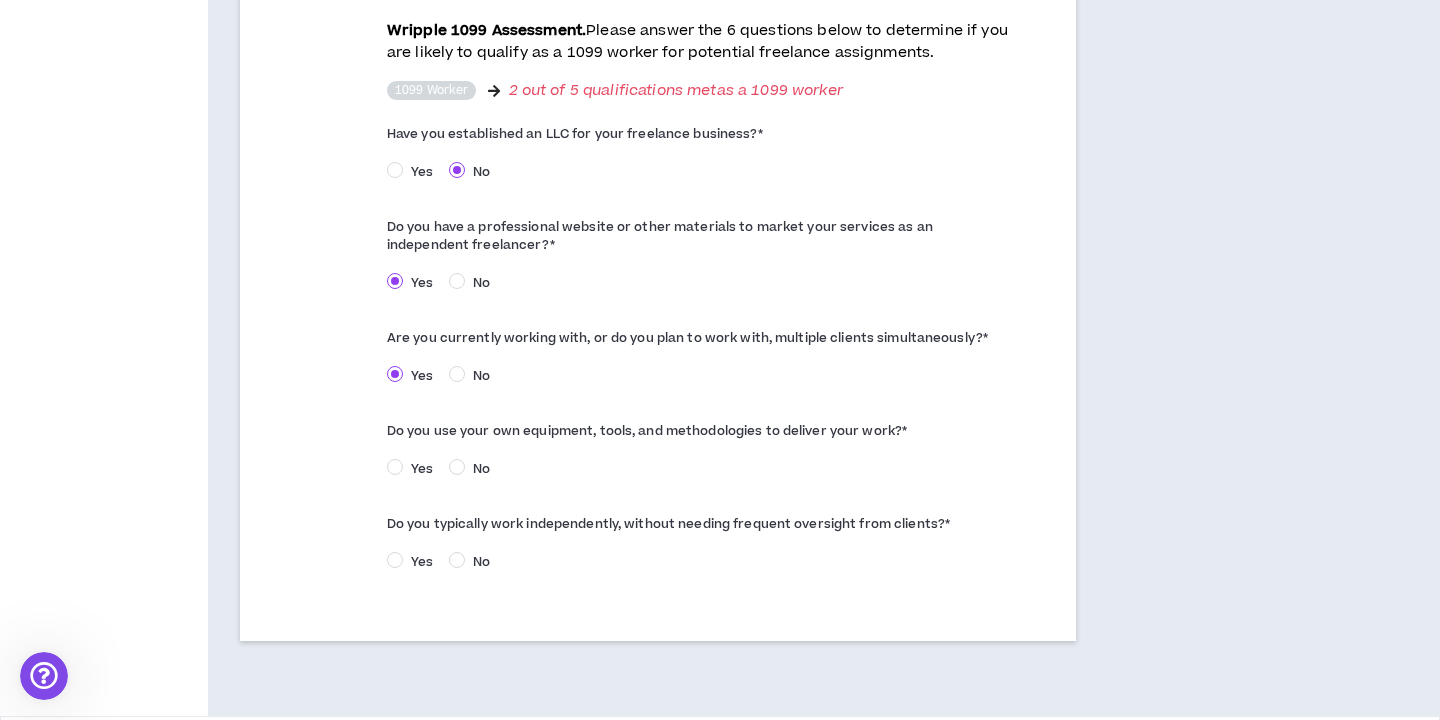 click on "yes I am interested in freelance assignments where I would be classified as a 1099 worker (independent contractor) 1099 Workers: Status: Independent contractors. Taxes: Responsible for your own taxes. Benefits: None. Type of Work: Typically short-term, freelance style assignments for project-based work based upon your completion of specific deliverables. Wripple 1099 Assessment. Please answer the 6 questions below to determine if you are likely to qualify as a 1099 worker for potential freelance assignments. 1099 Worker 2 out of 5 qualifications met as a 1099 worker Have you established an LLC for your freelance business? * Yes No Do you have a professional website or other materials to market your services as an independent freelancer? * Yes No Are you currently working with, or do you plan to work with, multiple clients simultaneously? * Yes No Do you use your own equipment, tools, and methodologies to deliver your work? * Yes No * Yes No" at bounding box center (658, 172) 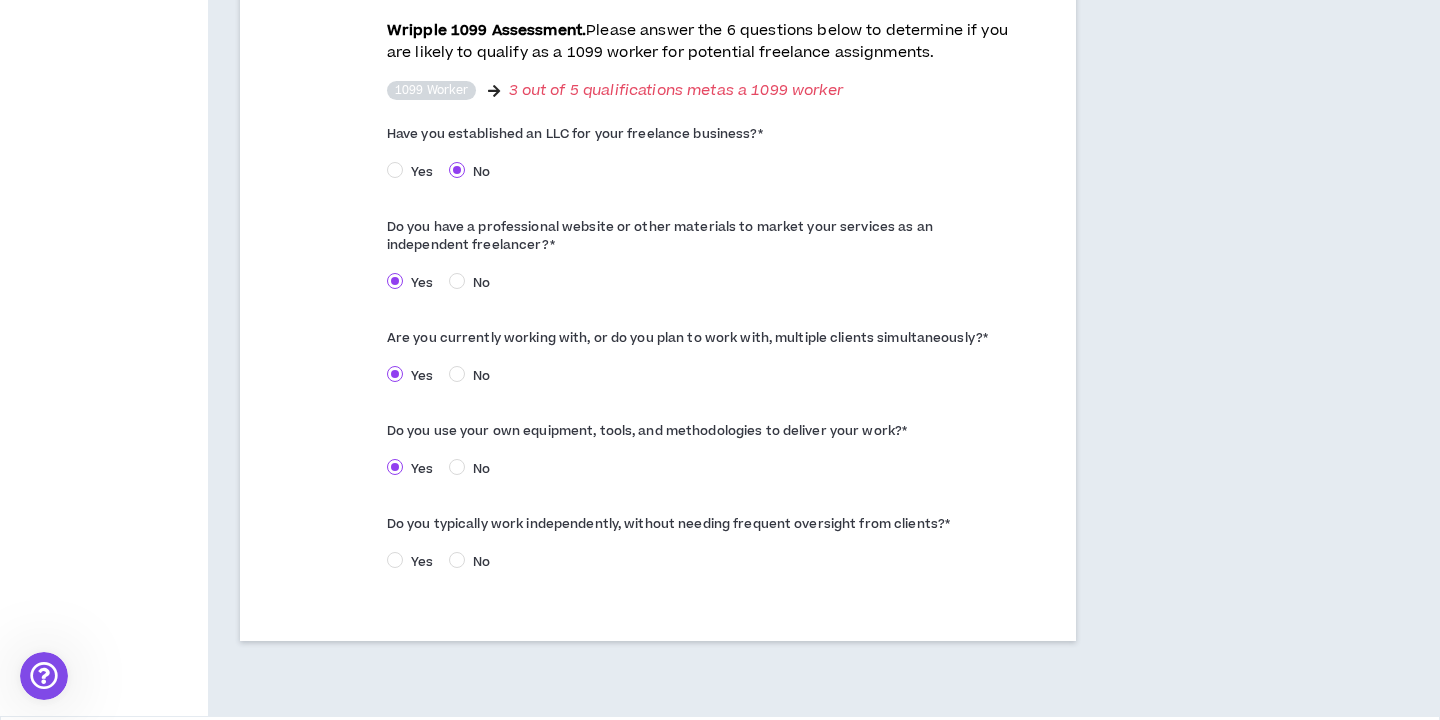 click on "Do you typically work independently, without needing frequent oversight from clients? * Yes No" at bounding box center (701, 544) 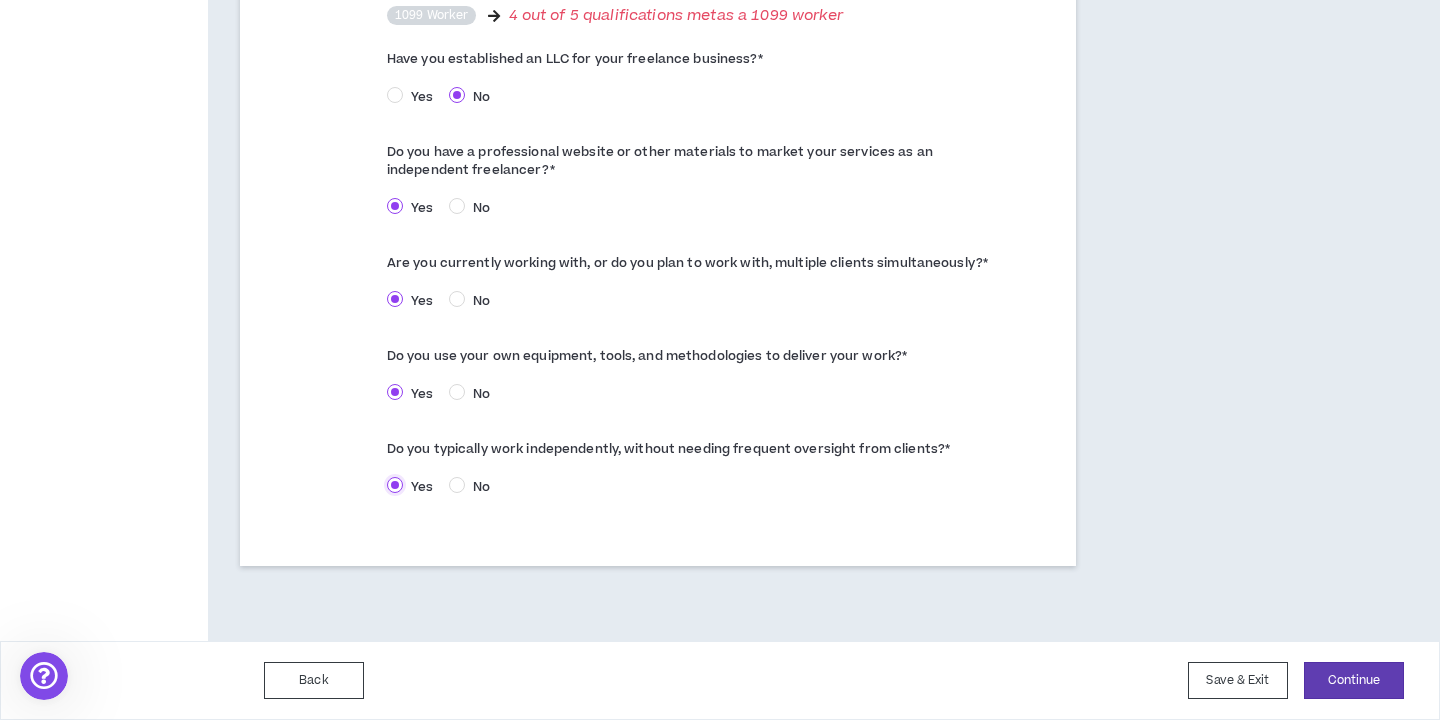 scroll, scrollTop: 859, scrollLeft: 0, axis: vertical 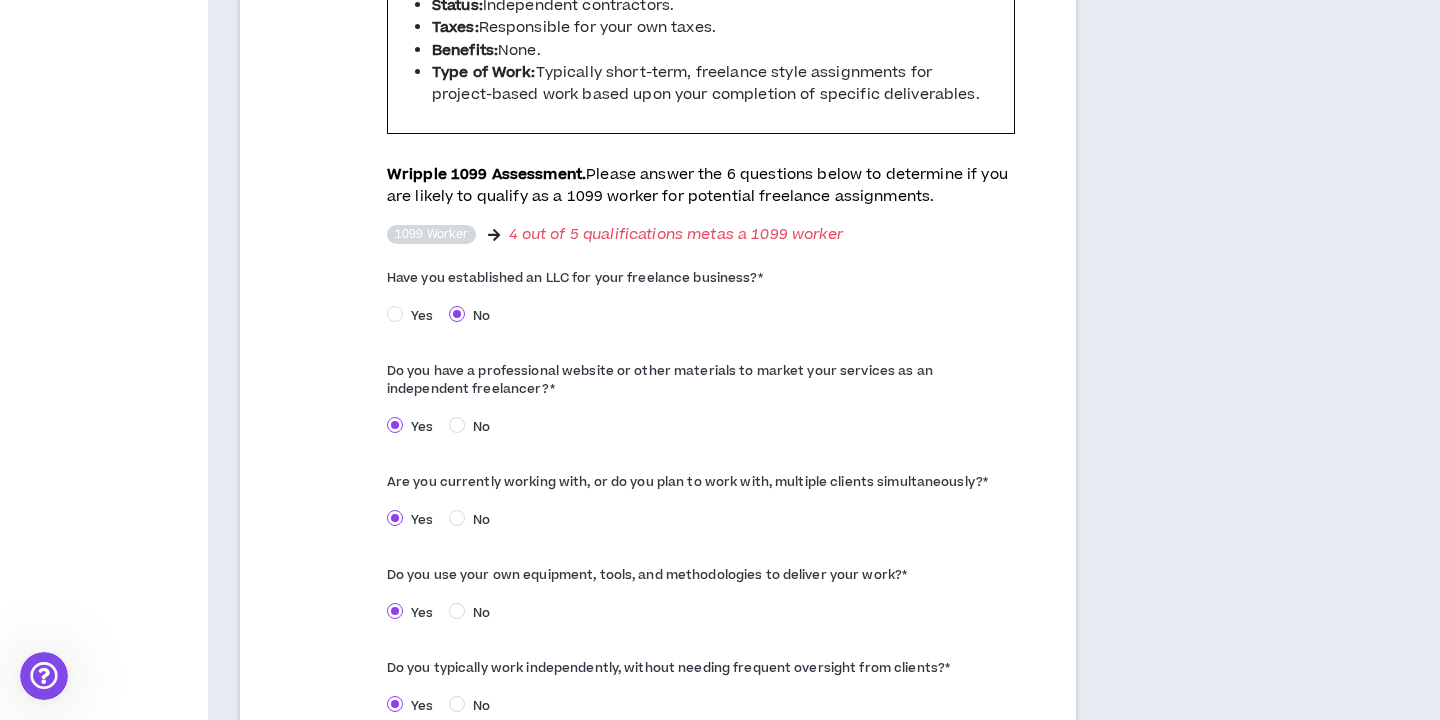 click on "Yes" at bounding box center [414, 314] 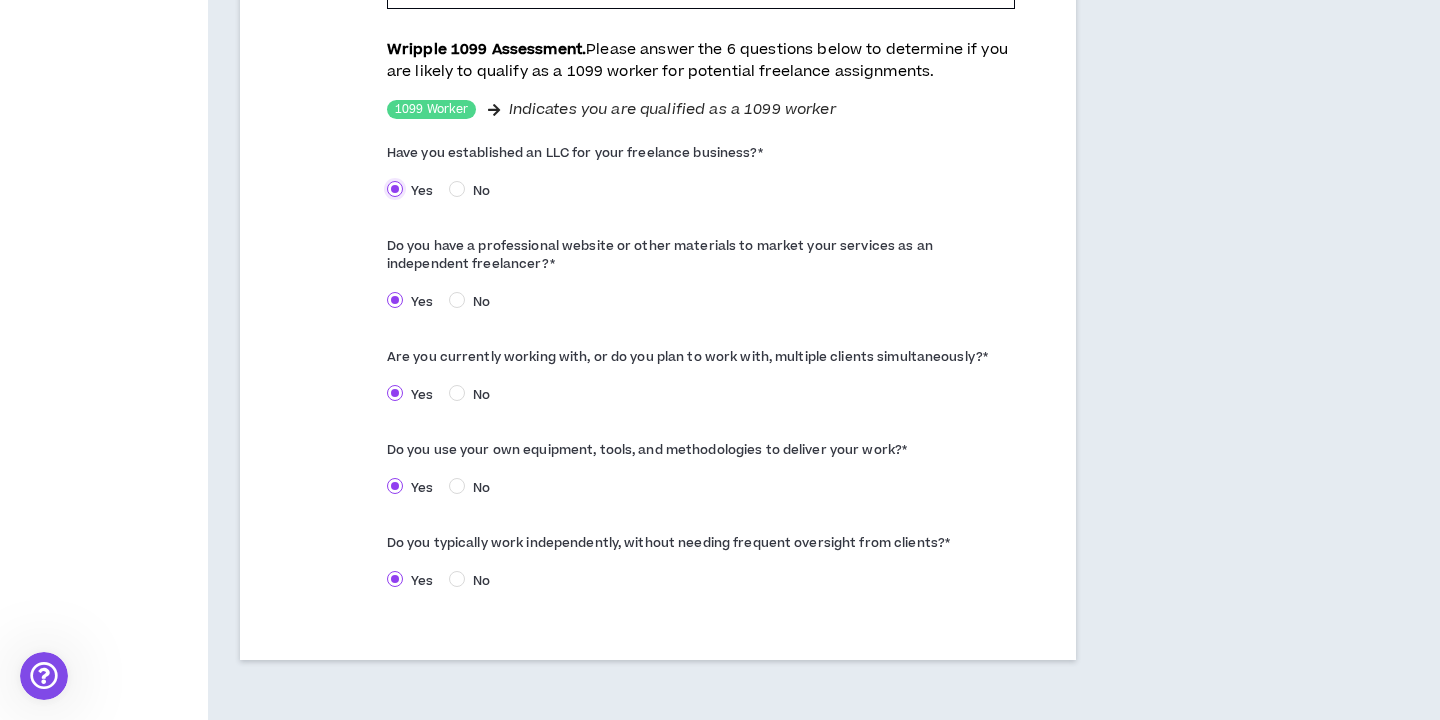 scroll, scrollTop: 1080, scrollLeft: 0, axis: vertical 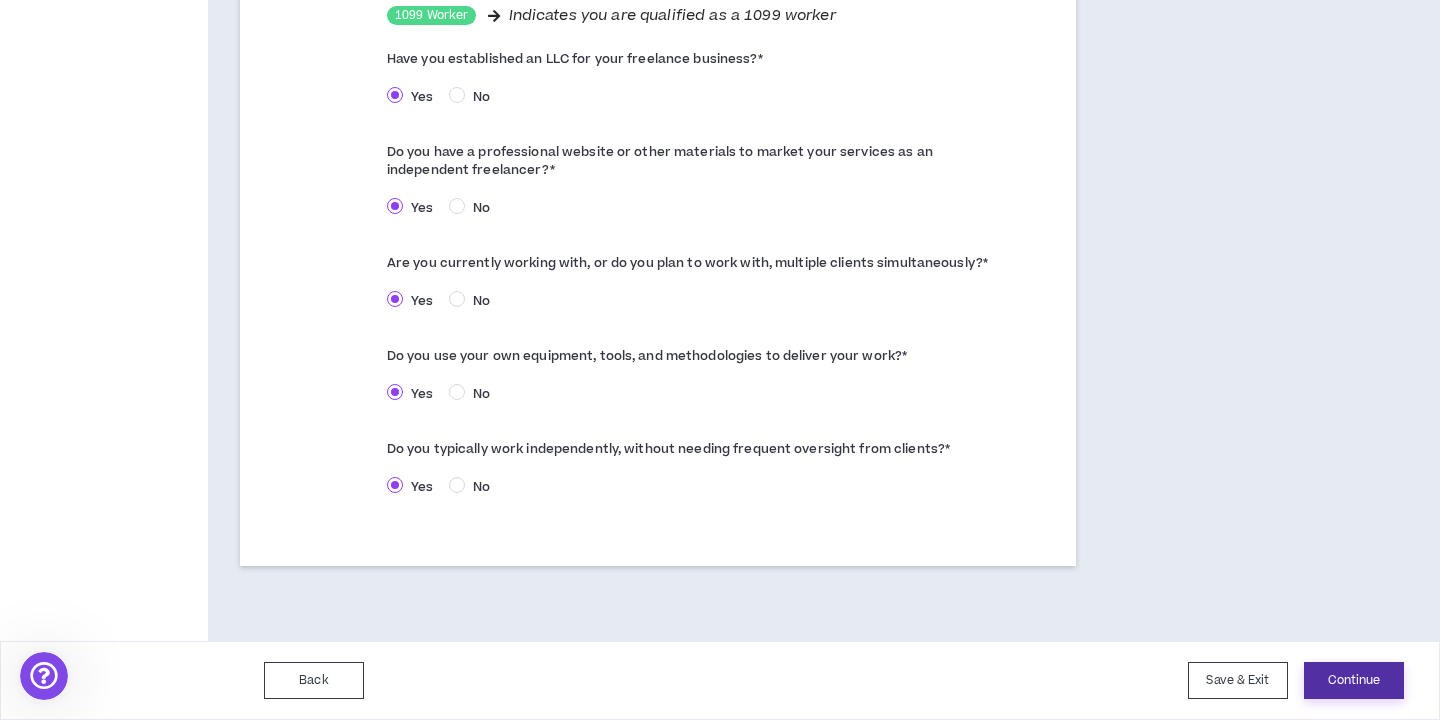 click on "Continue" at bounding box center [1354, 680] 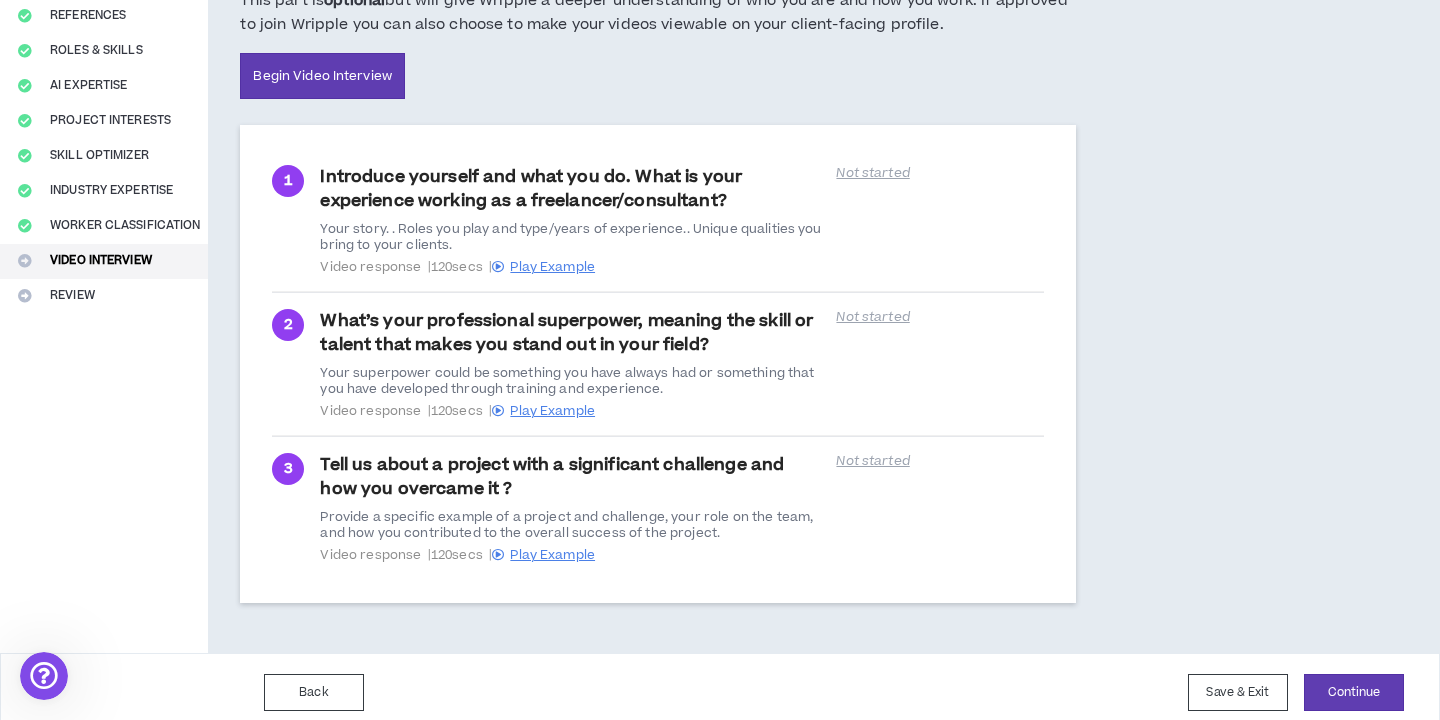 scroll, scrollTop: 246, scrollLeft: 0, axis: vertical 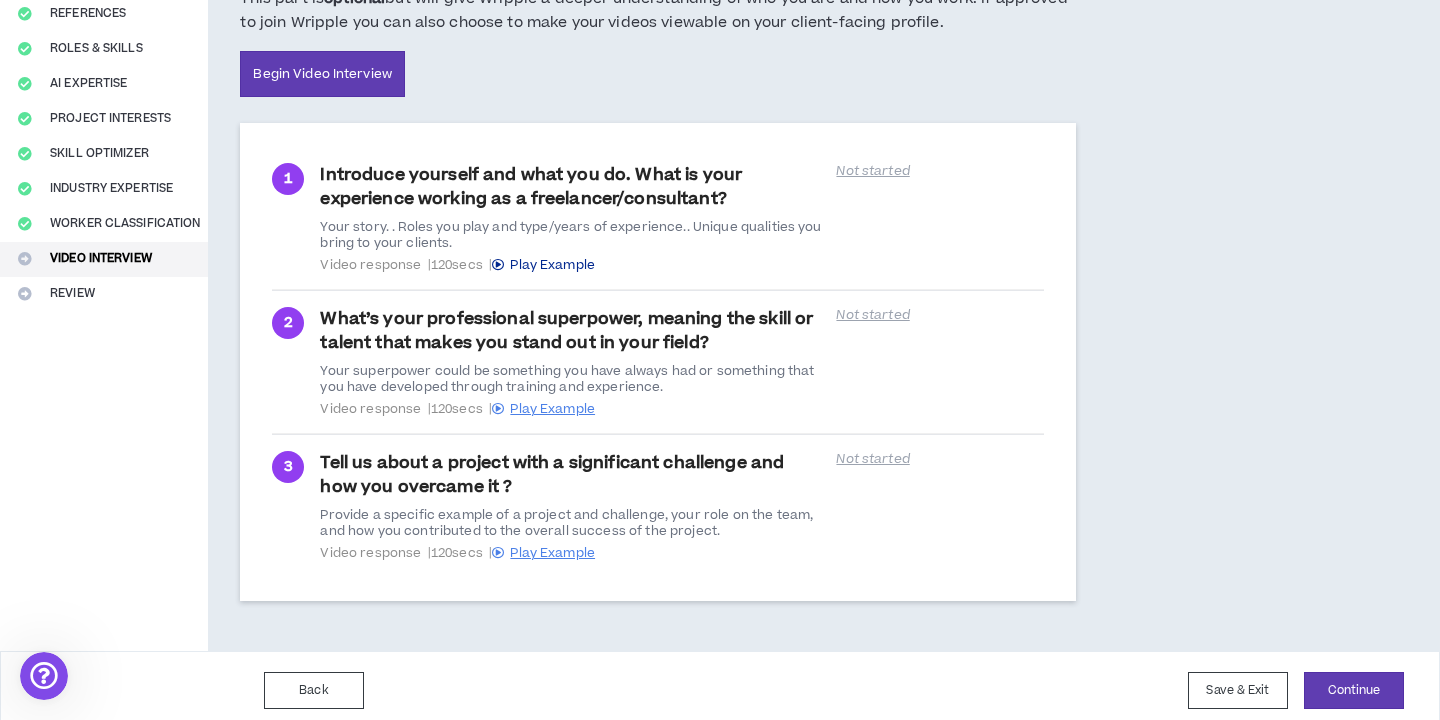 click on "Play Example" at bounding box center (552, 265) 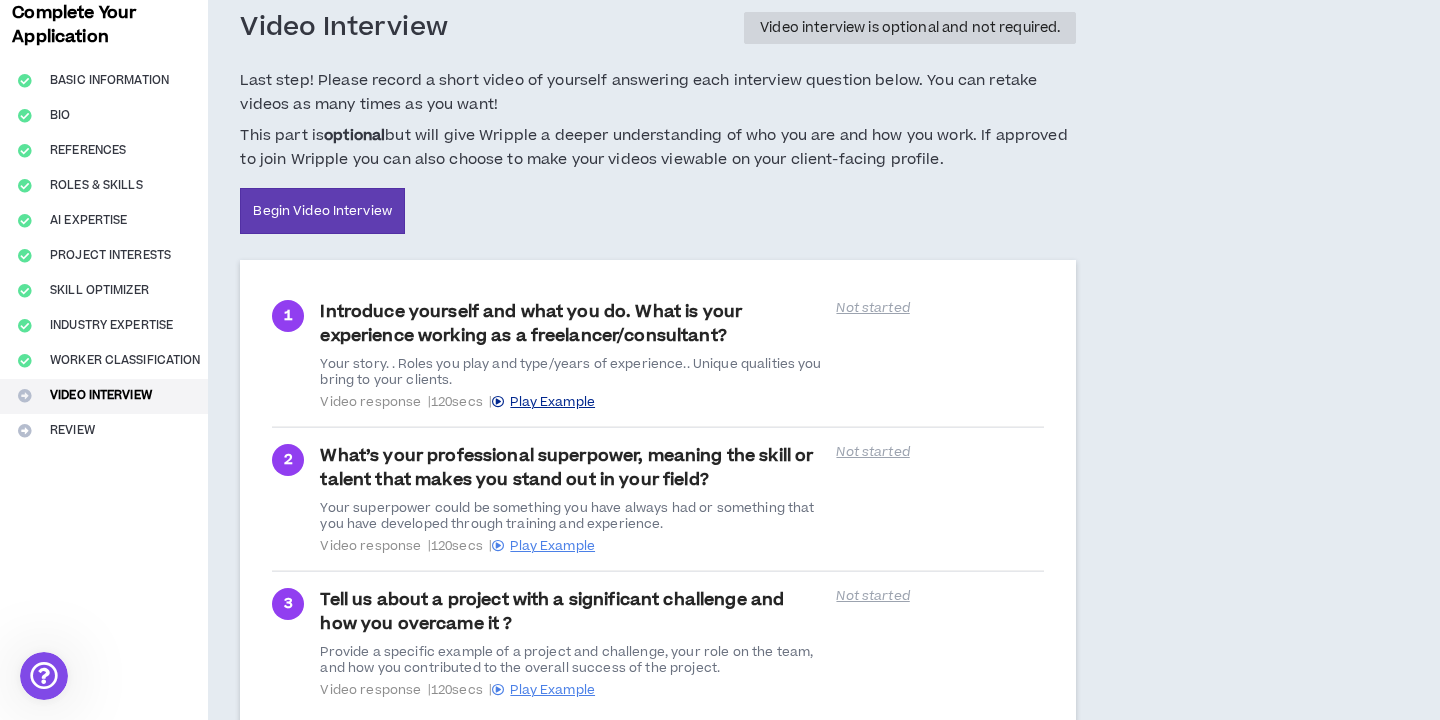 scroll, scrollTop: 256, scrollLeft: 0, axis: vertical 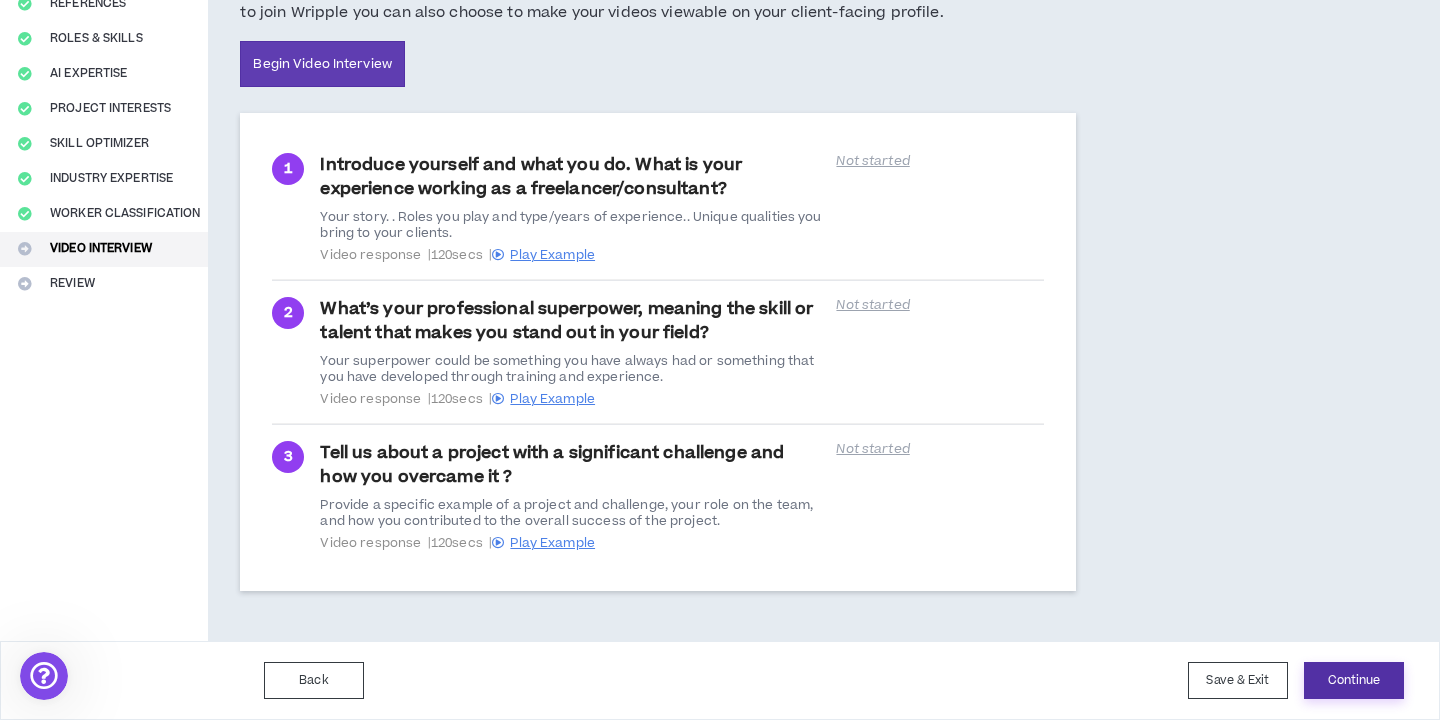 click on "Continue" at bounding box center [1354, 680] 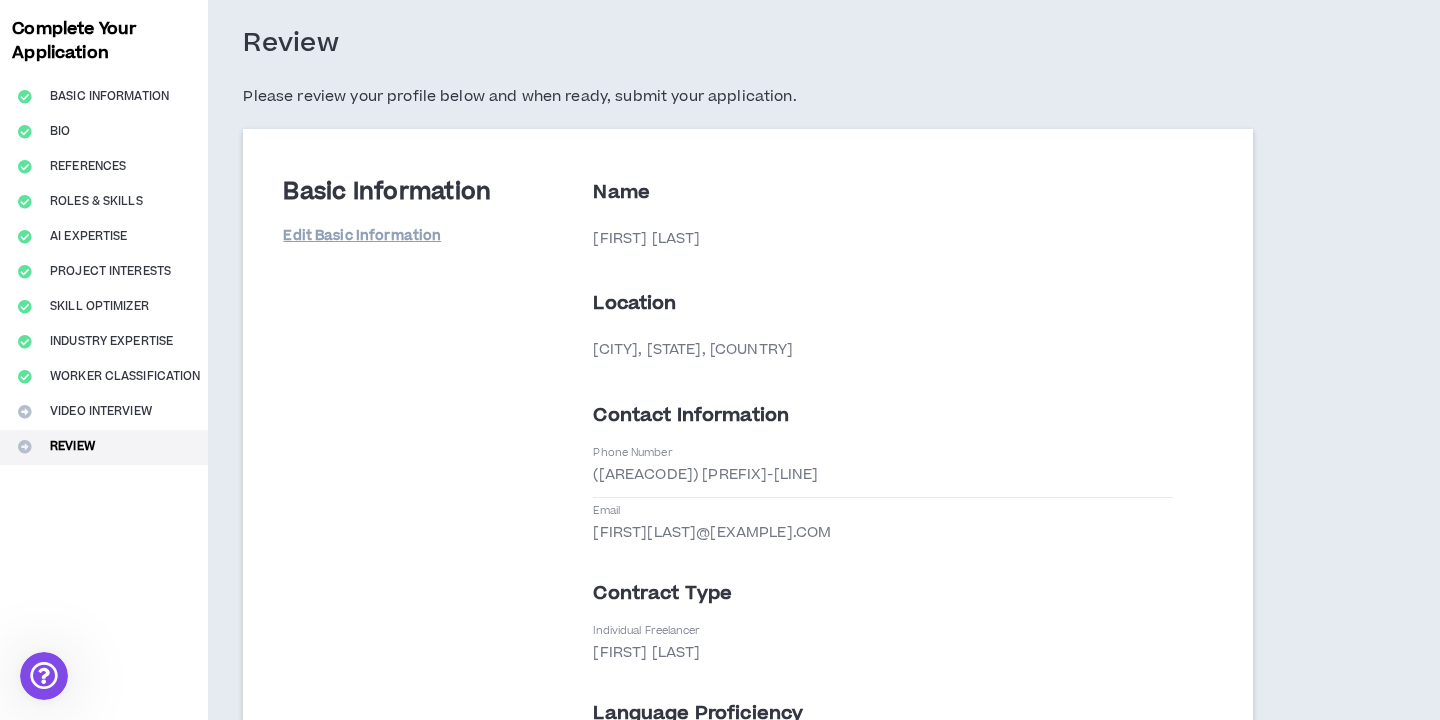 scroll, scrollTop: 0, scrollLeft: 0, axis: both 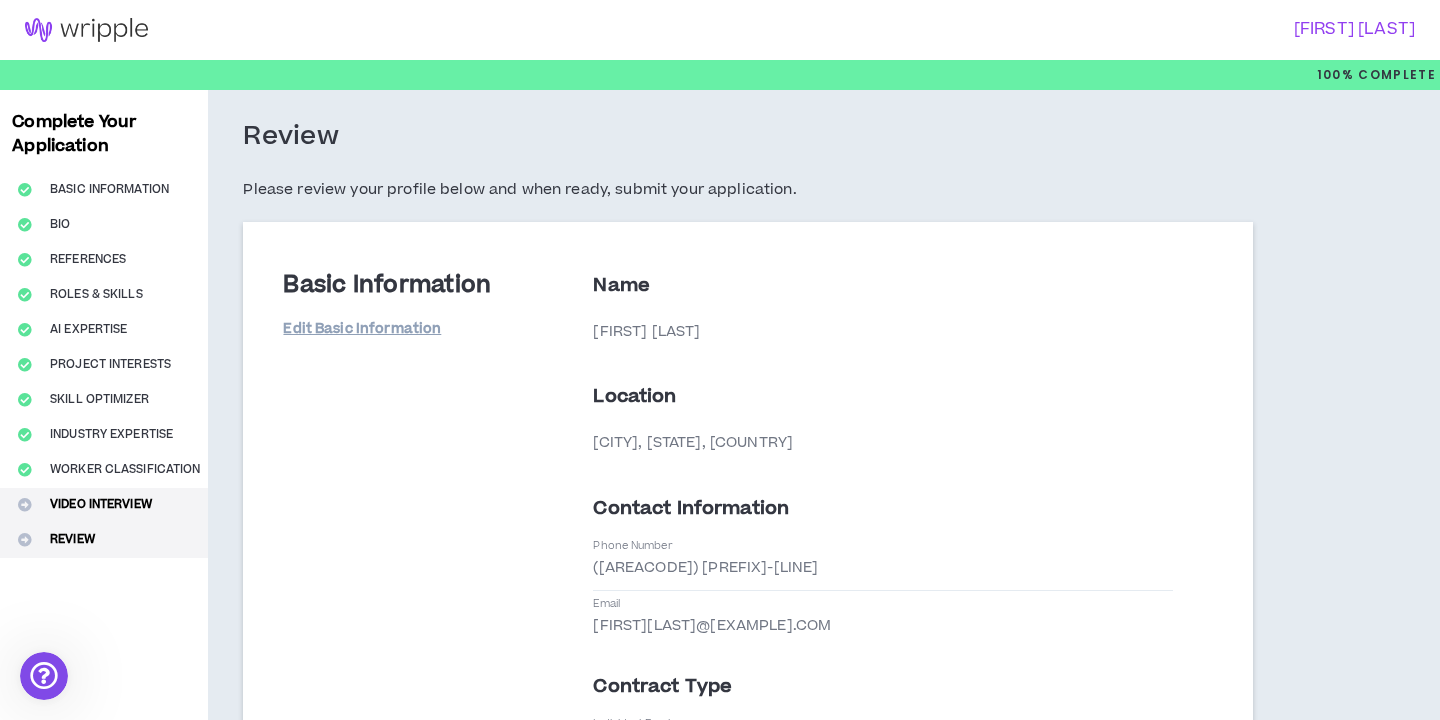 click on "Video Interview" at bounding box center [104, 505] 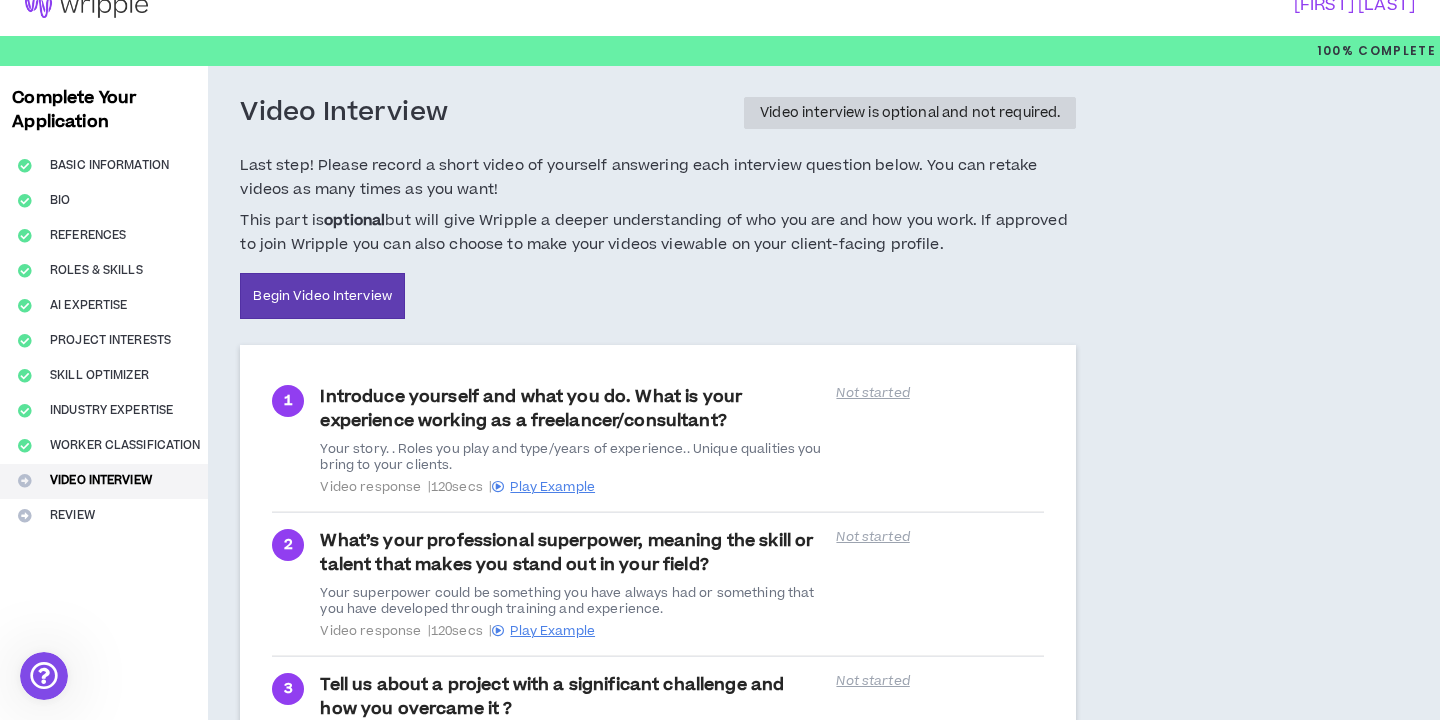 scroll, scrollTop: 26, scrollLeft: 0, axis: vertical 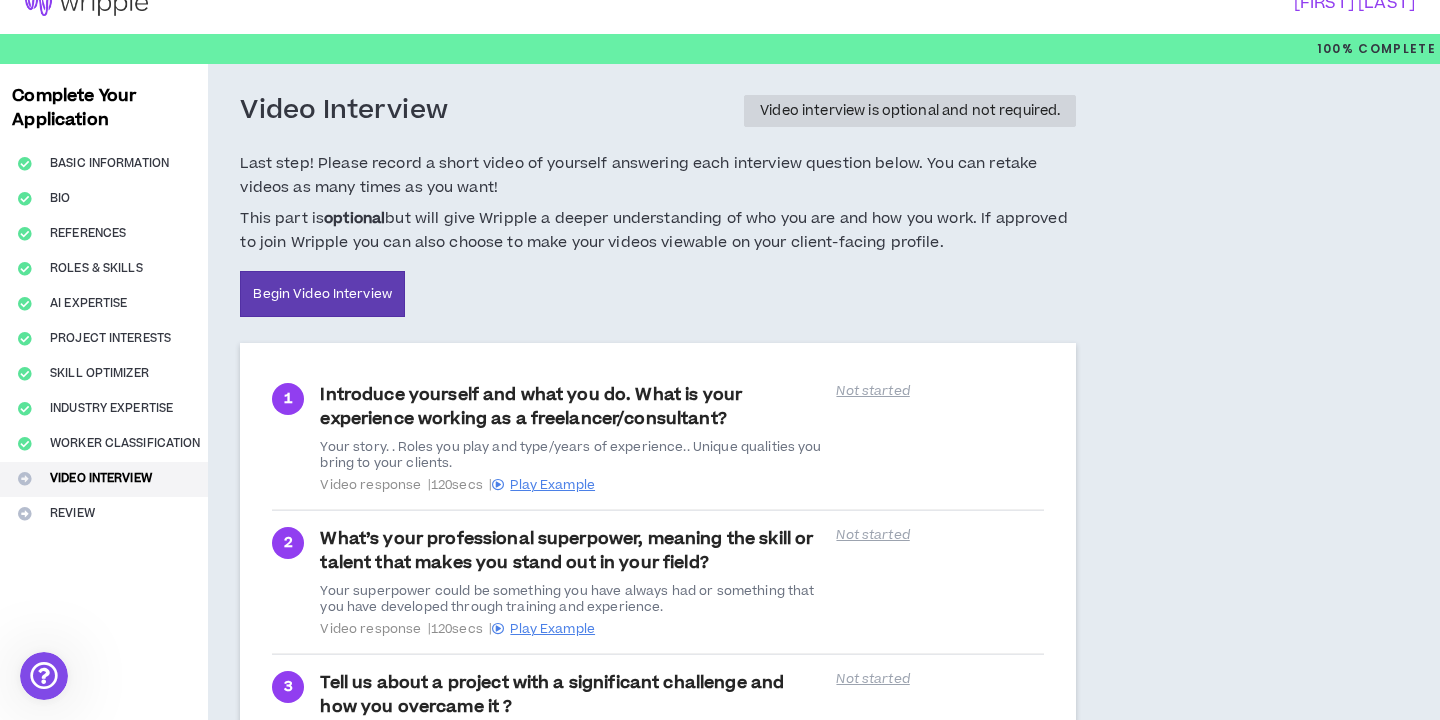 click on "Not started" at bounding box center (940, 391) 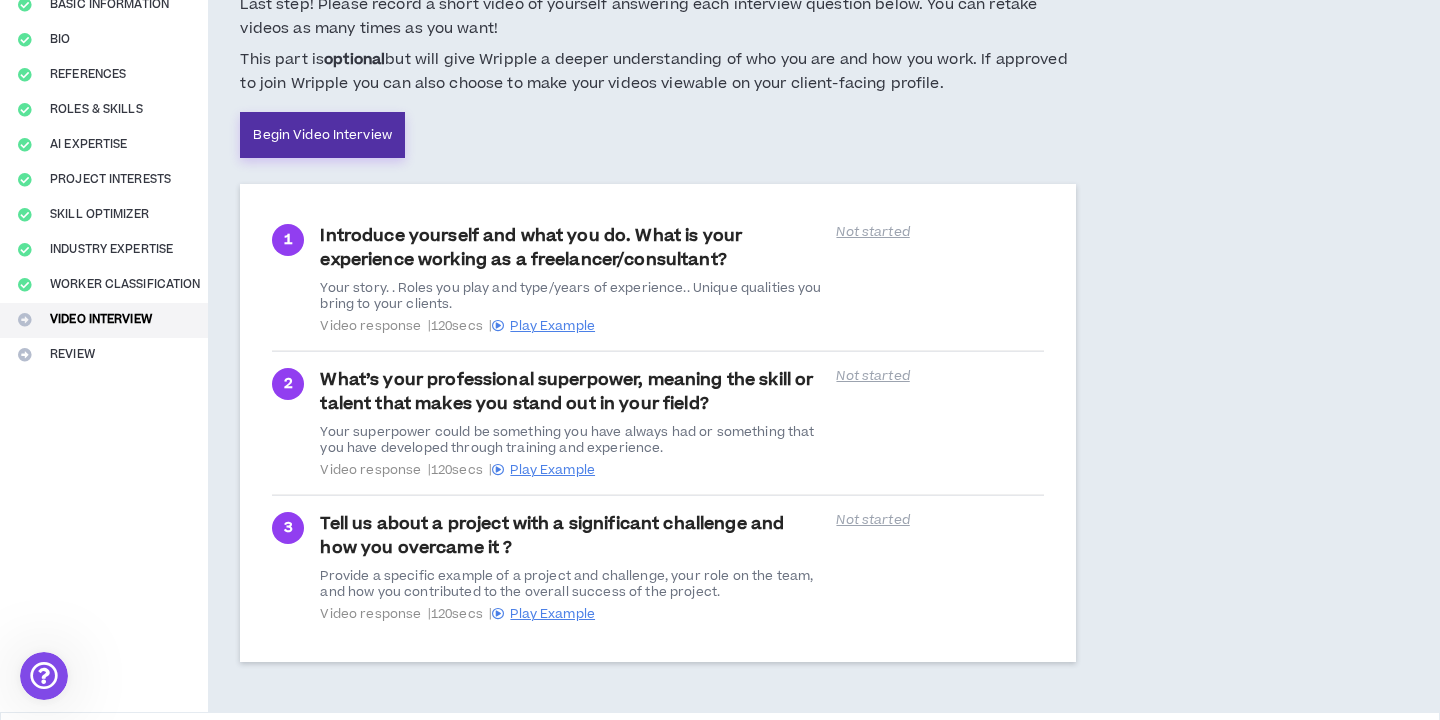 click on "Begin Video Interview" at bounding box center (322, 135) 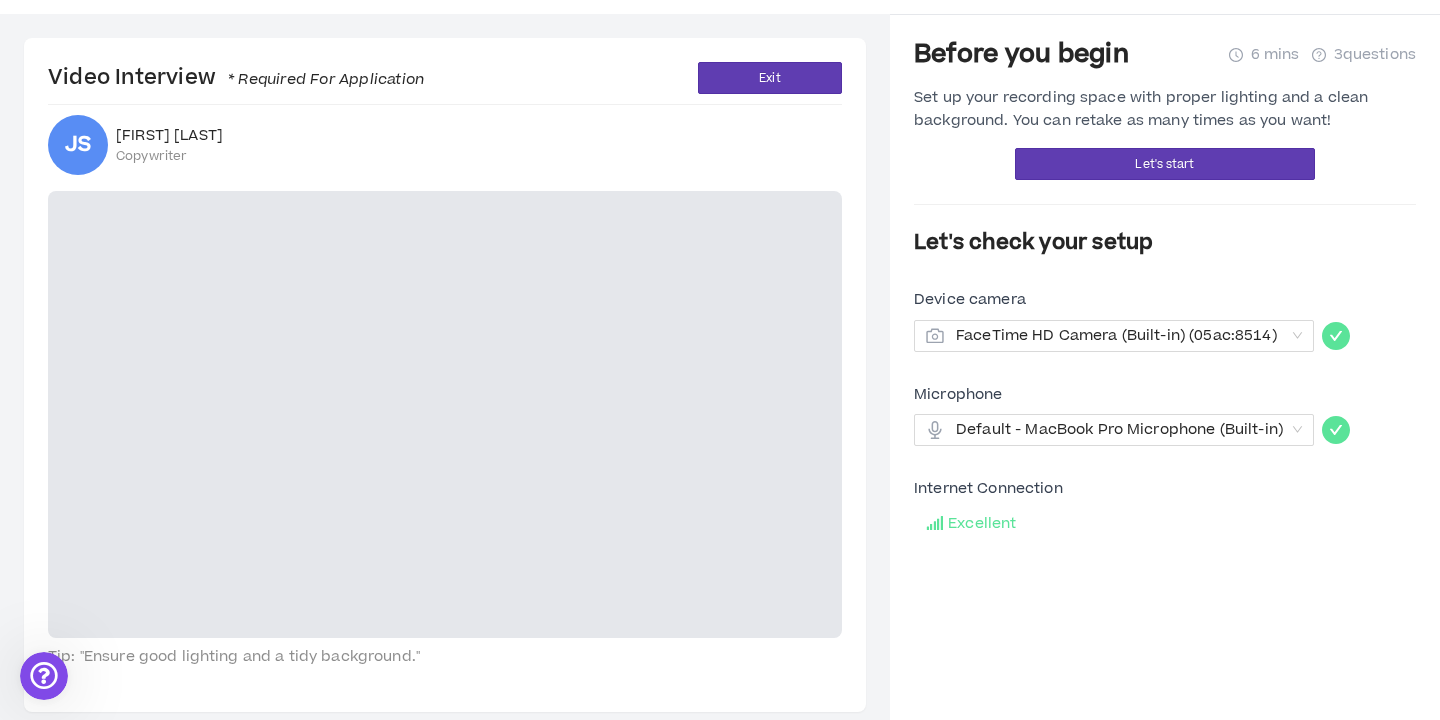scroll, scrollTop: 62, scrollLeft: 0, axis: vertical 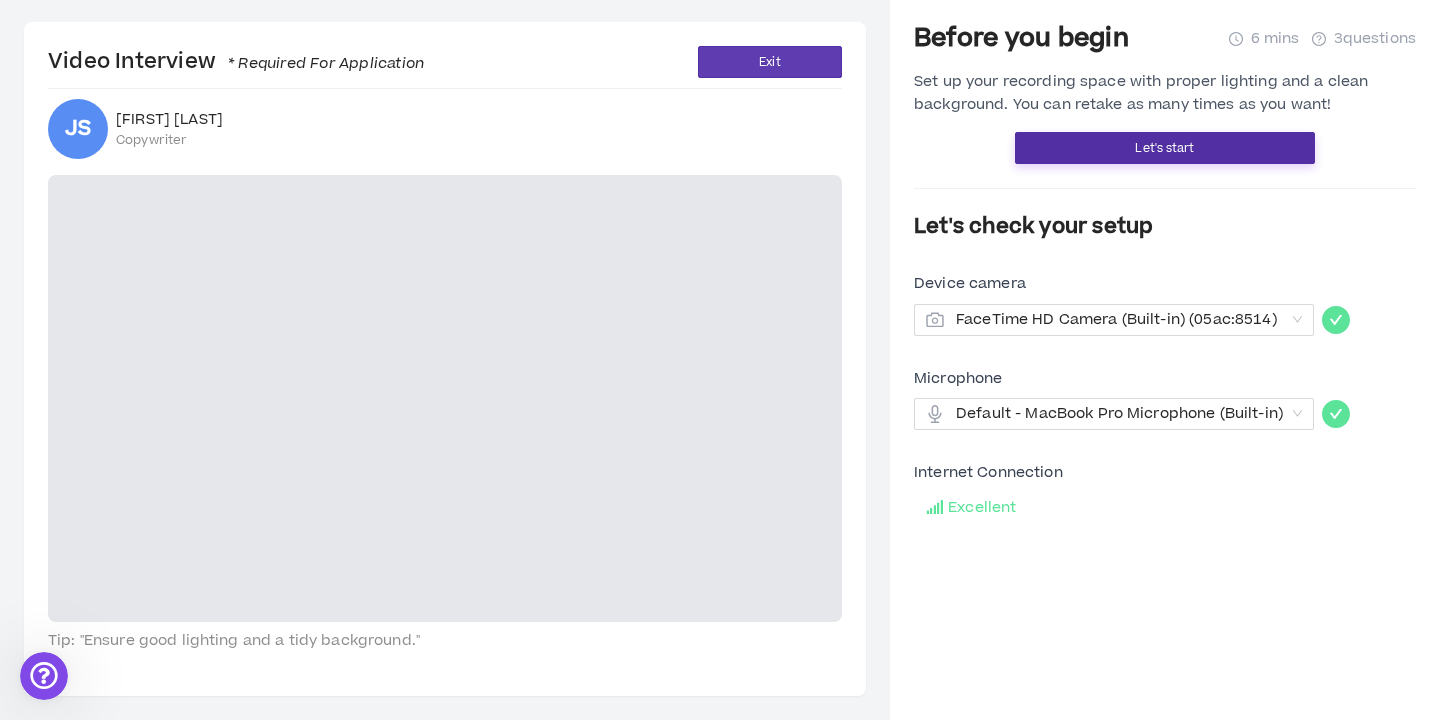 click on "Let's start" at bounding box center [1165, 148] 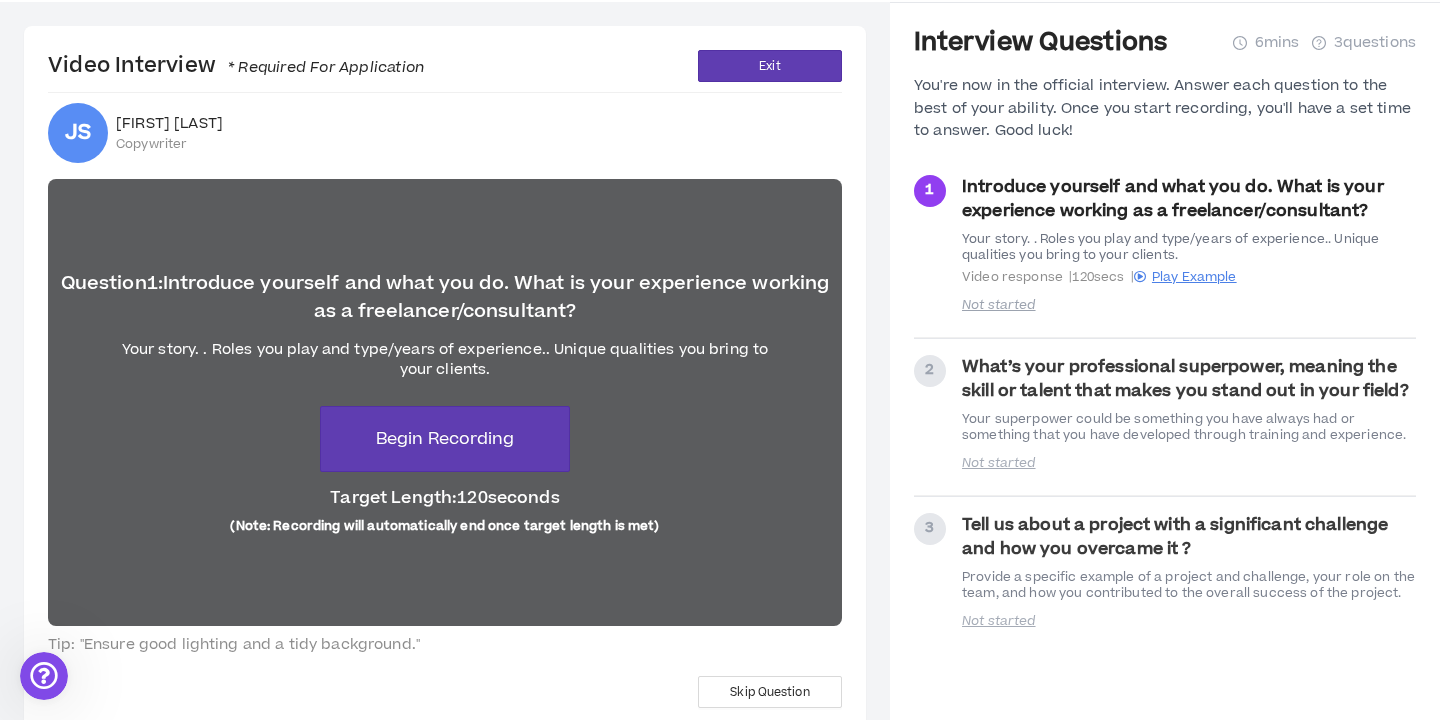 scroll, scrollTop: 94, scrollLeft: 0, axis: vertical 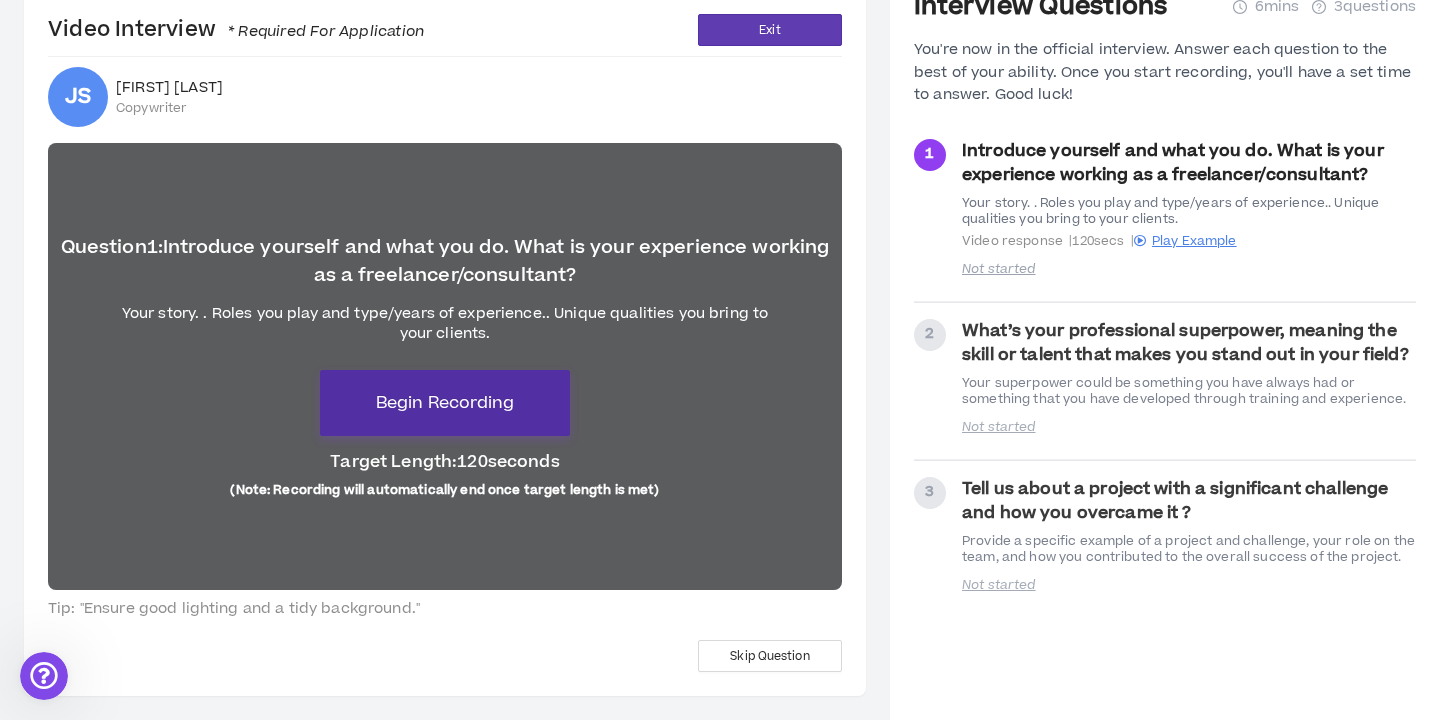 click on "Begin Recording" at bounding box center [445, 403] 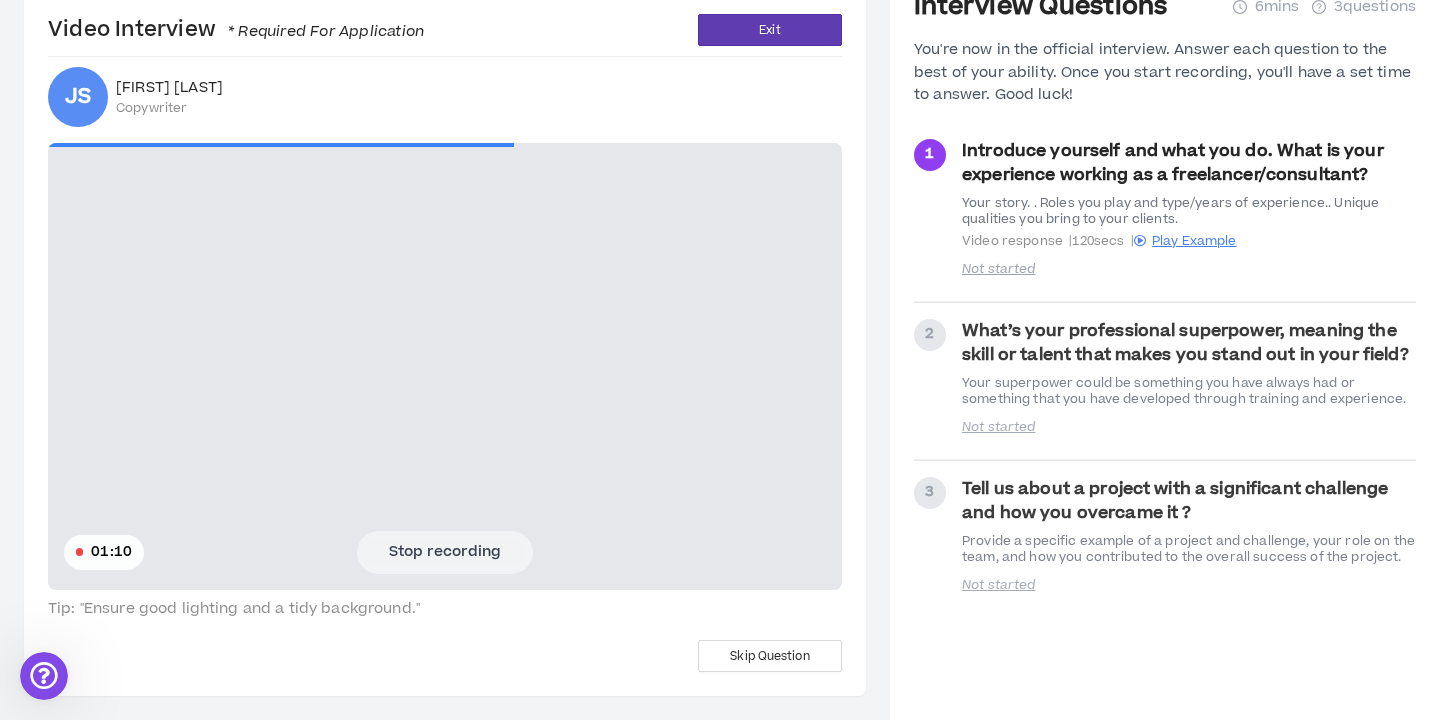 click on "Stop recording" at bounding box center [445, 552] 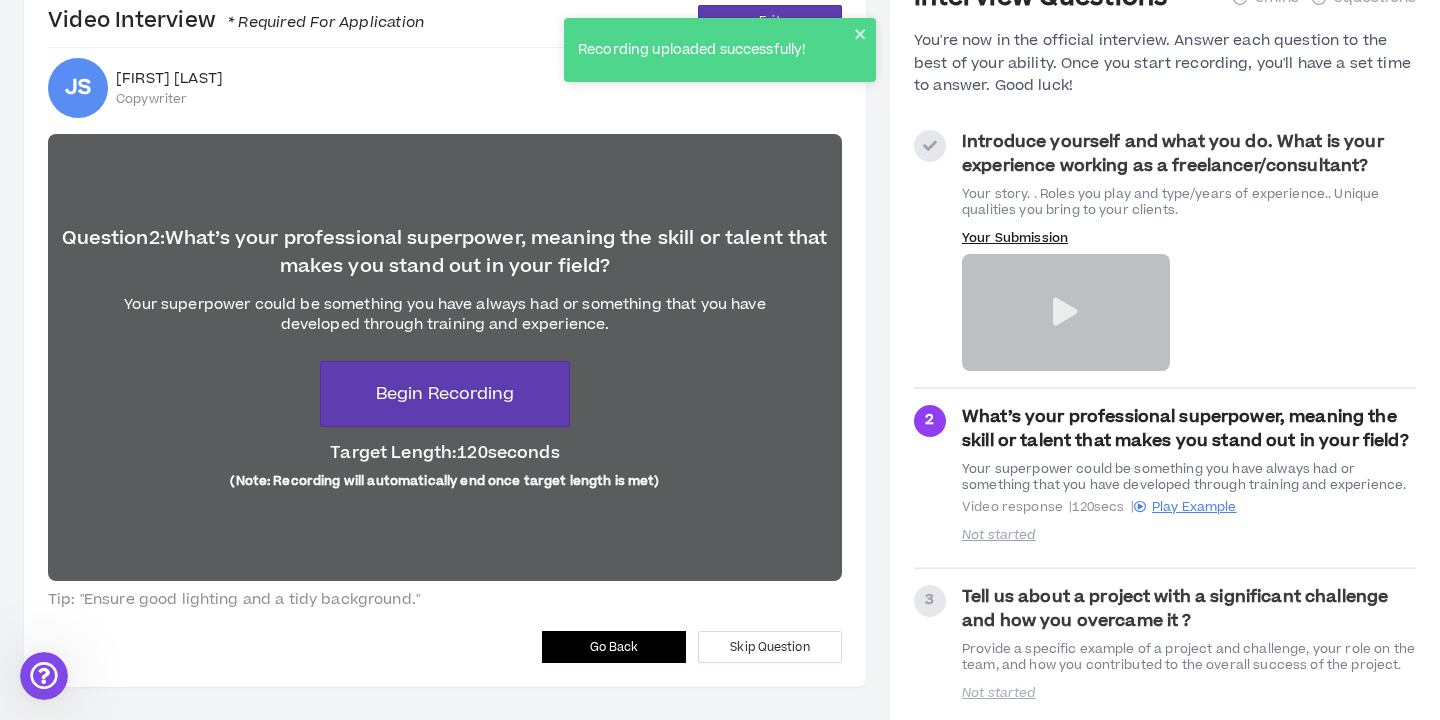 scroll, scrollTop: 115, scrollLeft: 0, axis: vertical 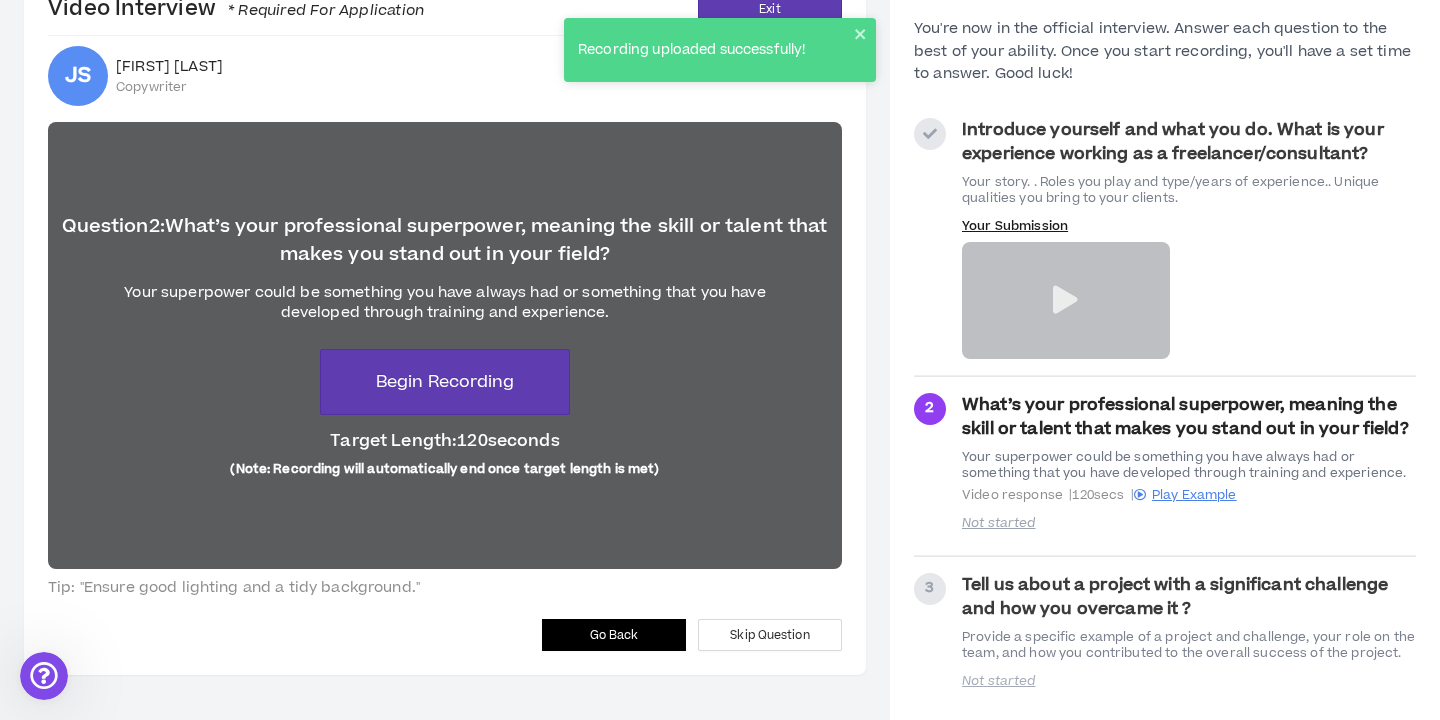 click at bounding box center [1065, 300] 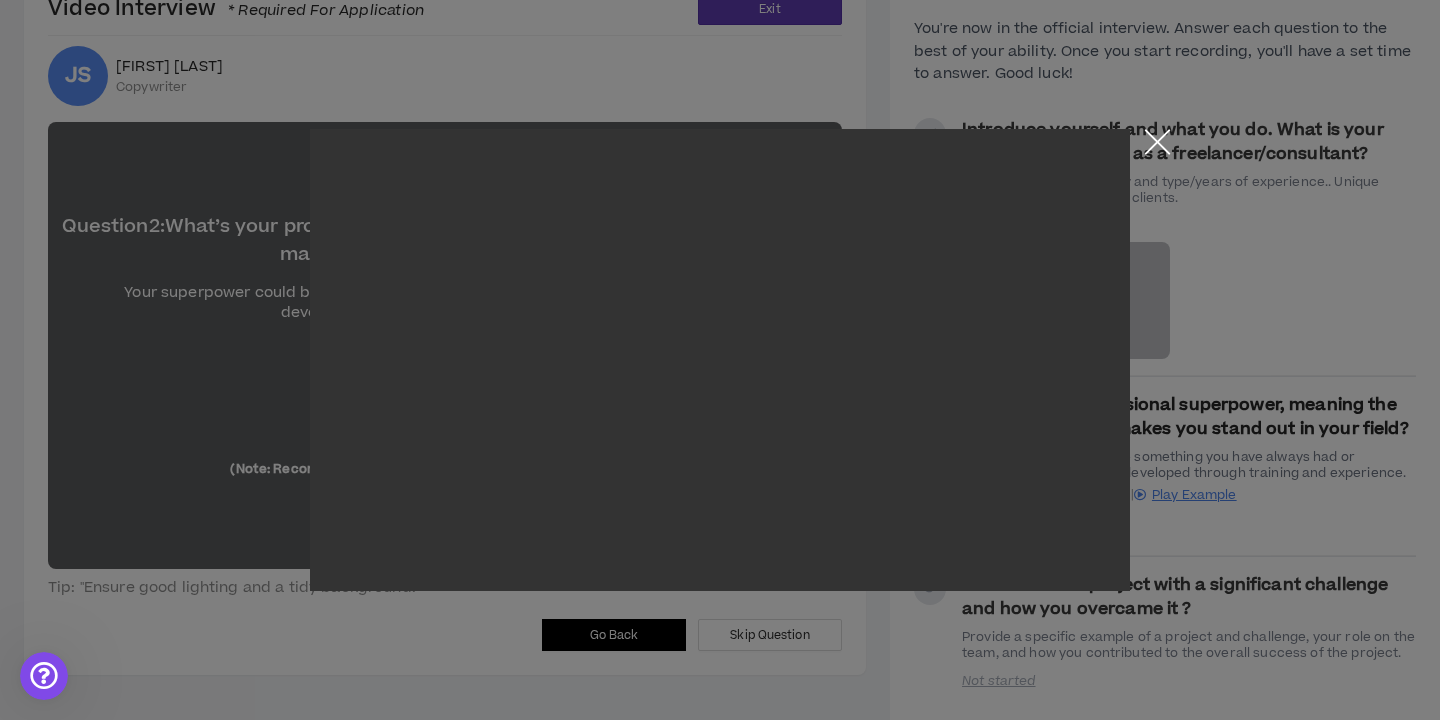 click at bounding box center (1157, 146) 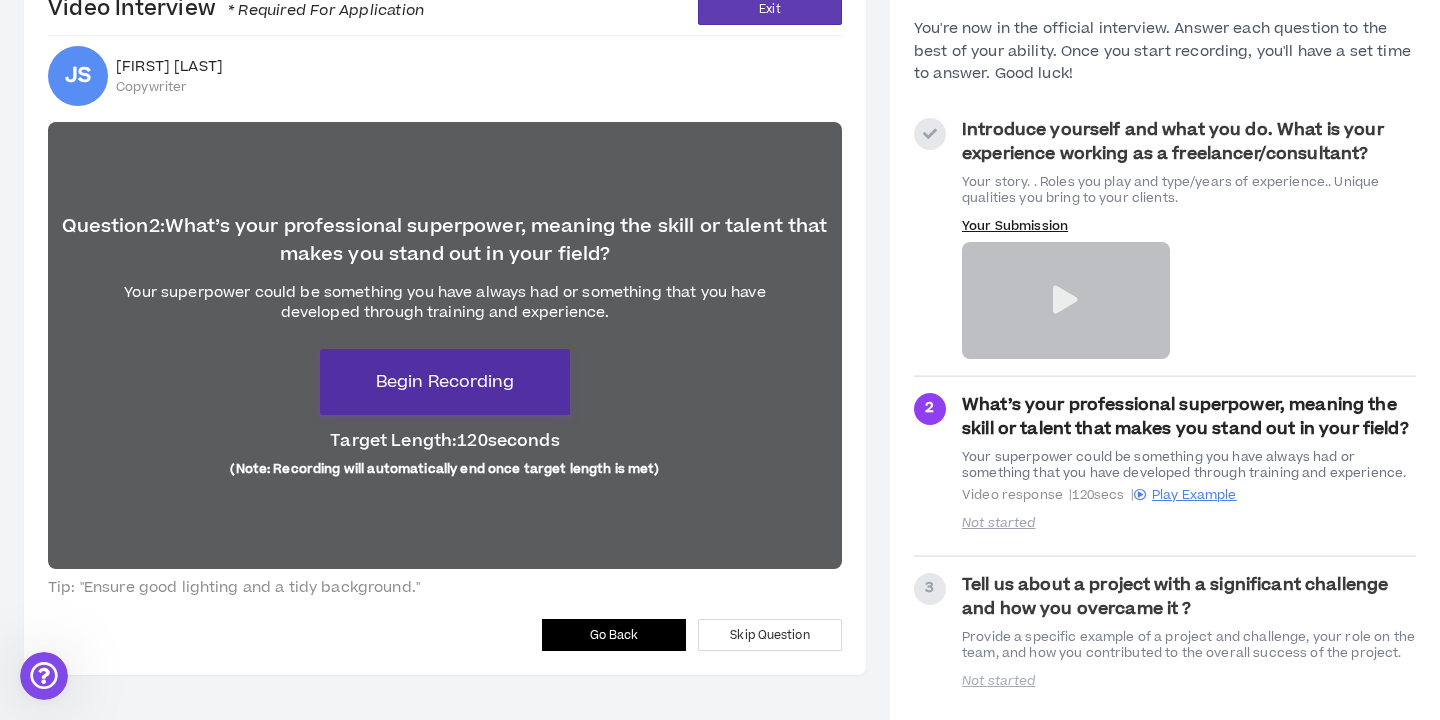 scroll, scrollTop: 116, scrollLeft: 0, axis: vertical 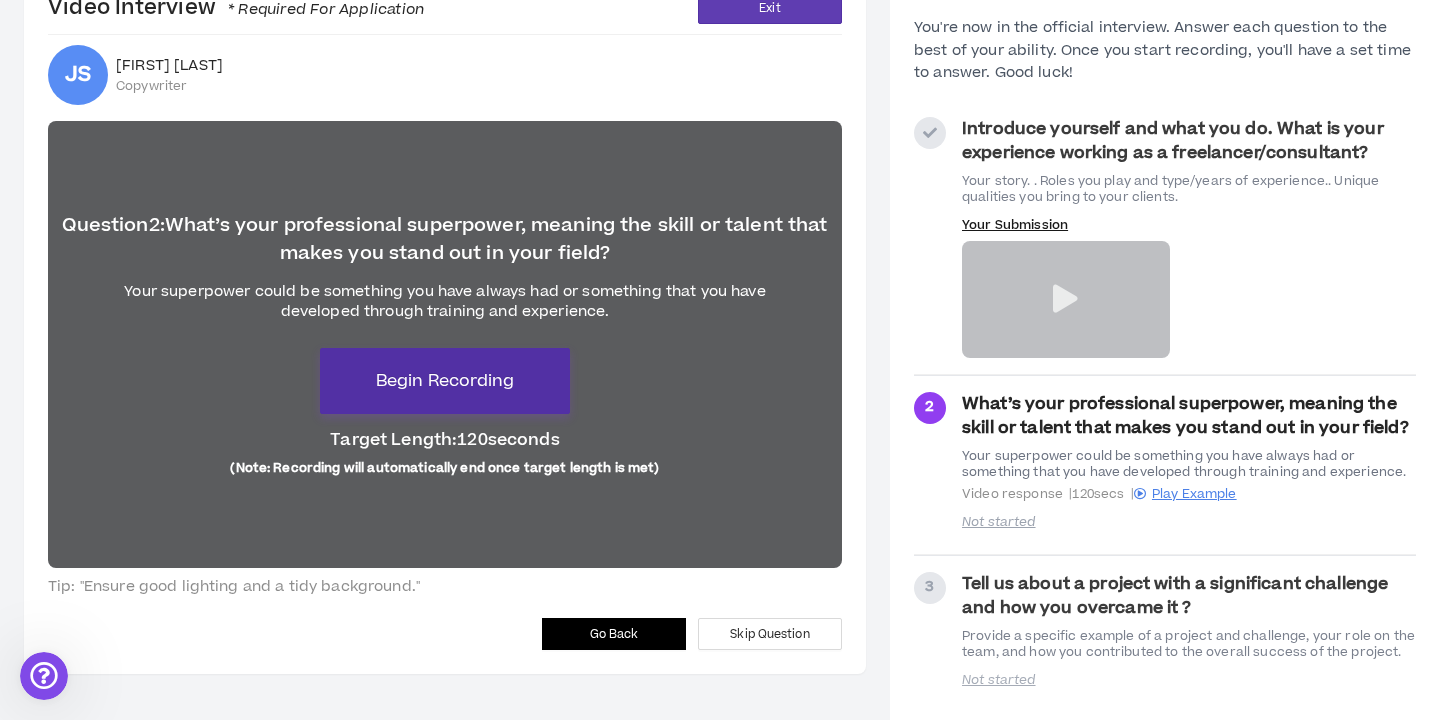 click on "Begin Recording" at bounding box center (445, 381) 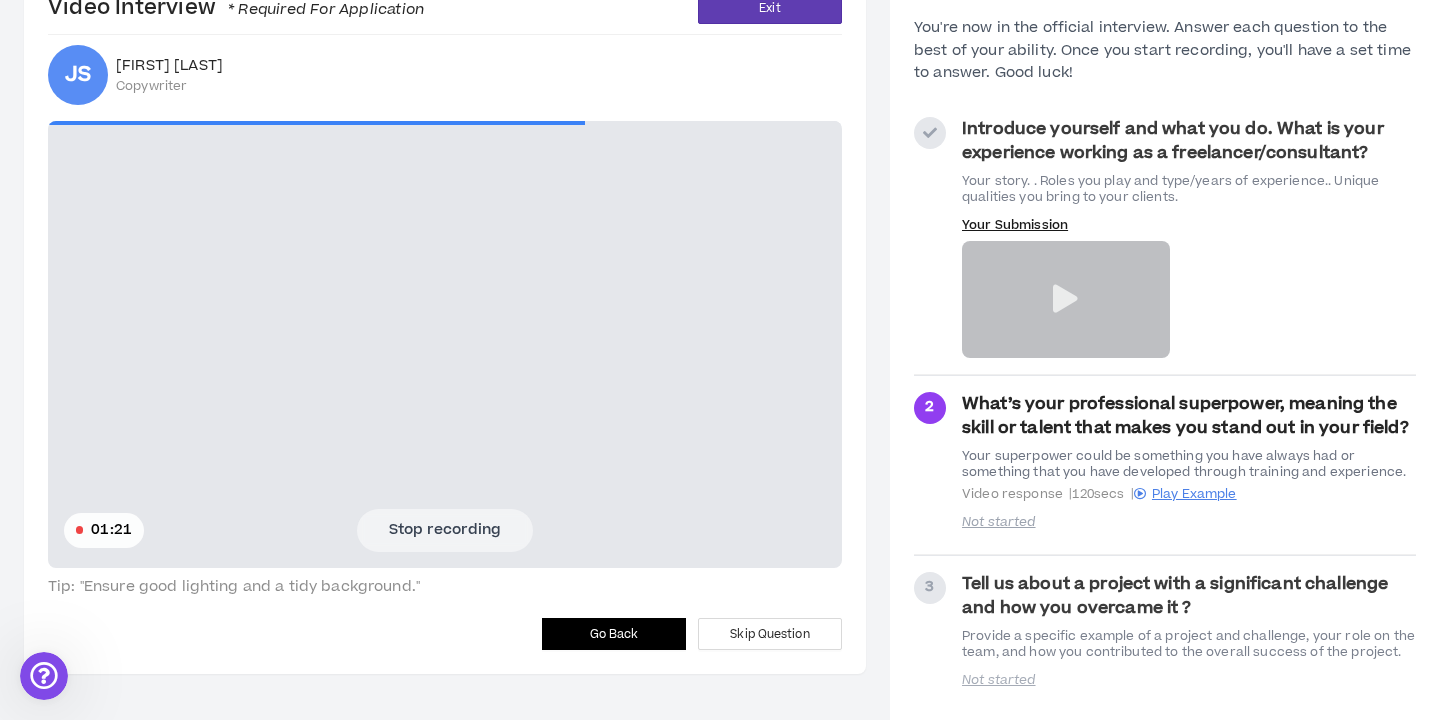 click on "Stop recording" at bounding box center [445, 530] 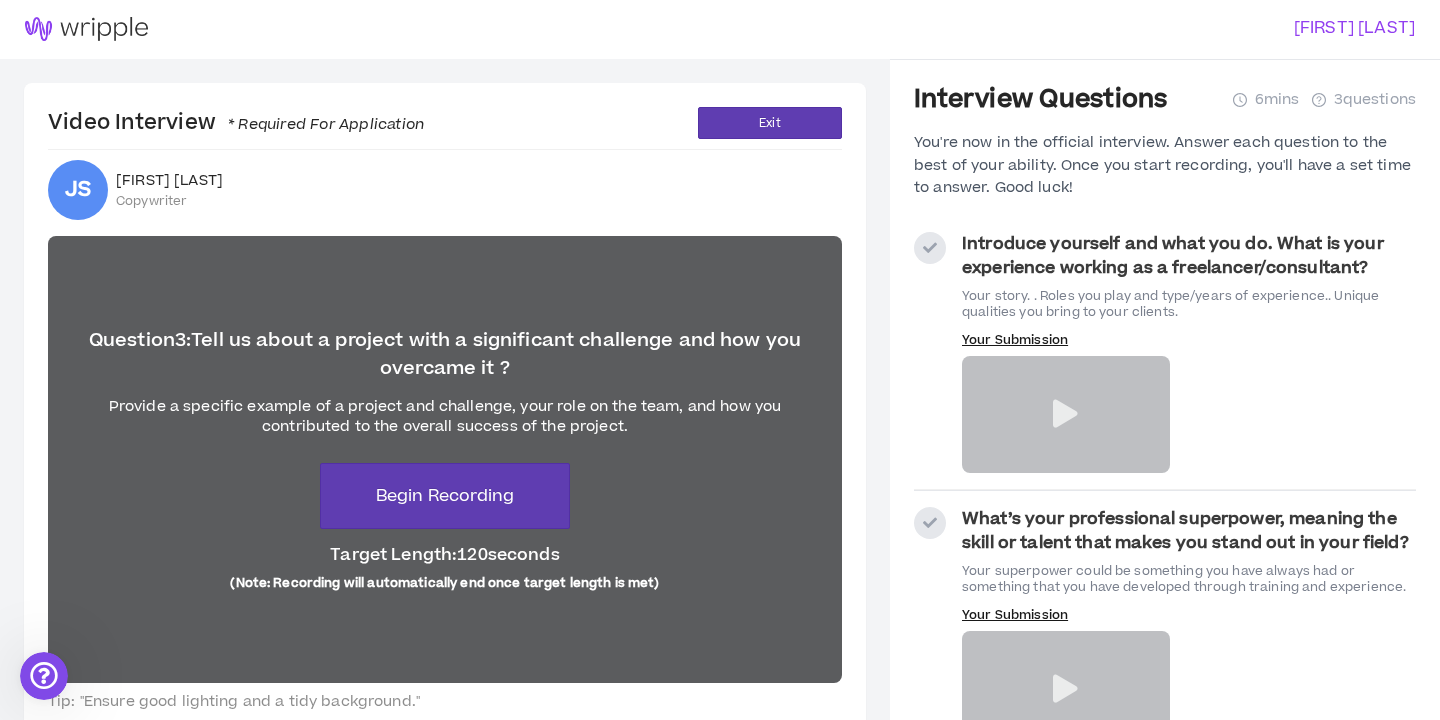 scroll, scrollTop: 0, scrollLeft: 0, axis: both 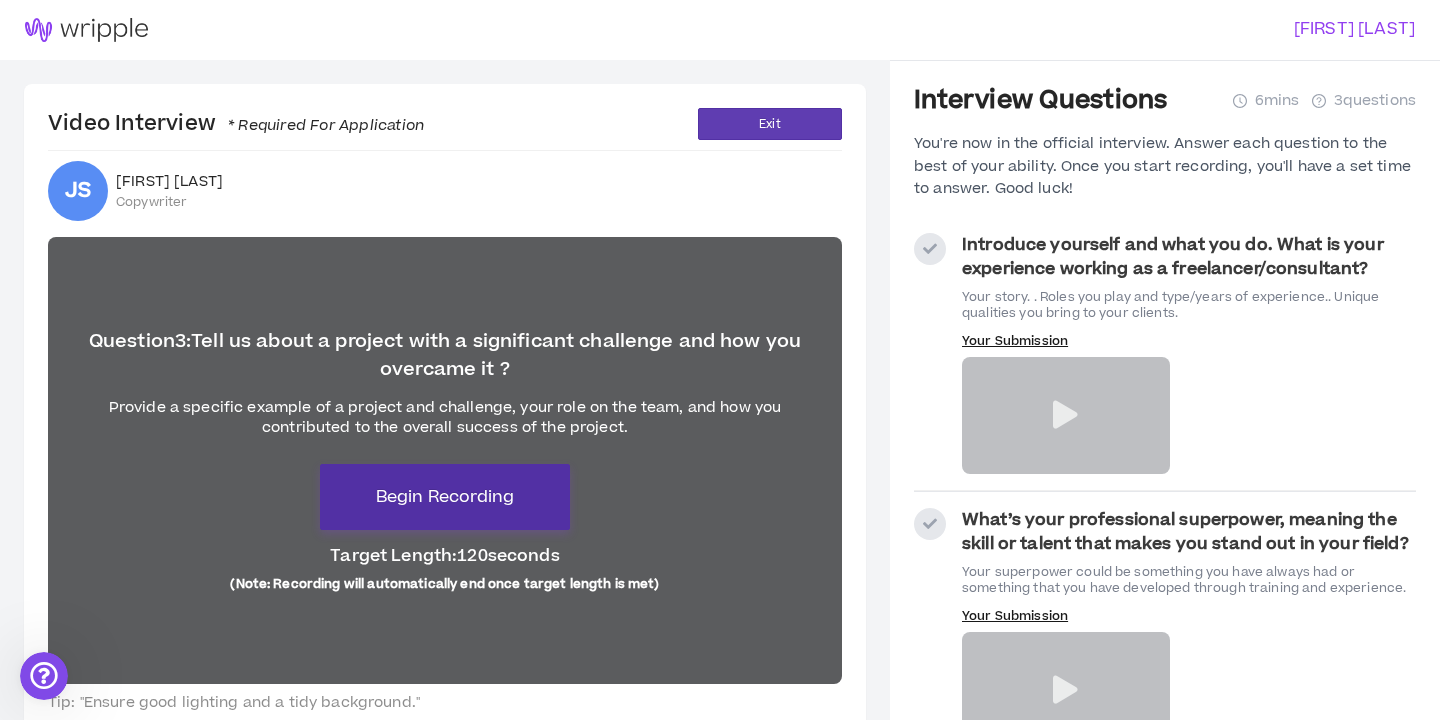 click on "Begin Recording" at bounding box center (445, 497) 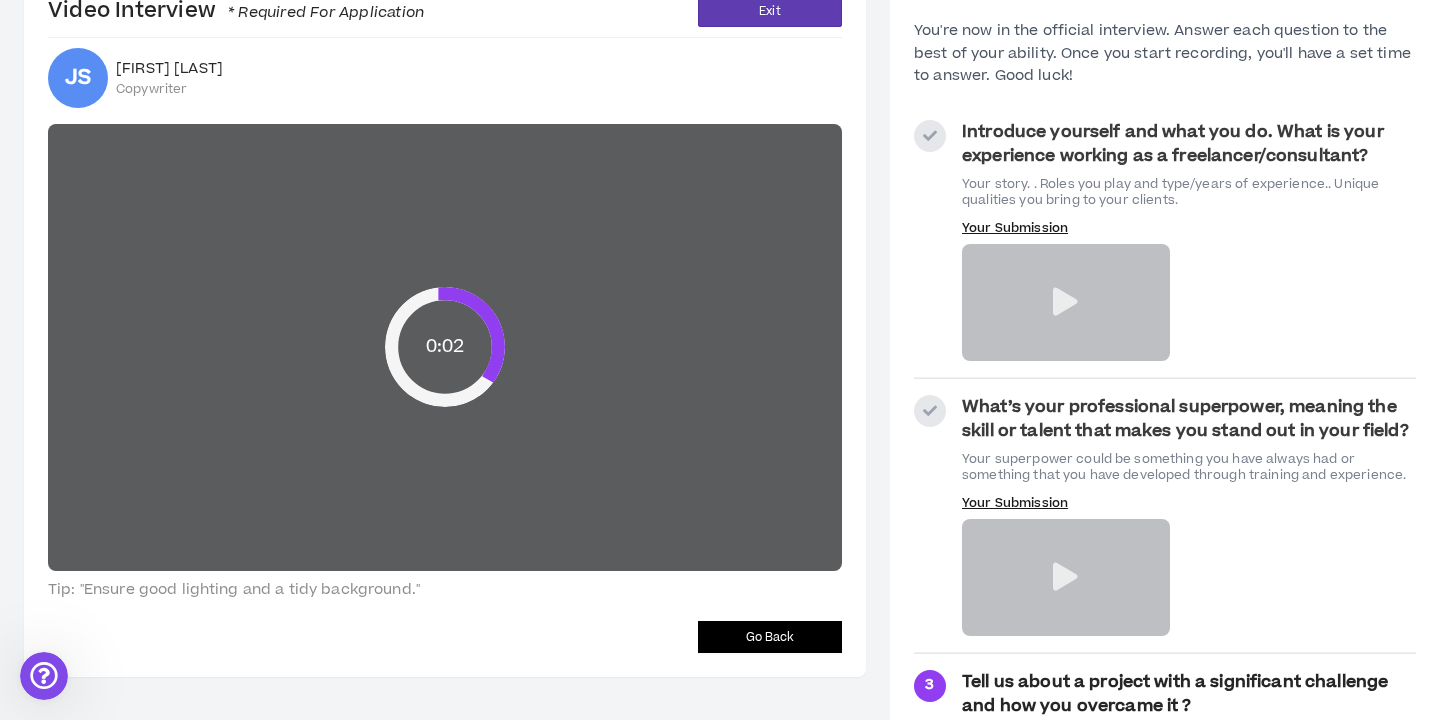 scroll, scrollTop: 128, scrollLeft: 0, axis: vertical 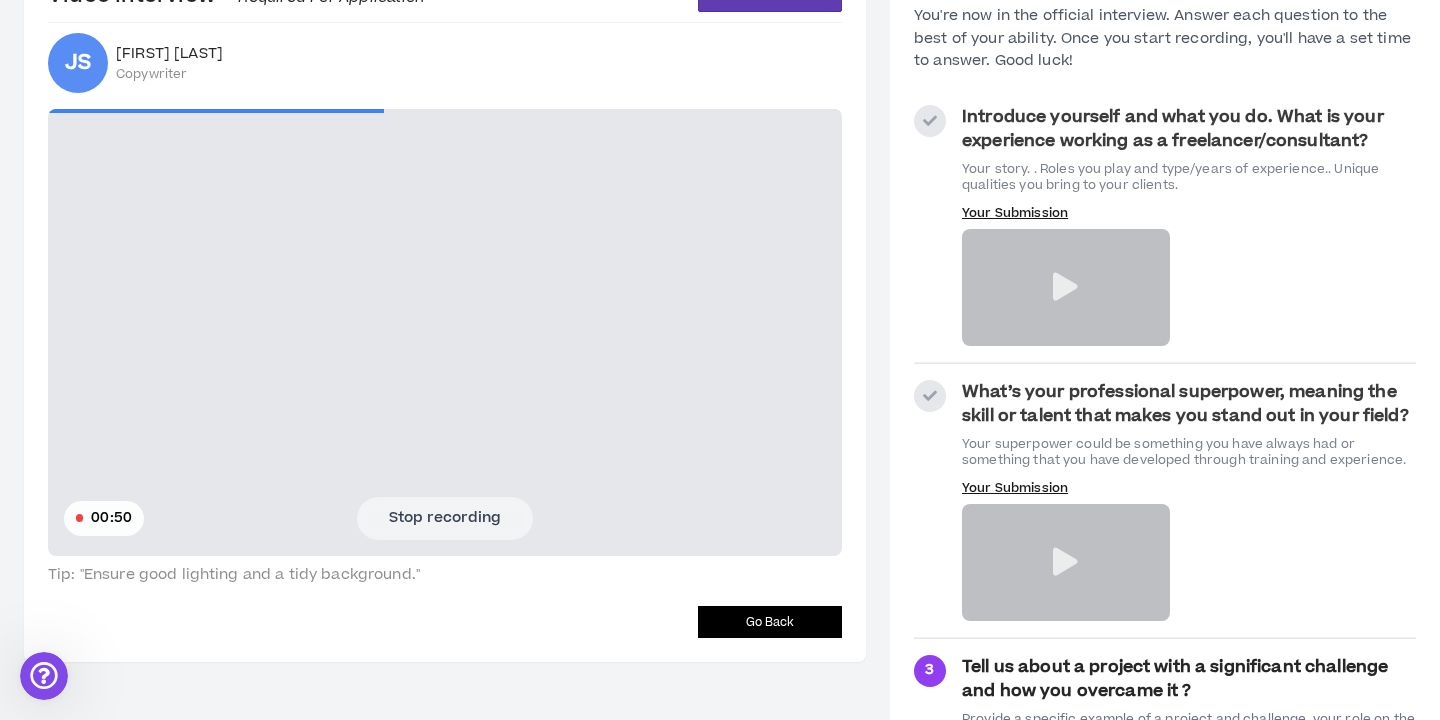 click on "Stop recording" at bounding box center (445, 518) 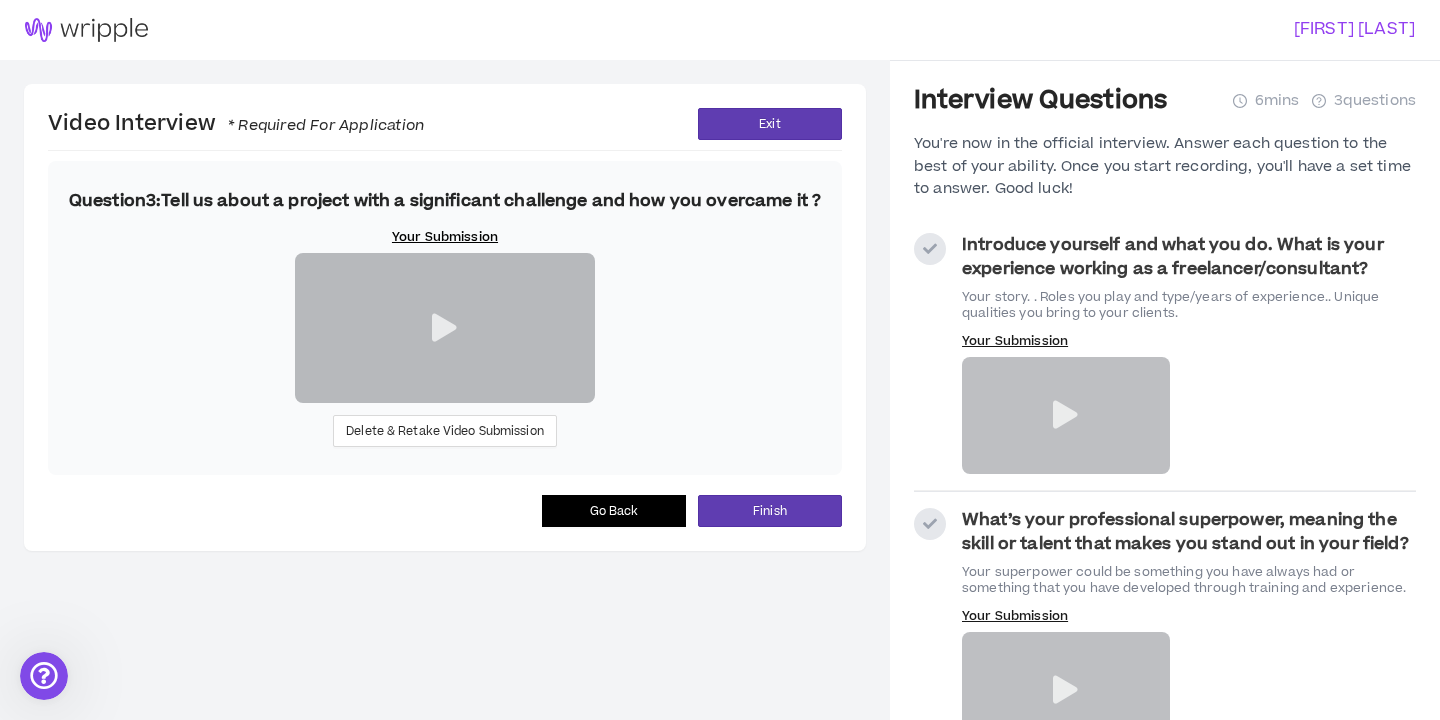 scroll, scrollTop: 224, scrollLeft: 0, axis: vertical 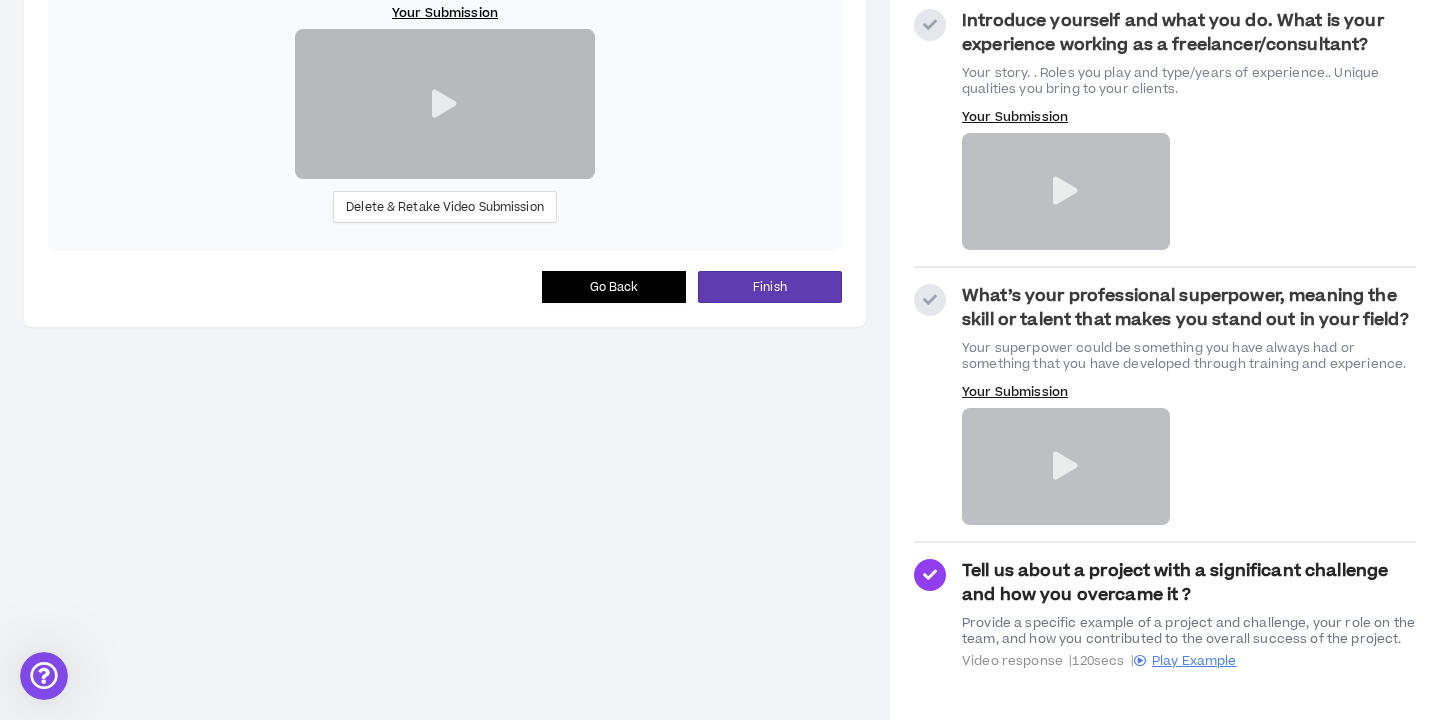 click at bounding box center [444, 104] 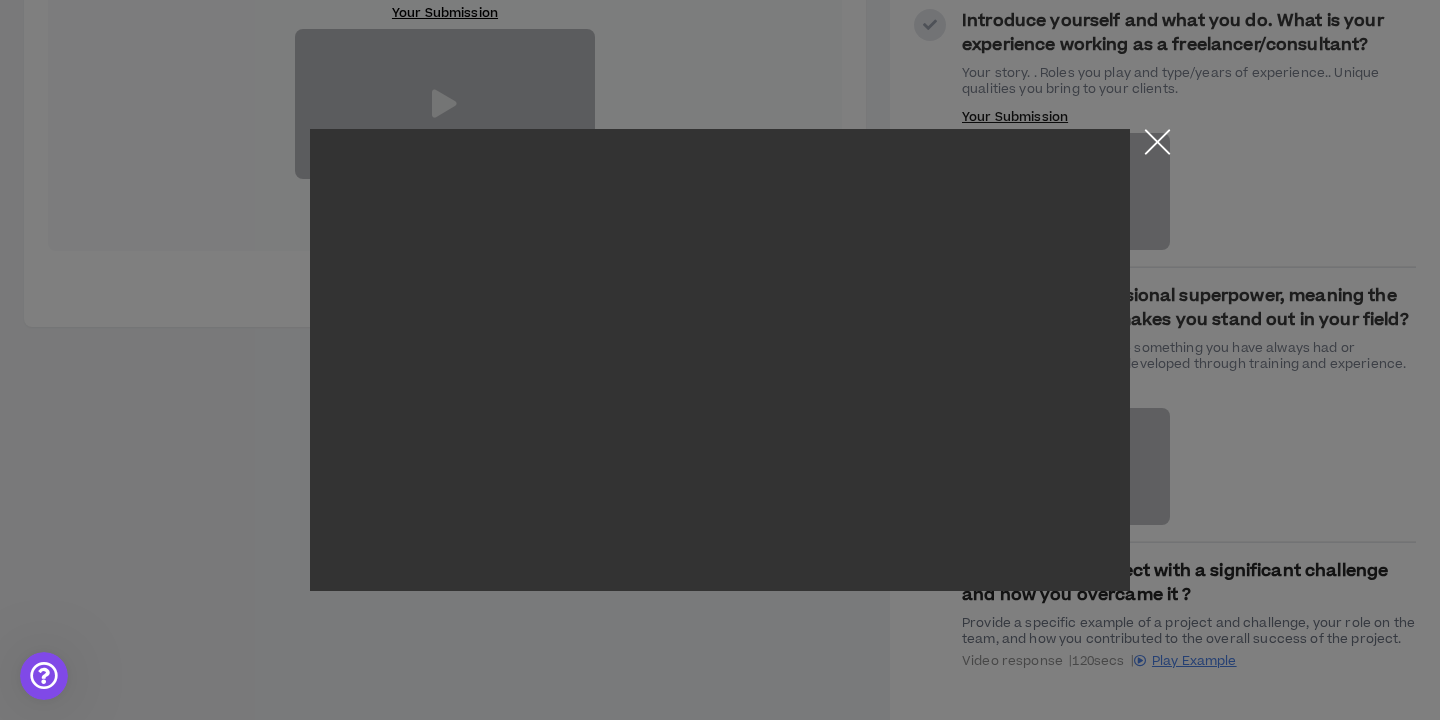 click at bounding box center (720, 360) 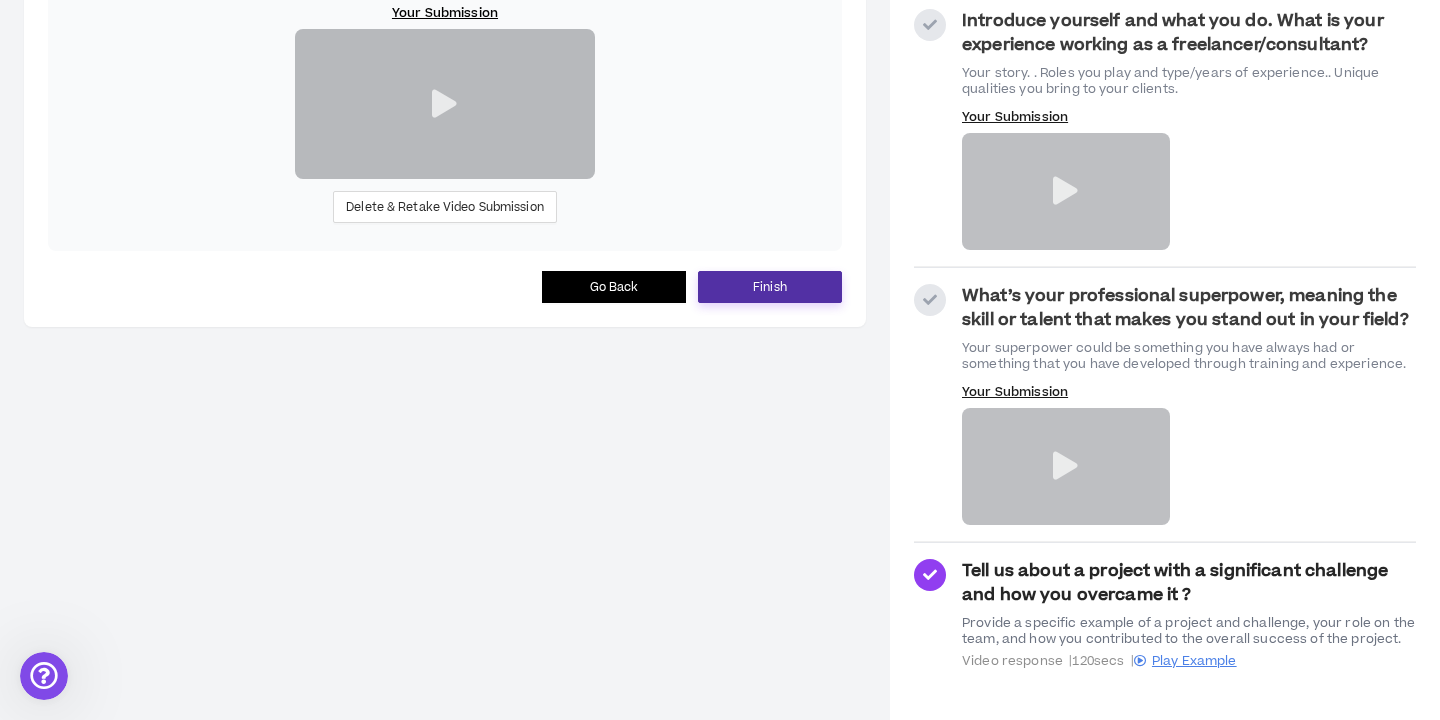 click on "Finish" at bounding box center (770, 287) 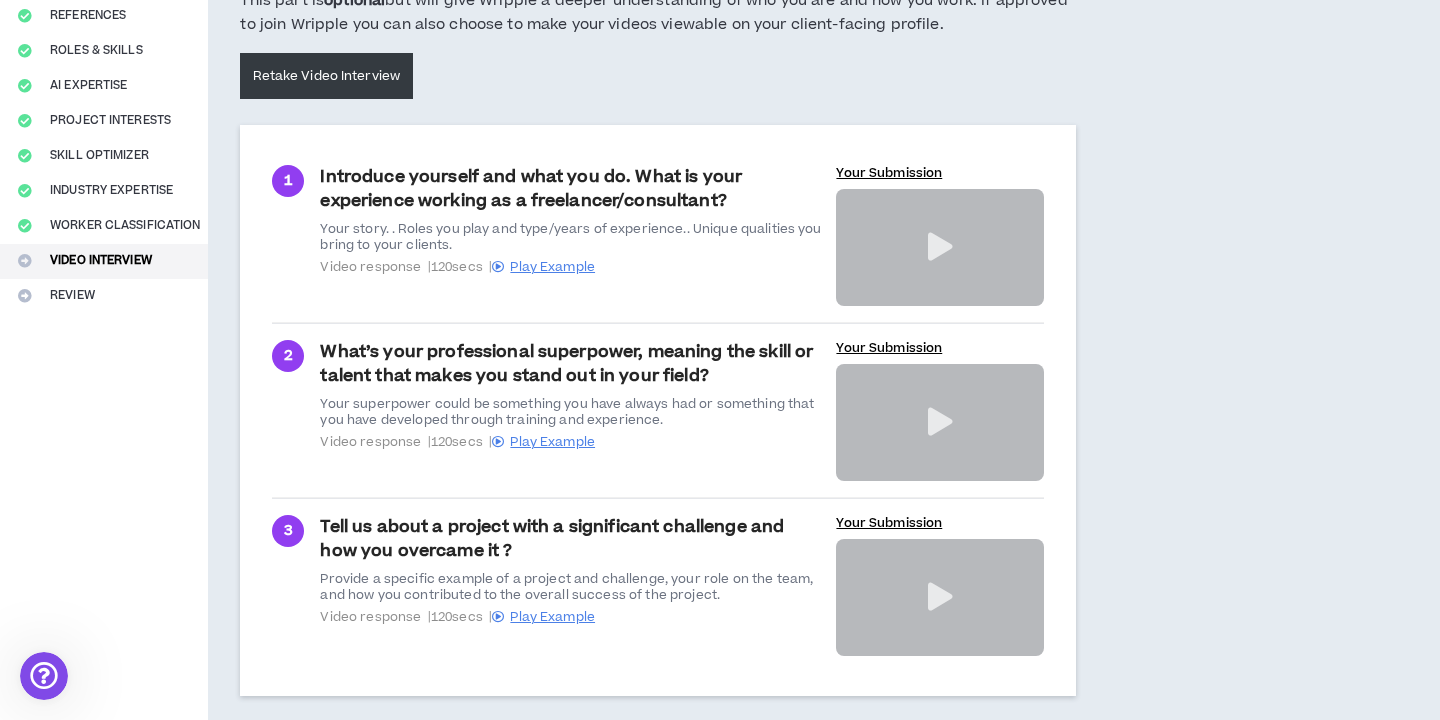 scroll, scrollTop: 159, scrollLeft: 0, axis: vertical 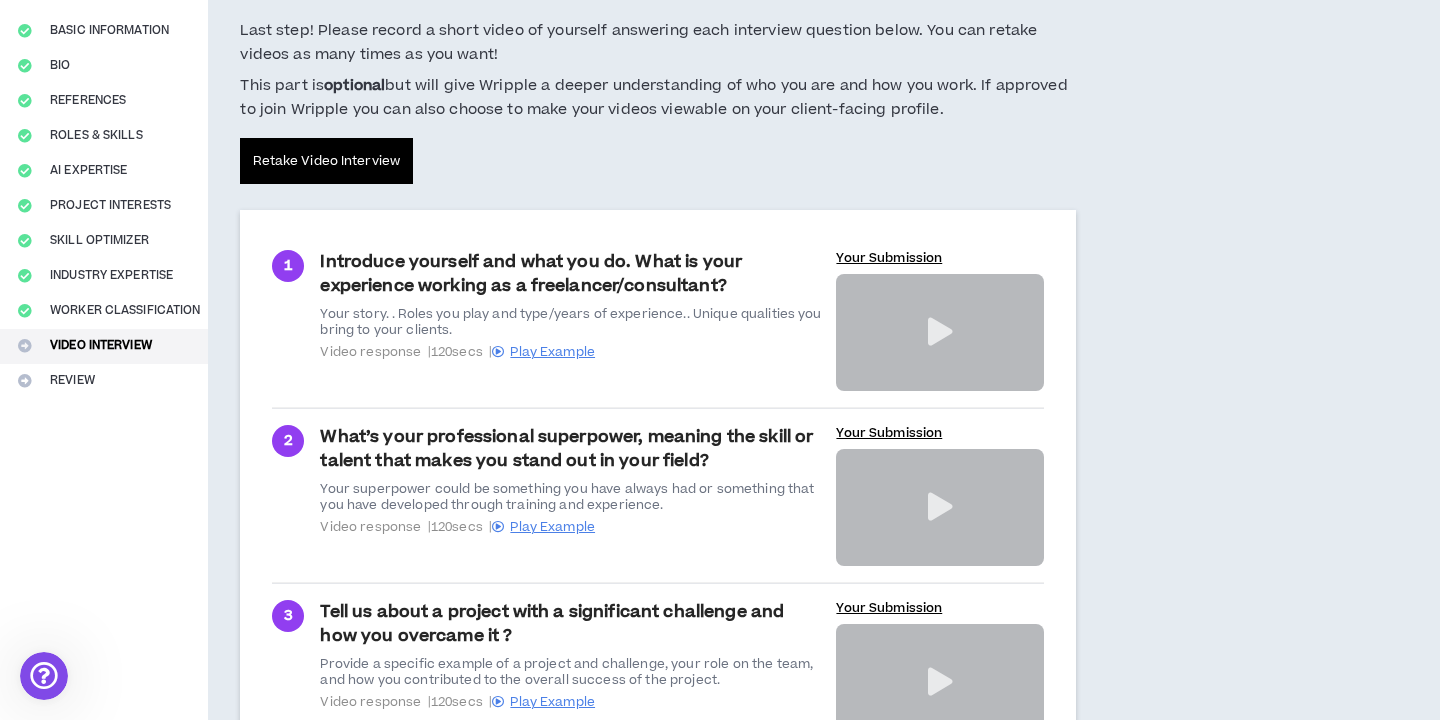 click on "Retake Video Interview" at bounding box center [326, 161] 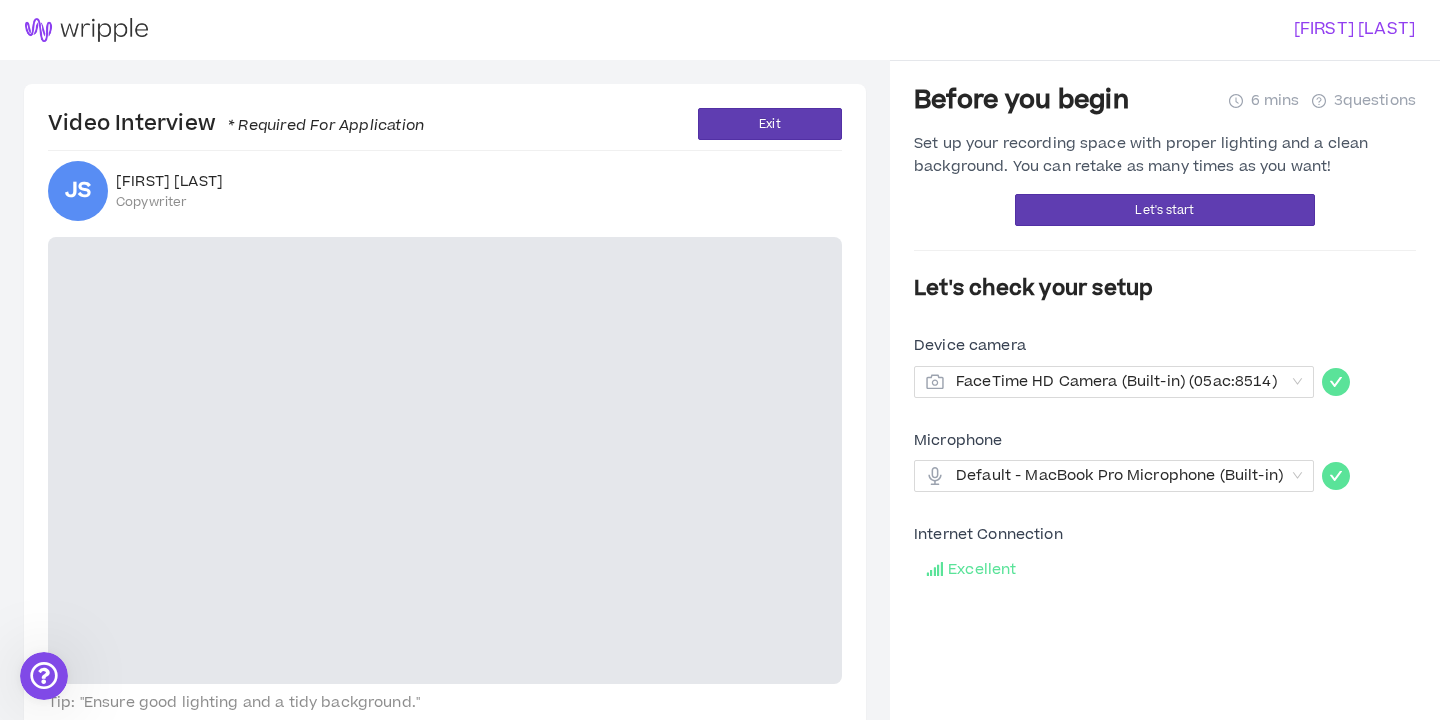 scroll, scrollTop: 62, scrollLeft: 0, axis: vertical 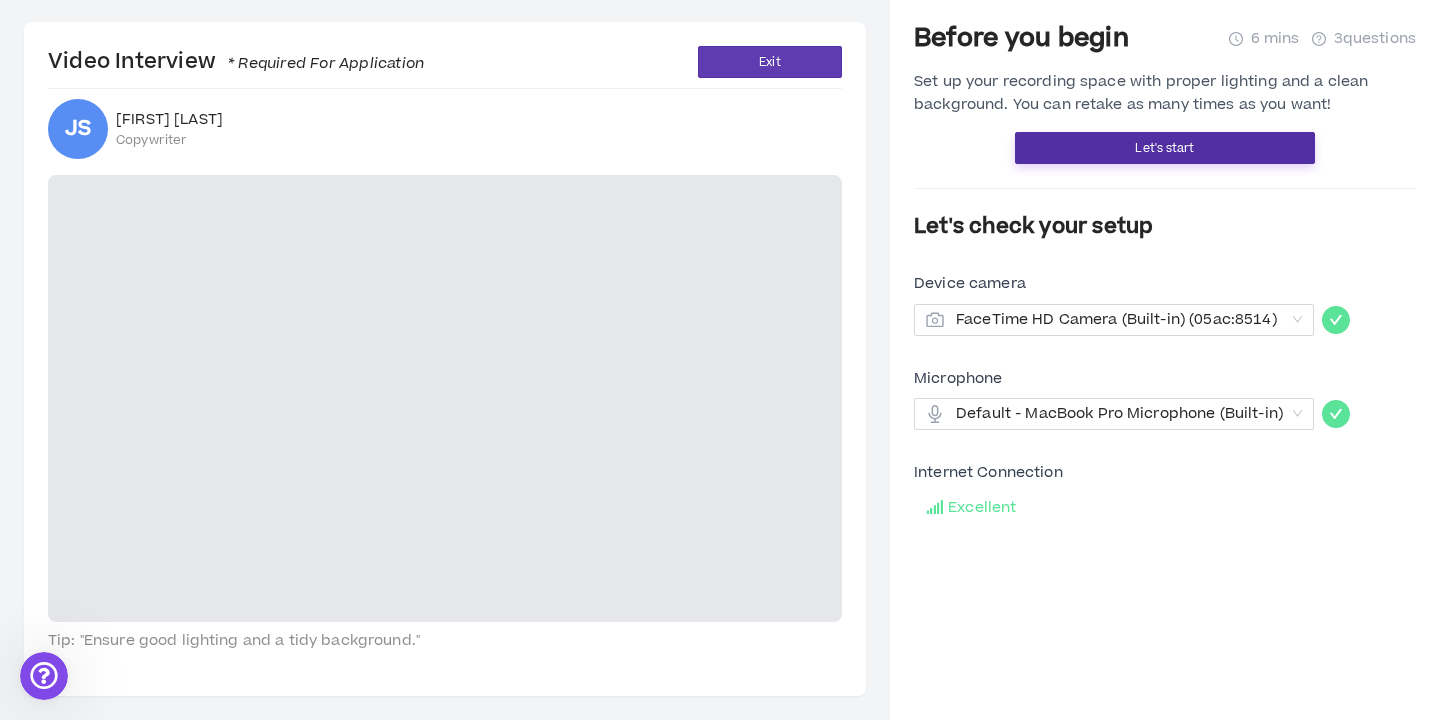 click on "Let's start" at bounding box center [1165, 148] 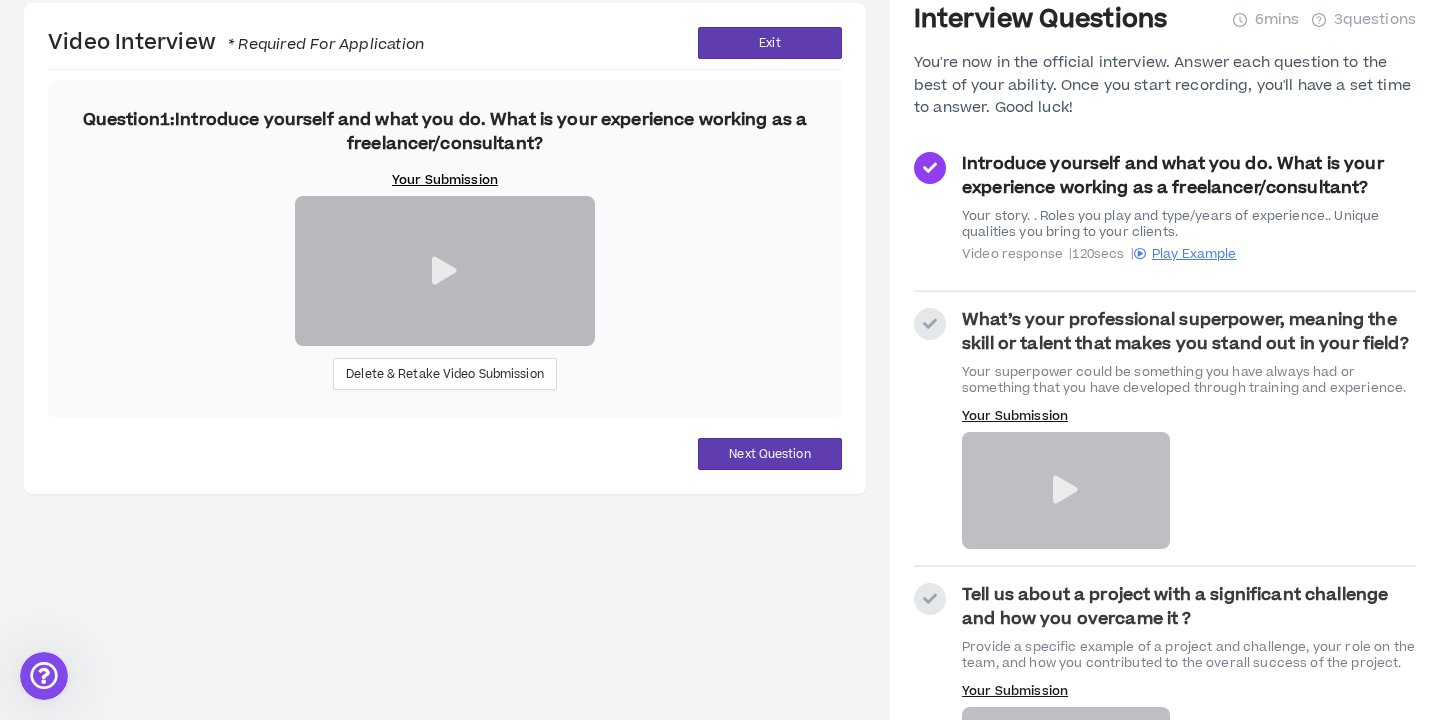 scroll, scrollTop: 224, scrollLeft: 0, axis: vertical 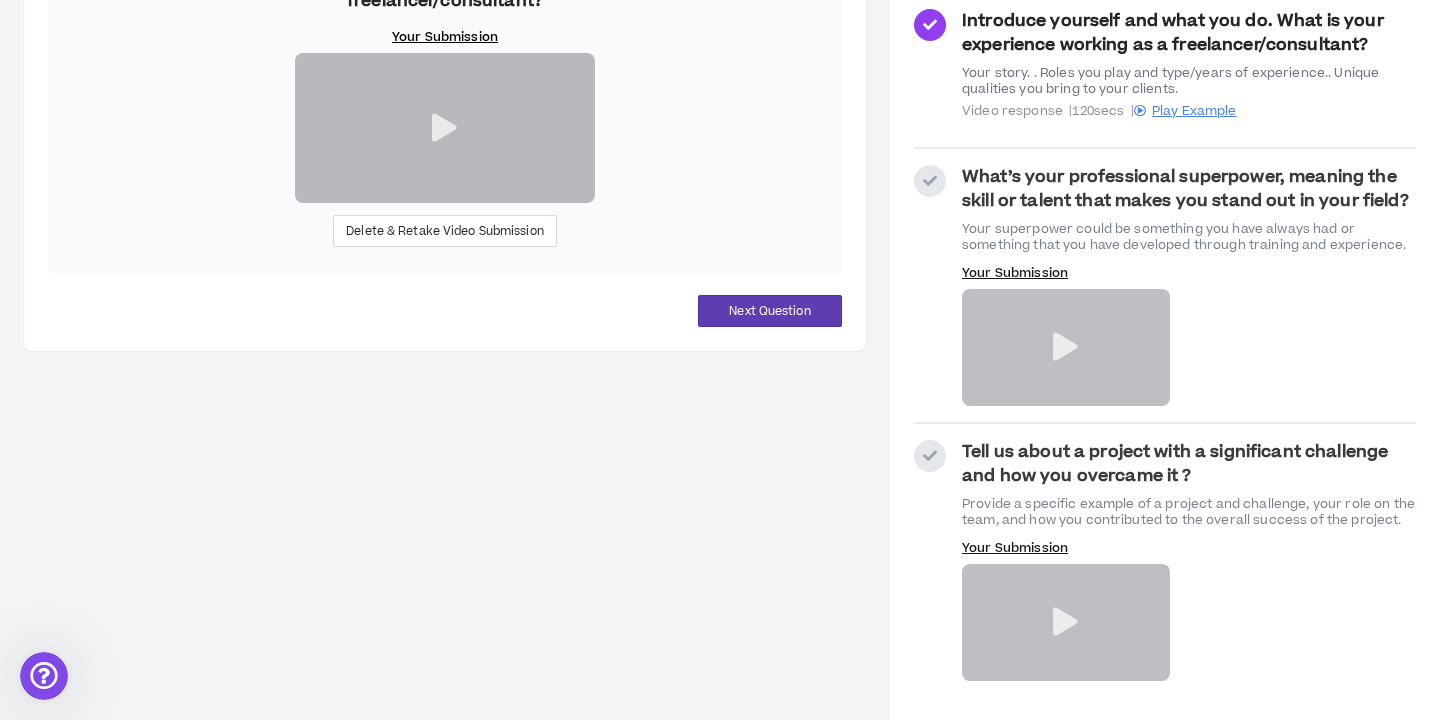 click on "Introduce yourself and what you do. What is your experience working as a freelancer/consultant? Your story. . Roles you play and type/years of experience.. Unique qualities you bring to your clients. Video response | 120 secs | Play Example" at bounding box center [1189, 64] 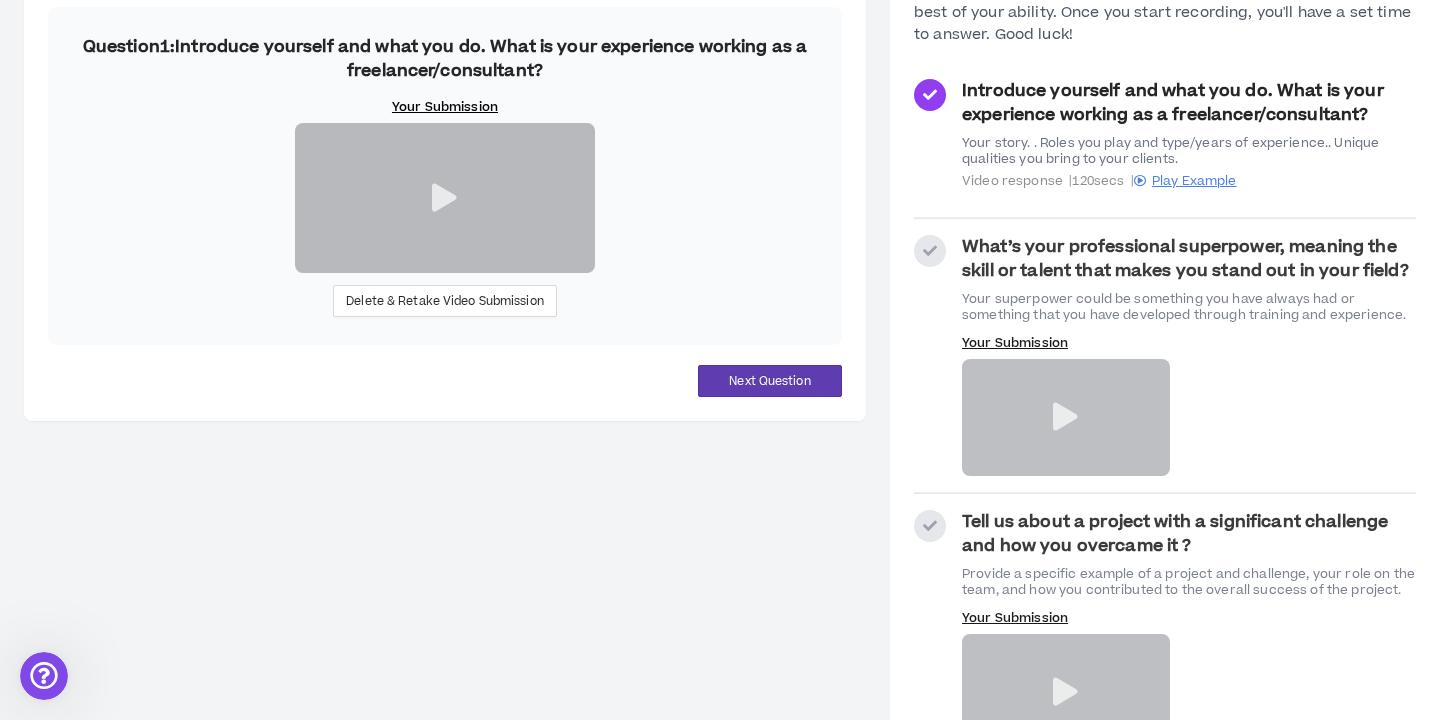 scroll, scrollTop: 224, scrollLeft: 0, axis: vertical 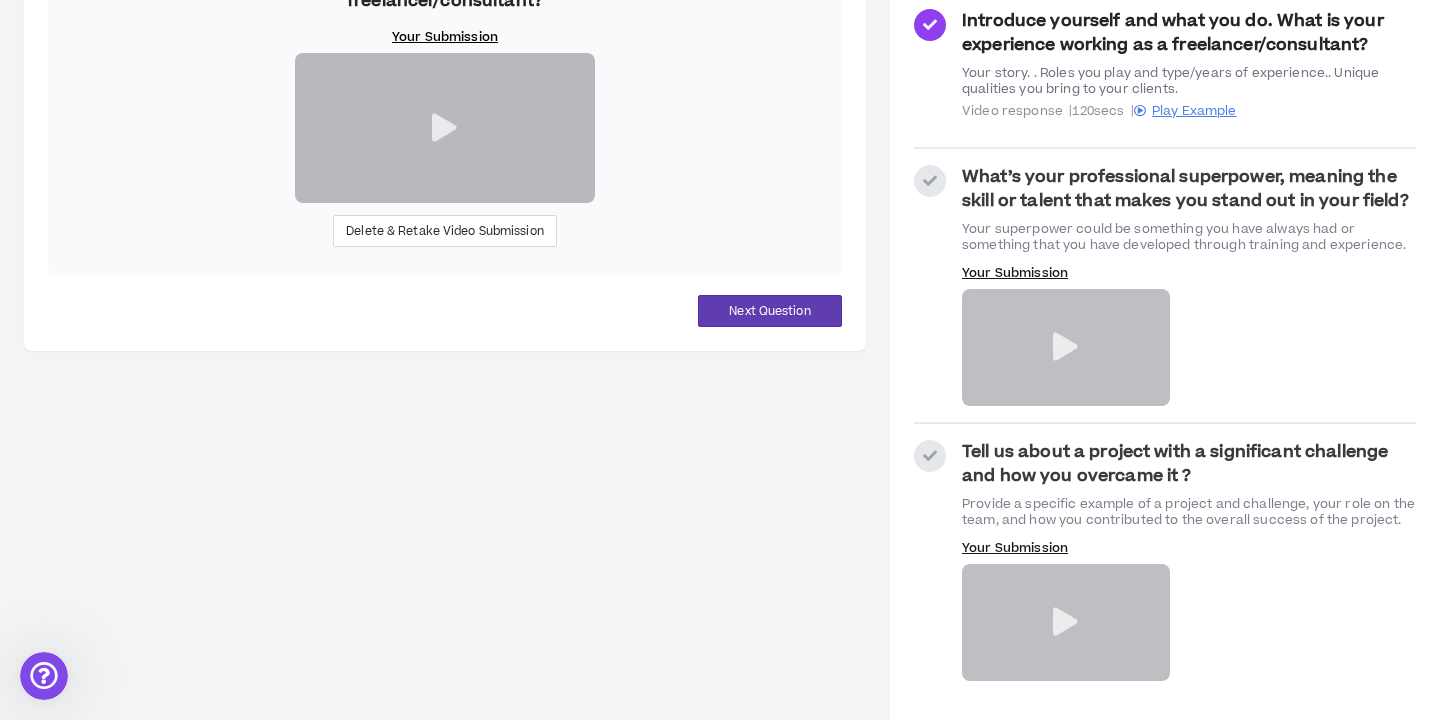 click on "Tell us about a project with a significant challenge and how you overcame it ? Provide a specific example of a project and challenge, your role on the team, and how you contributed to the overall success of the project." at bounding box center [1189, 484] 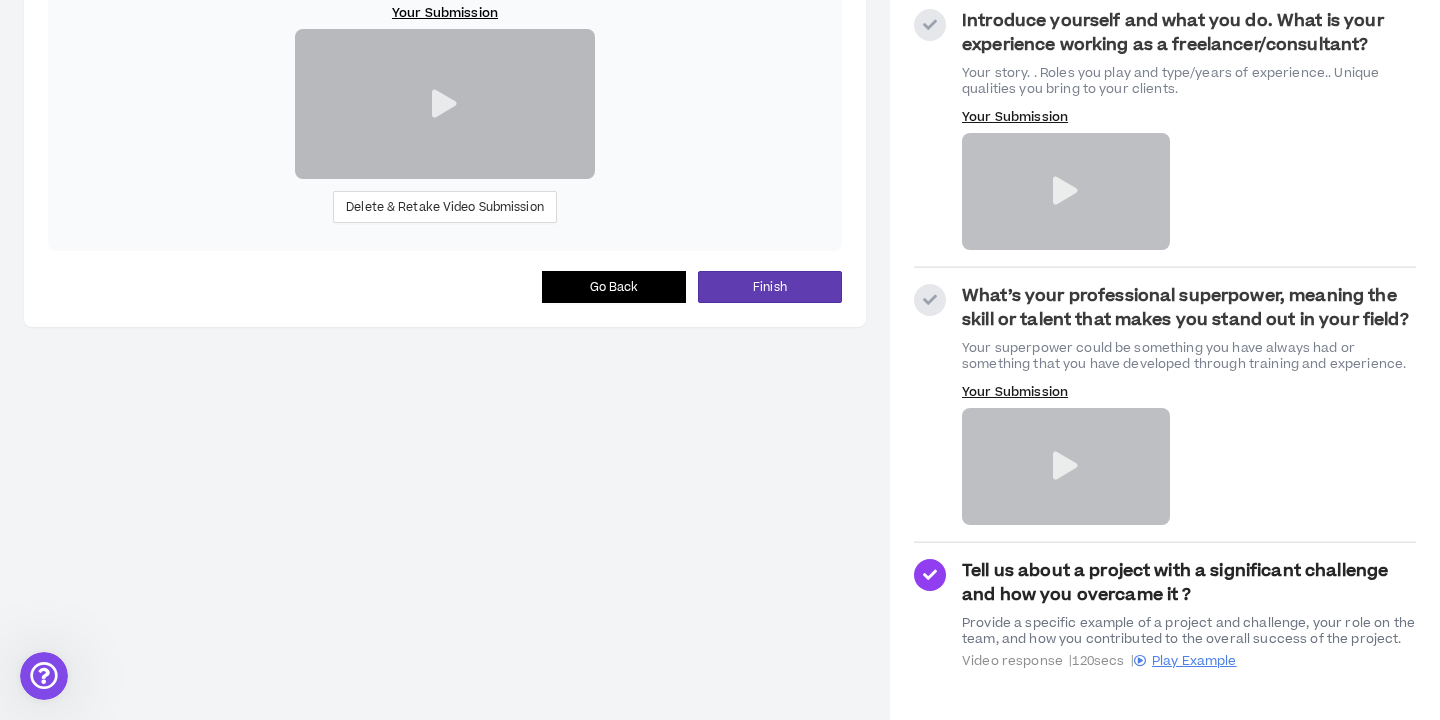 scroll, scrollTop: 186, scrollLeft: 0, axis: vertical 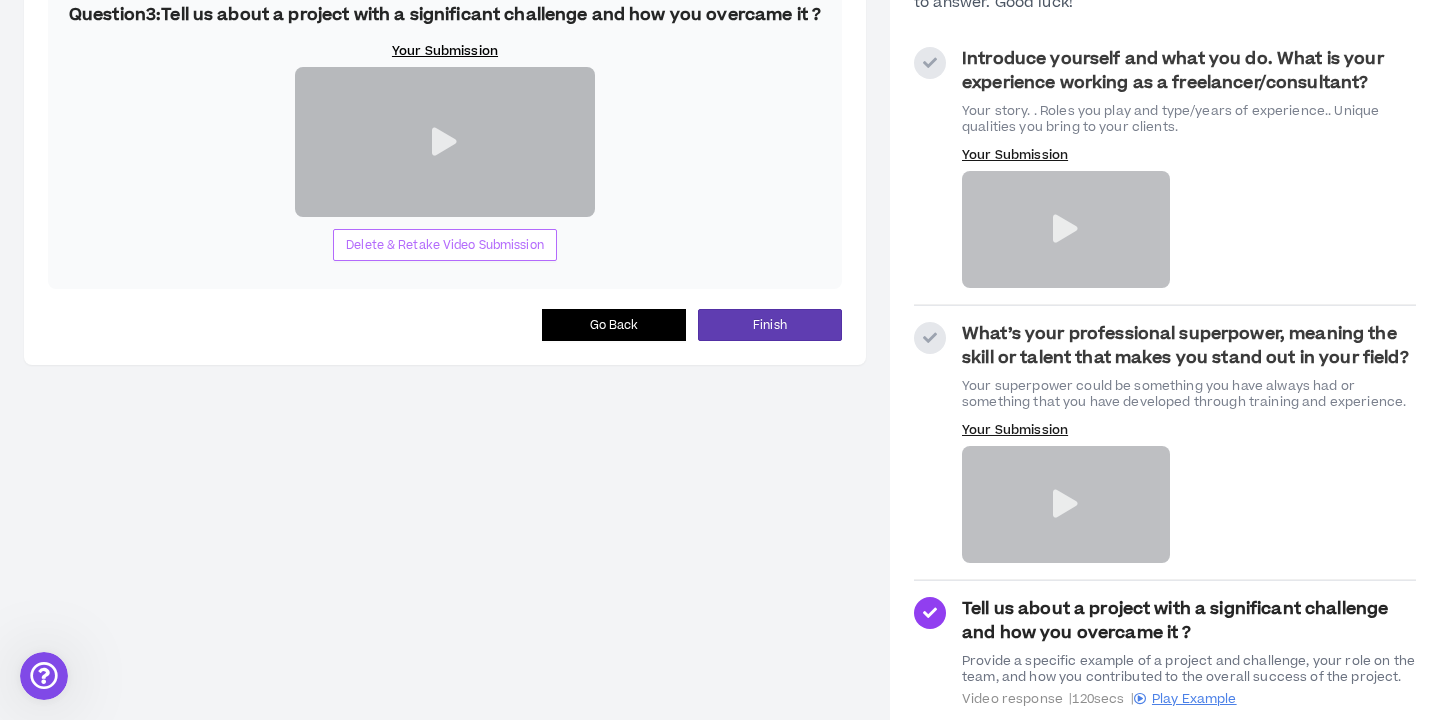 click on "Delete & Retake Video Submission" at bounding box center [445, 245] 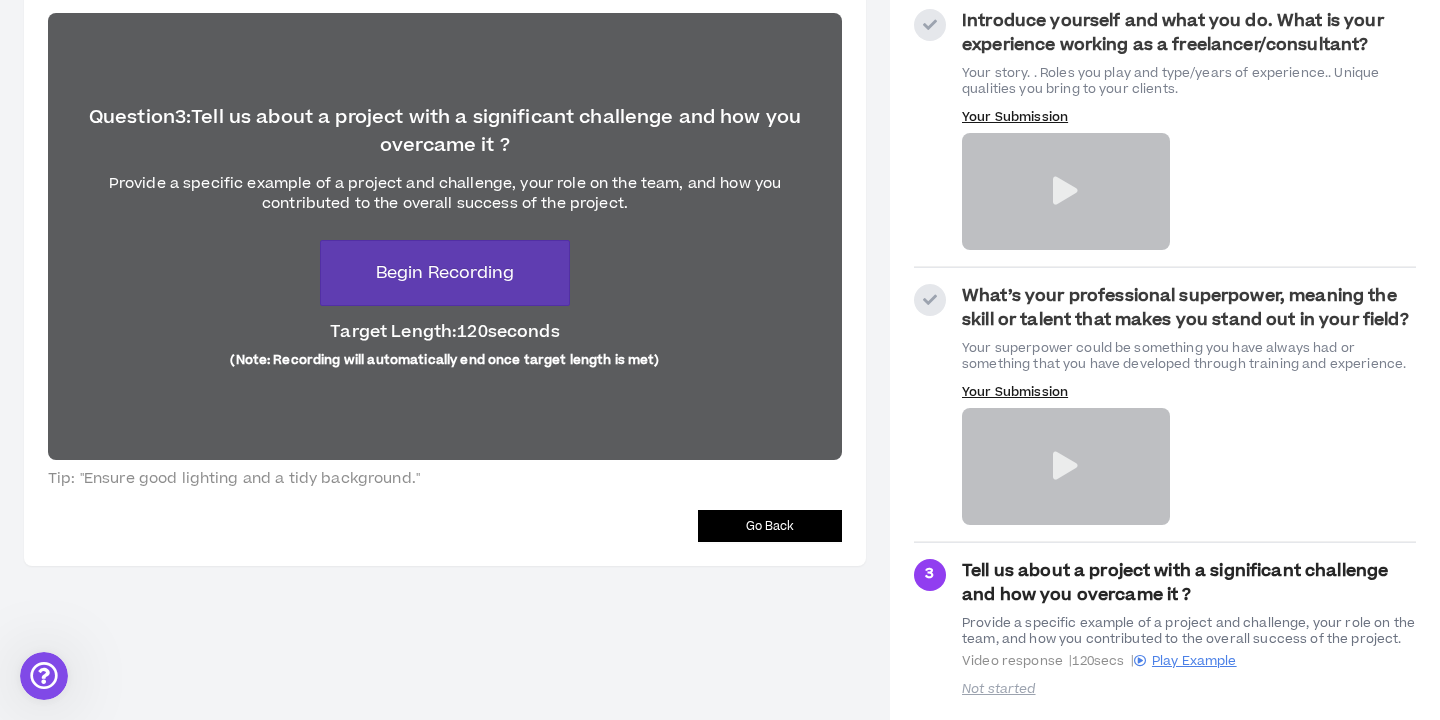 scroll, scrollTop: 135, scrollLeft: 0, axis: vertical 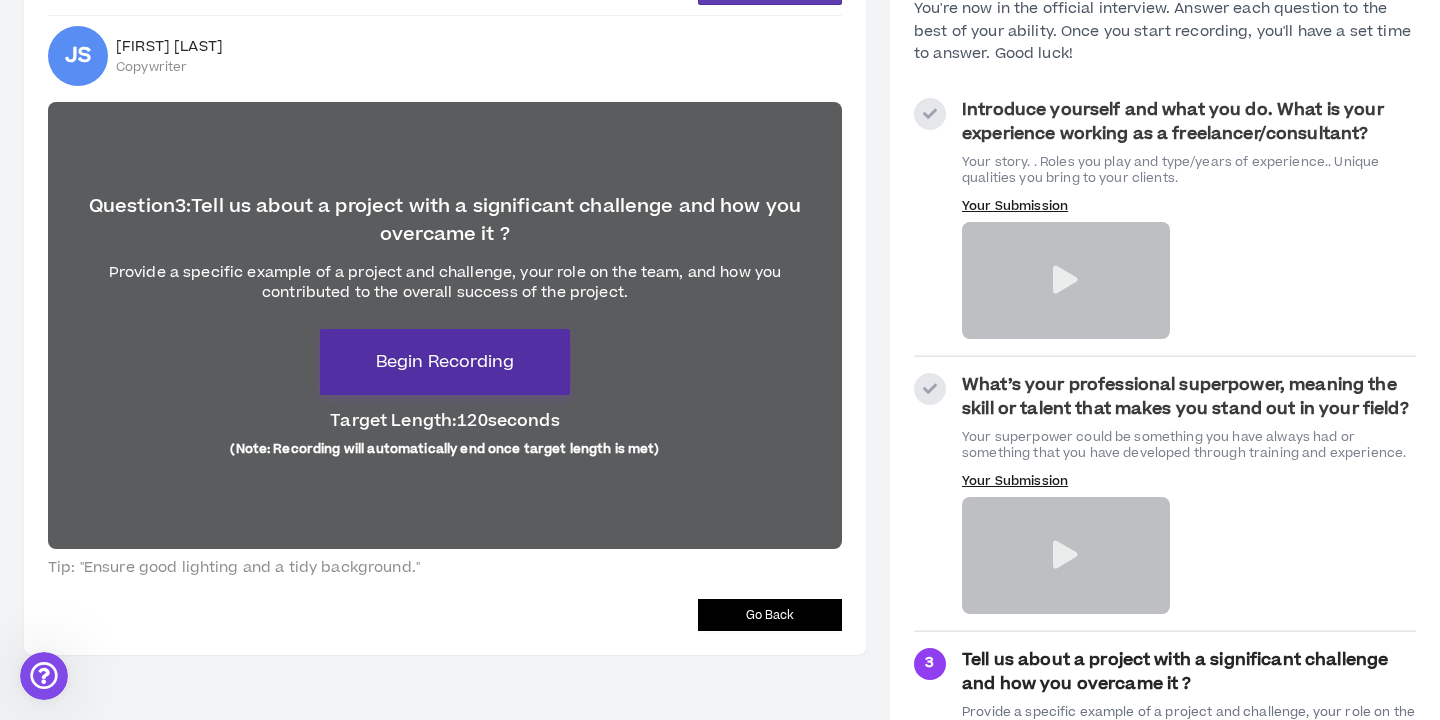 click on "Begin Recording" at bounding box center [445, 362] 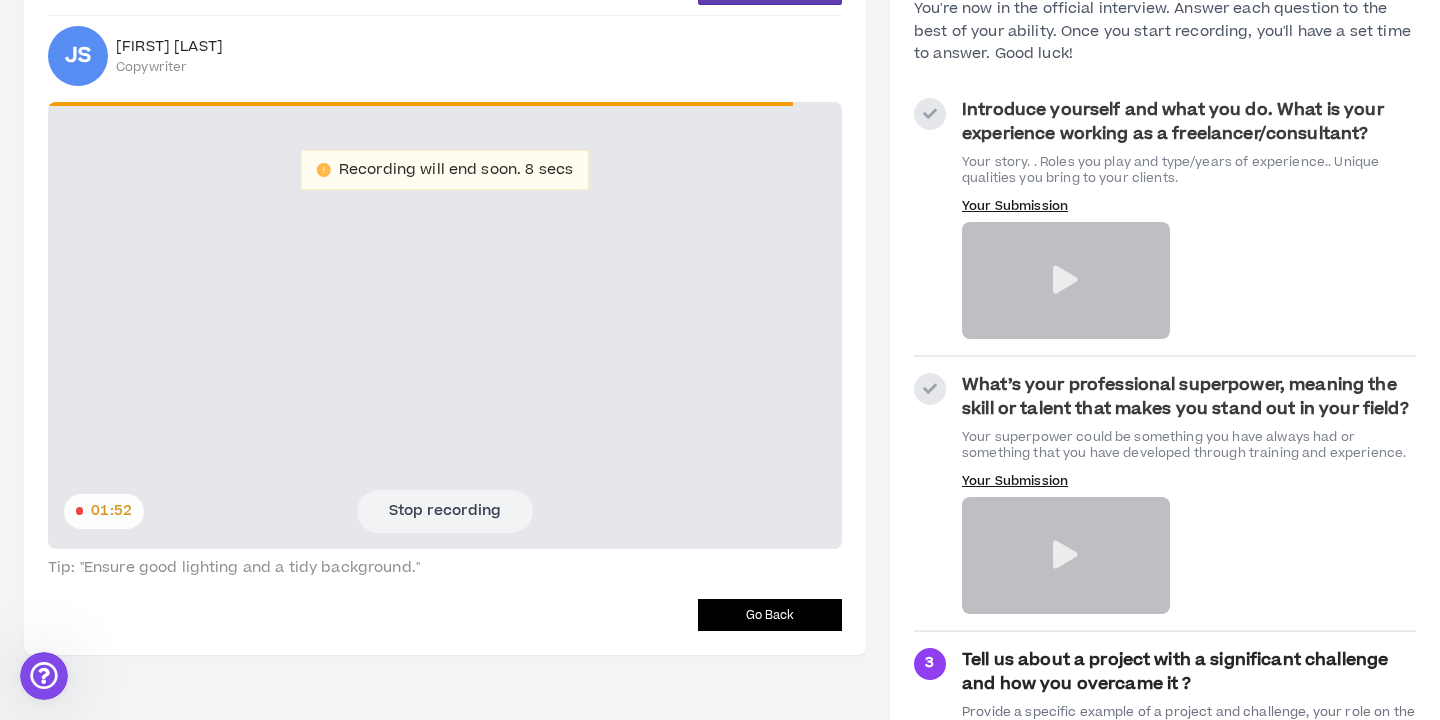 click on "Stop recording" at bounding box center (445, 511) 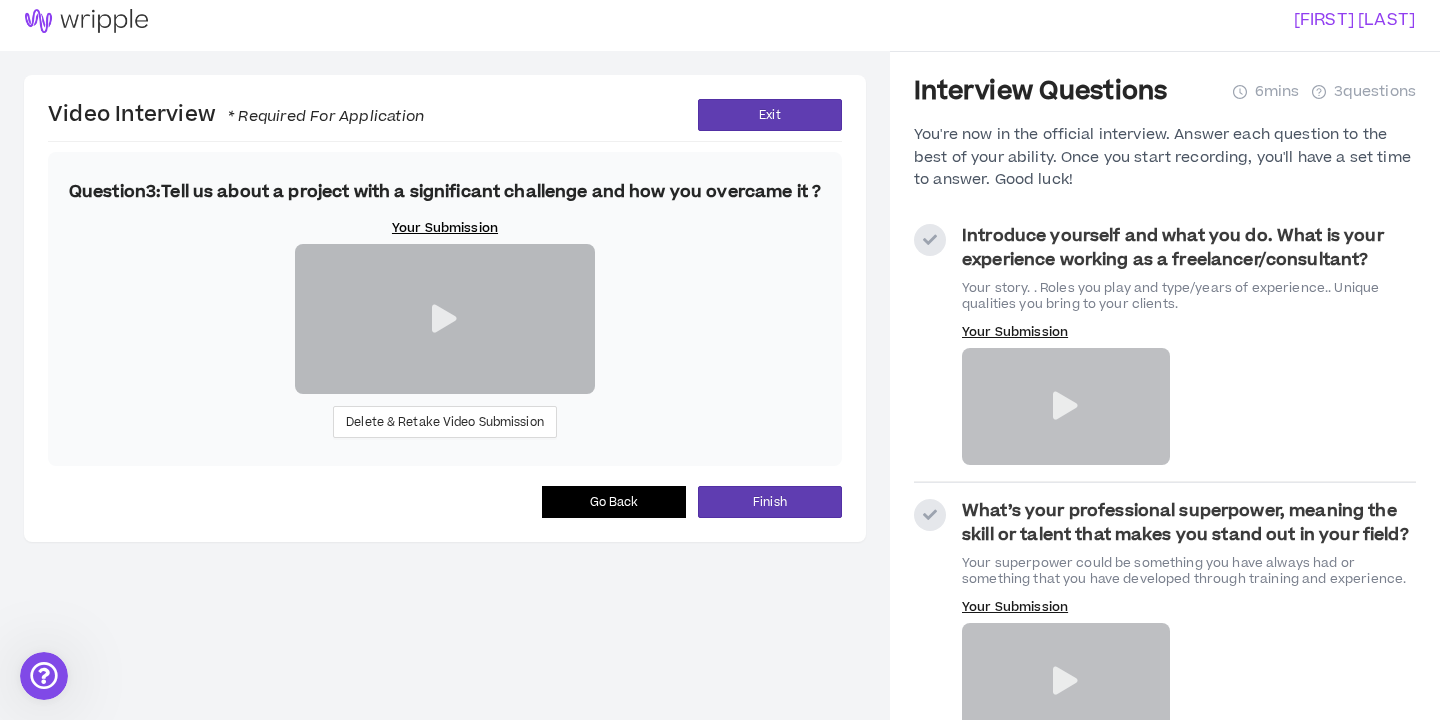 scroll, scrollTop: 224, scrollLeft: 0, axis: vertical 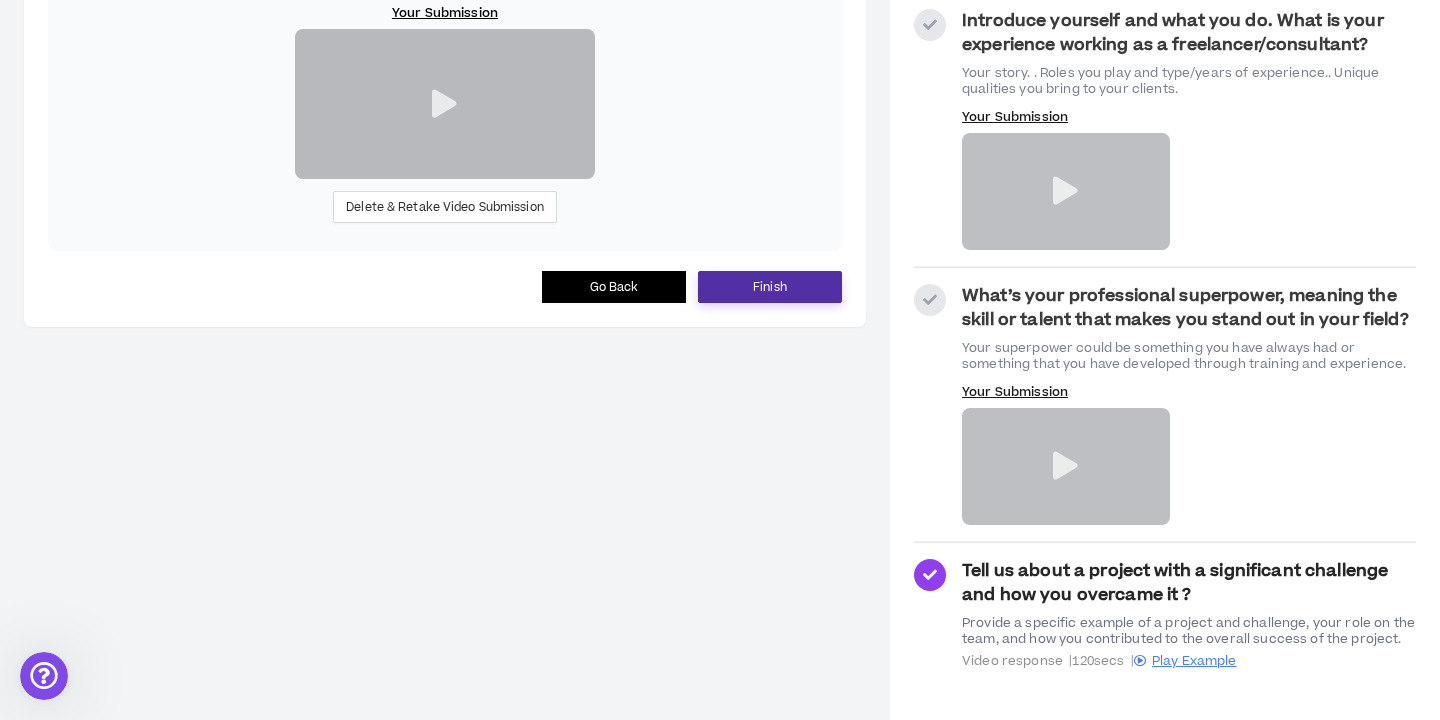 click on "Finish" at bounding box center (770, 287) 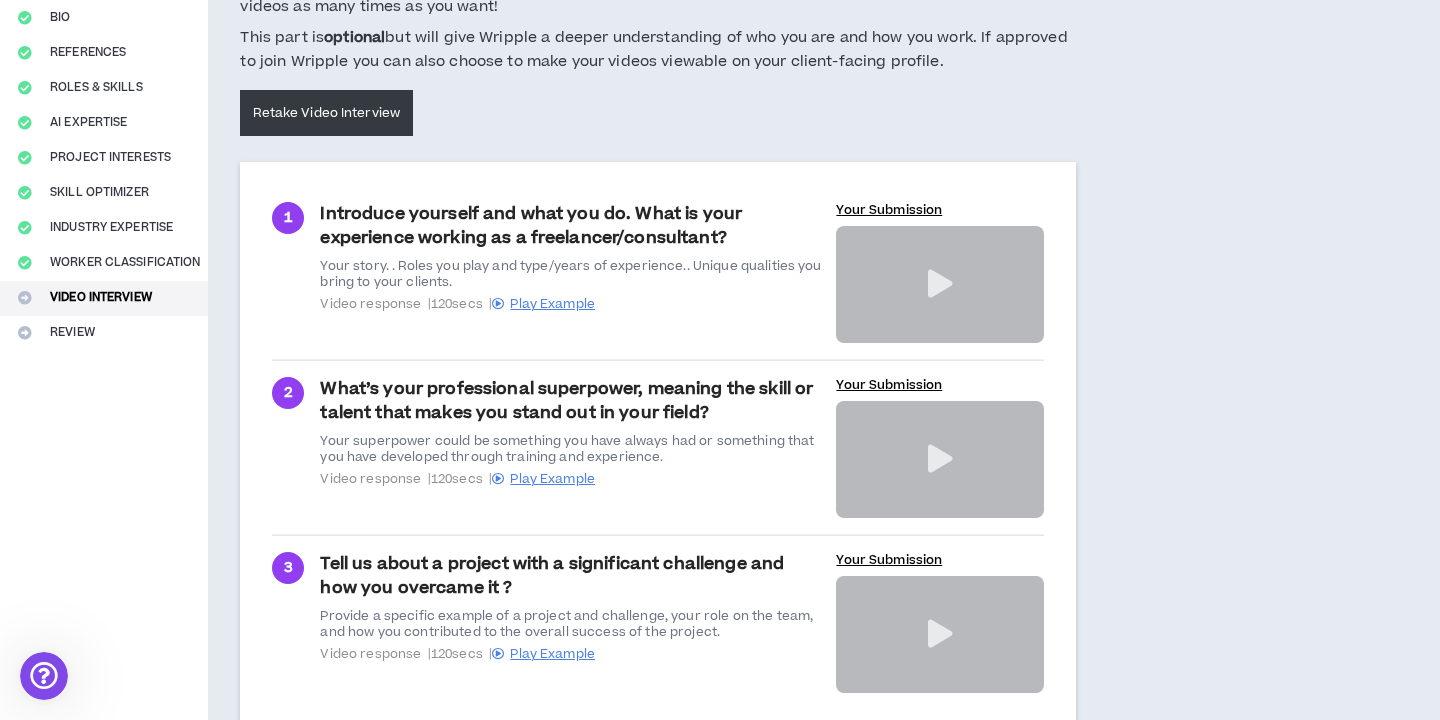 scroll, scrollTop: 349, scrollLeft: 0, axis: vertical 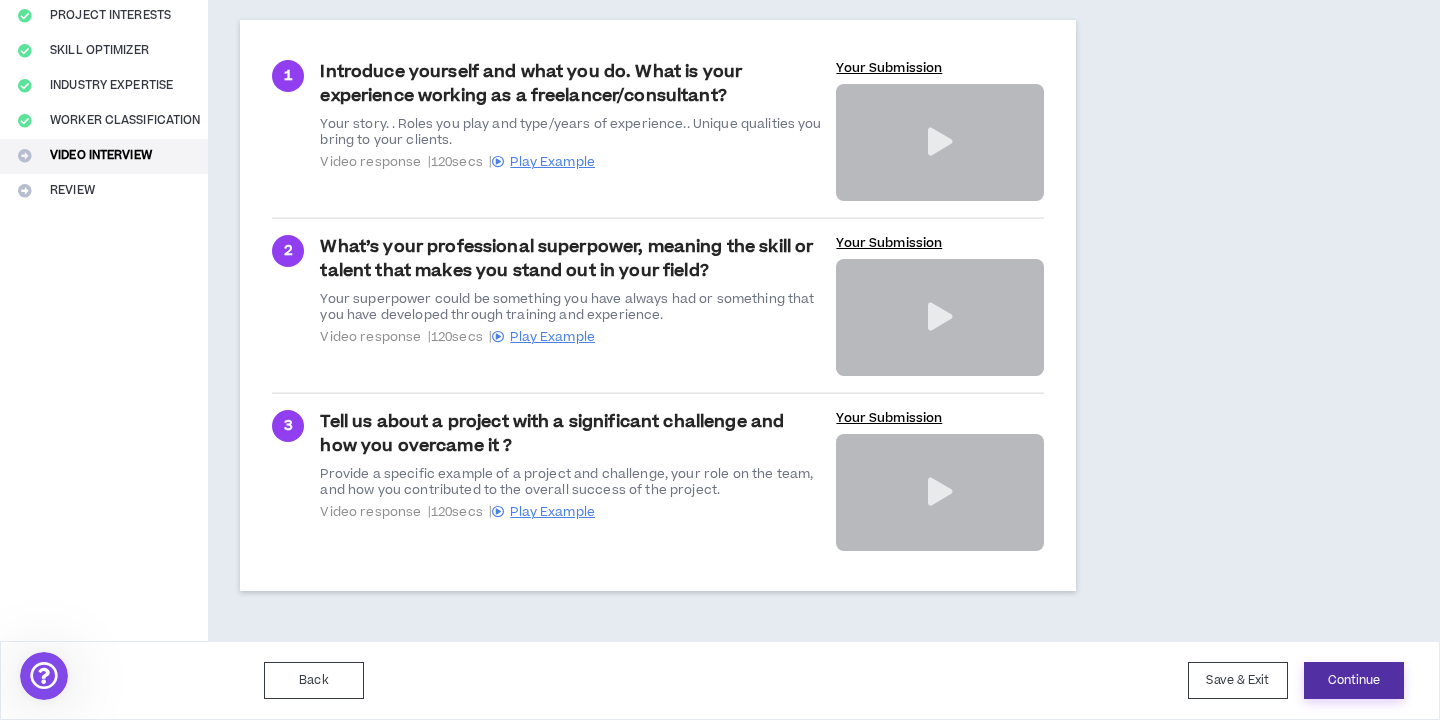 click on "Continue" at bounding box center (1354, 680) 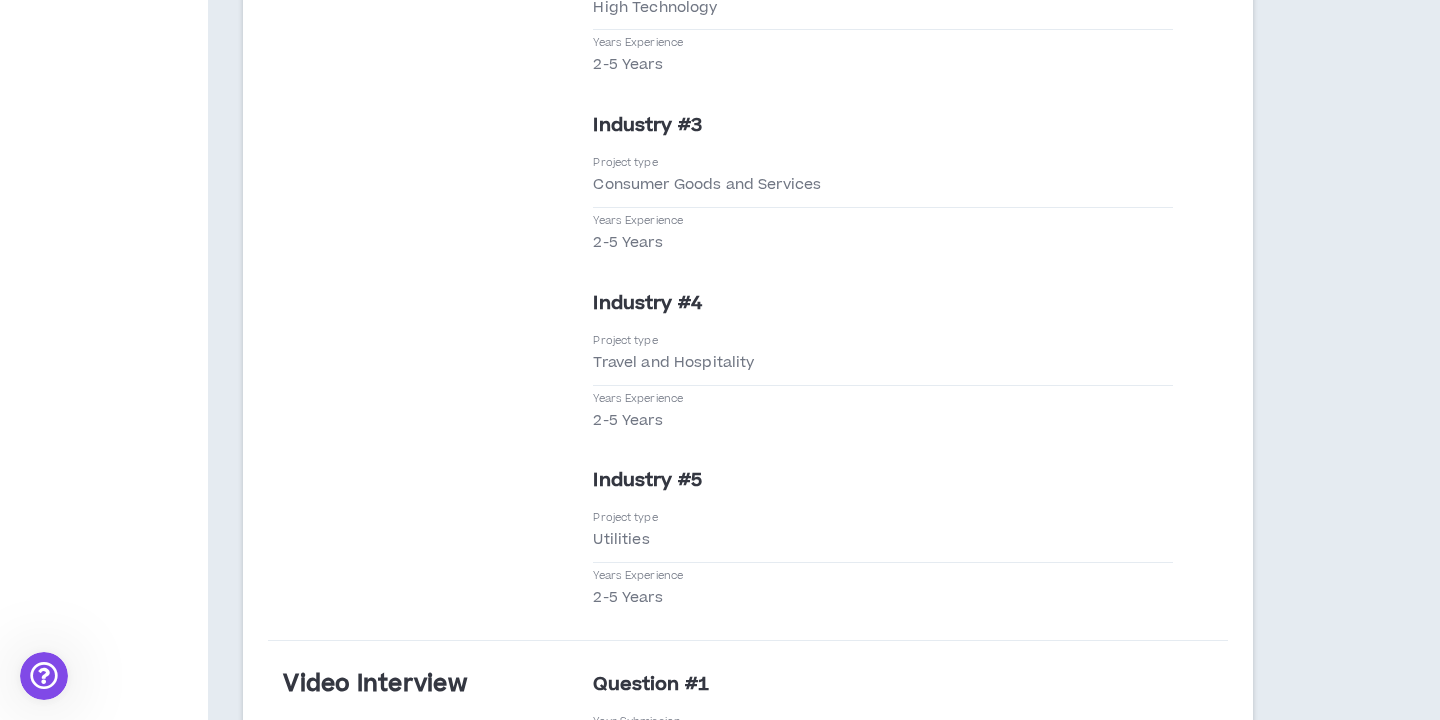 scroll, scrollTop: 4711, scrollLeft: 0, axis: vertical 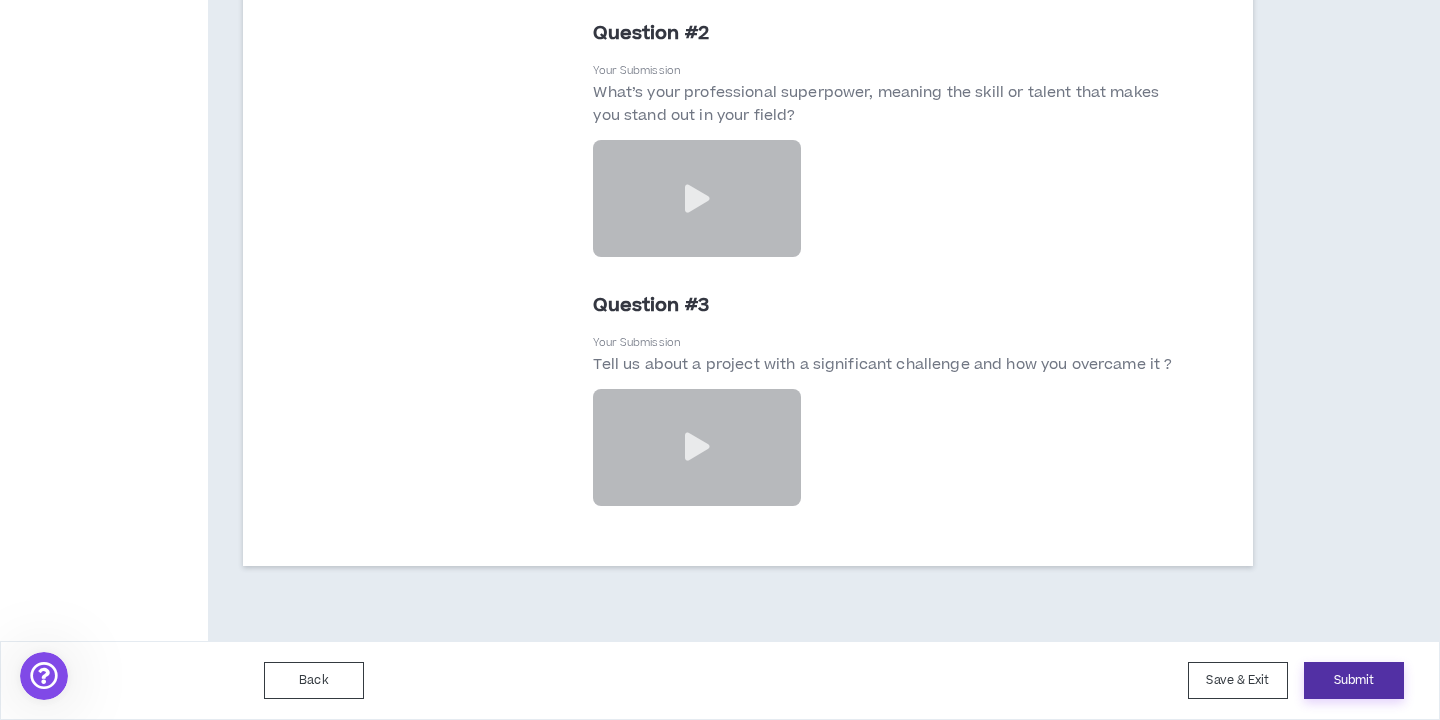 click on "Submit" at bounding box center [1354, 680] 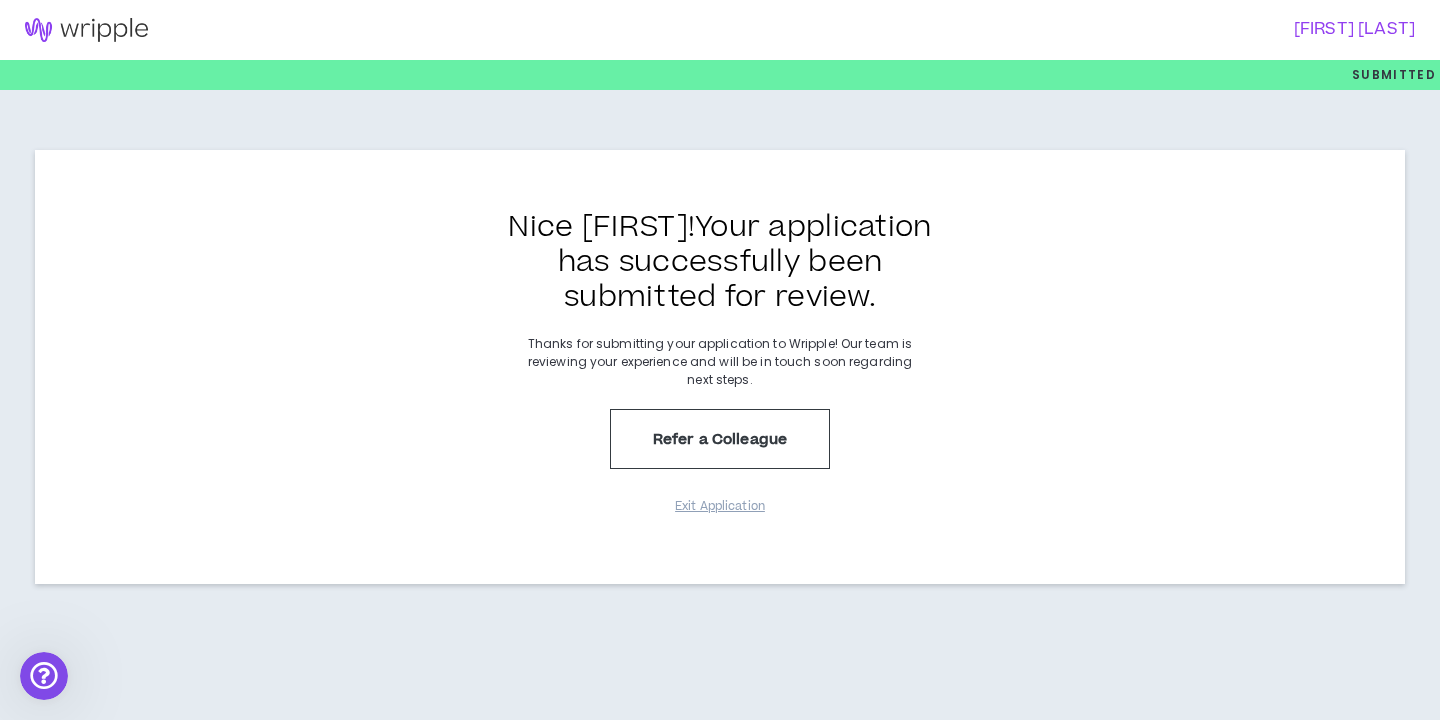 scroll, scrollTop: 0, scrollLeft: 0, axis: both 